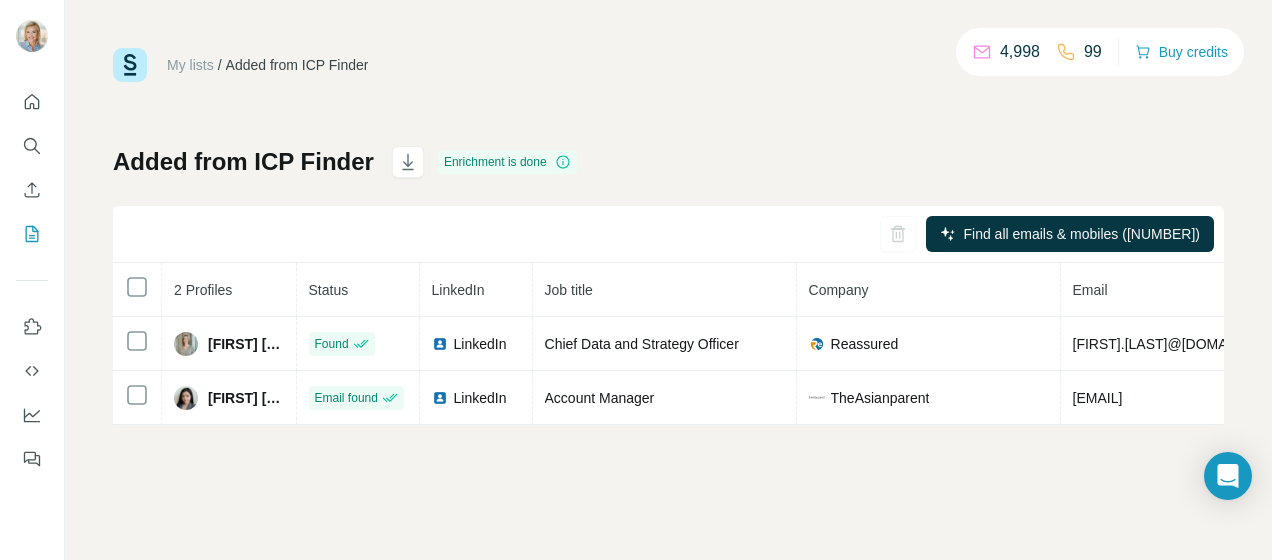 scroll, scrollTop: 0, scrollLeft: 0, axis: both 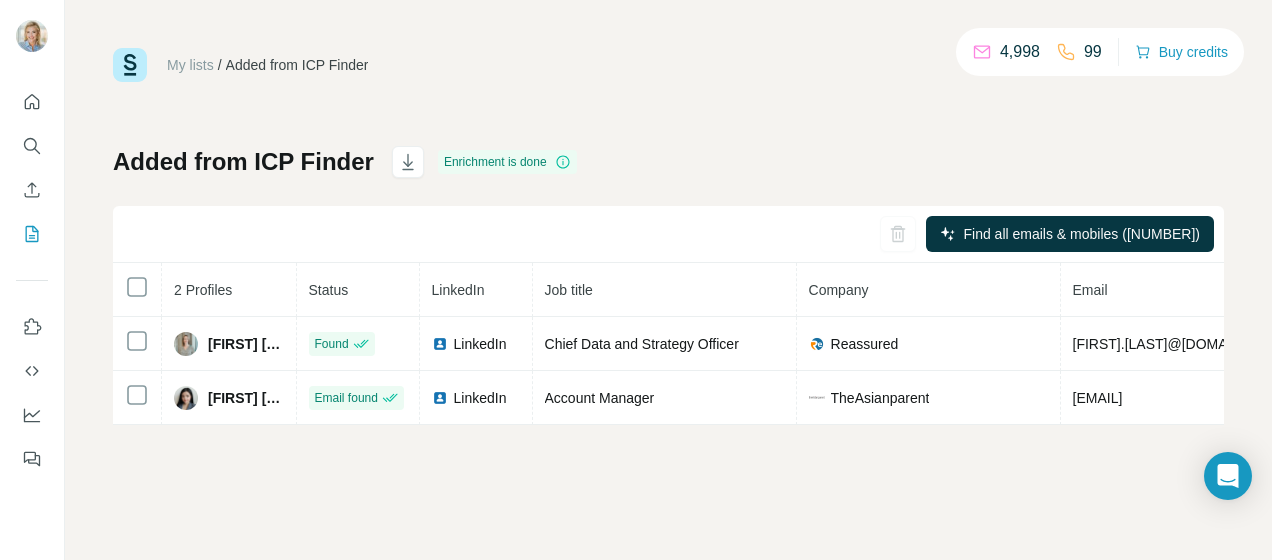 drag, startPoint x: 938, startPoint y: 228, endPoint x: 652, endPoint y: 240, distance: 286.25165 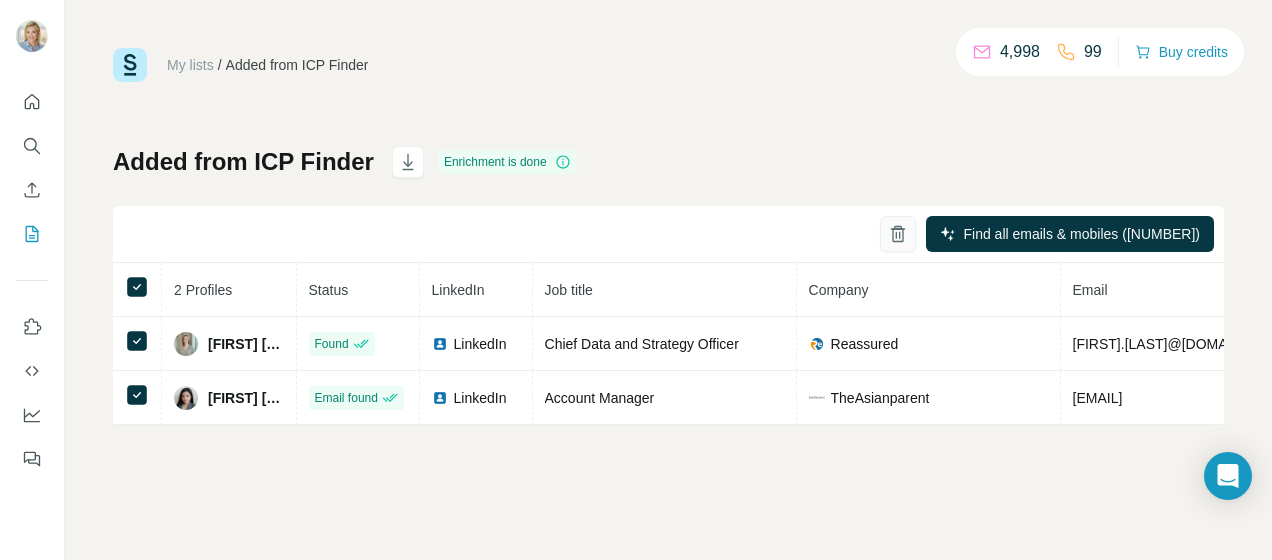 click 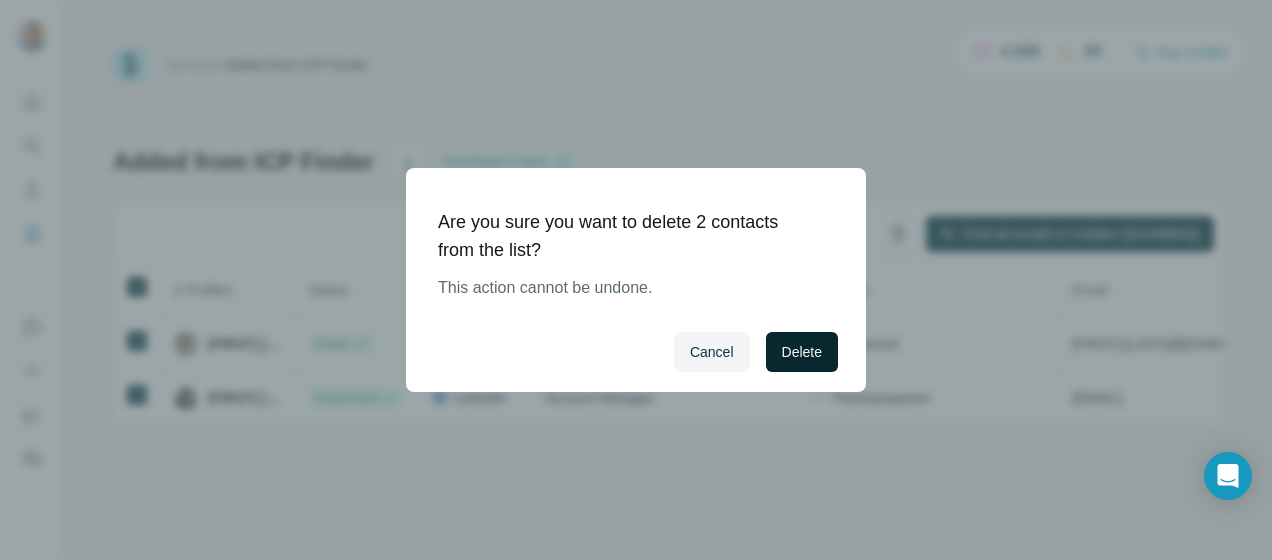 click on "Delete" at bounding box center [802, 352] 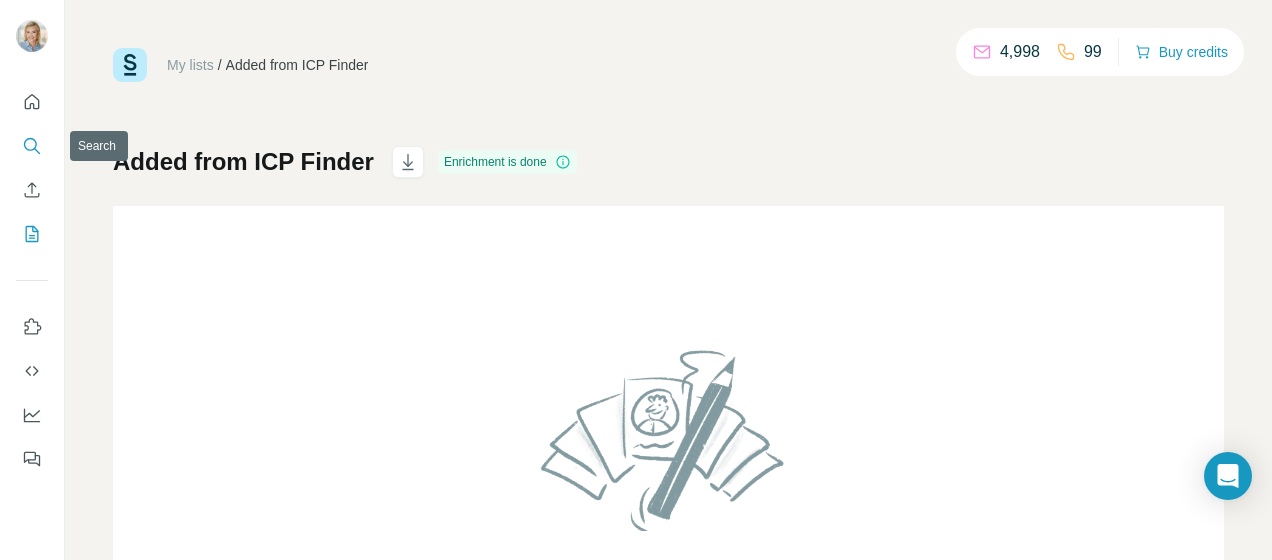 click 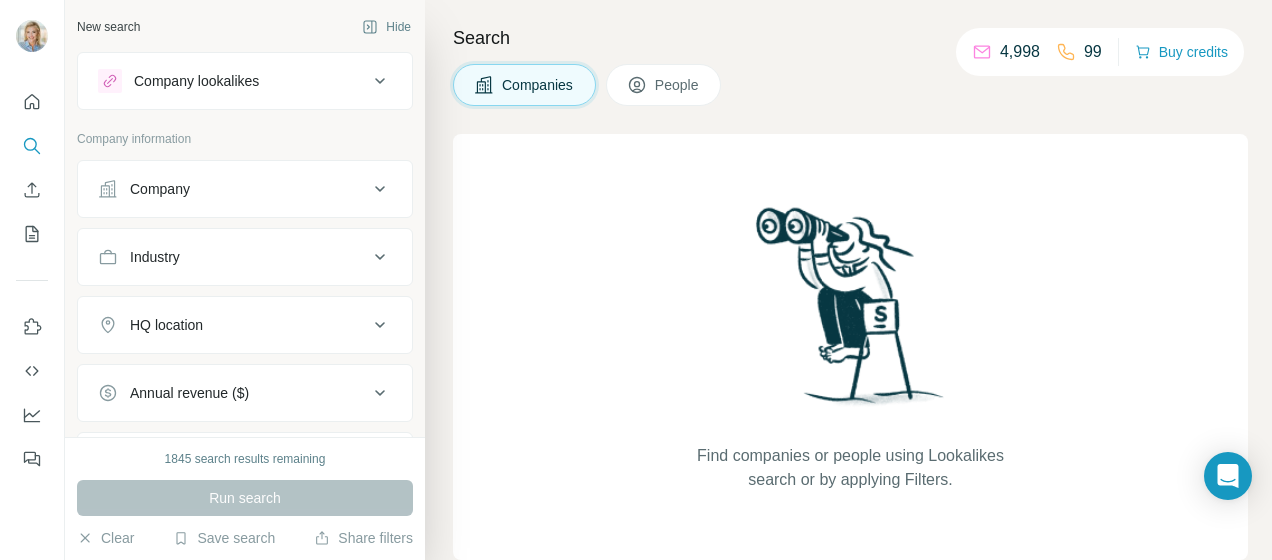 click on "Company" at bounding box center (160, 189) 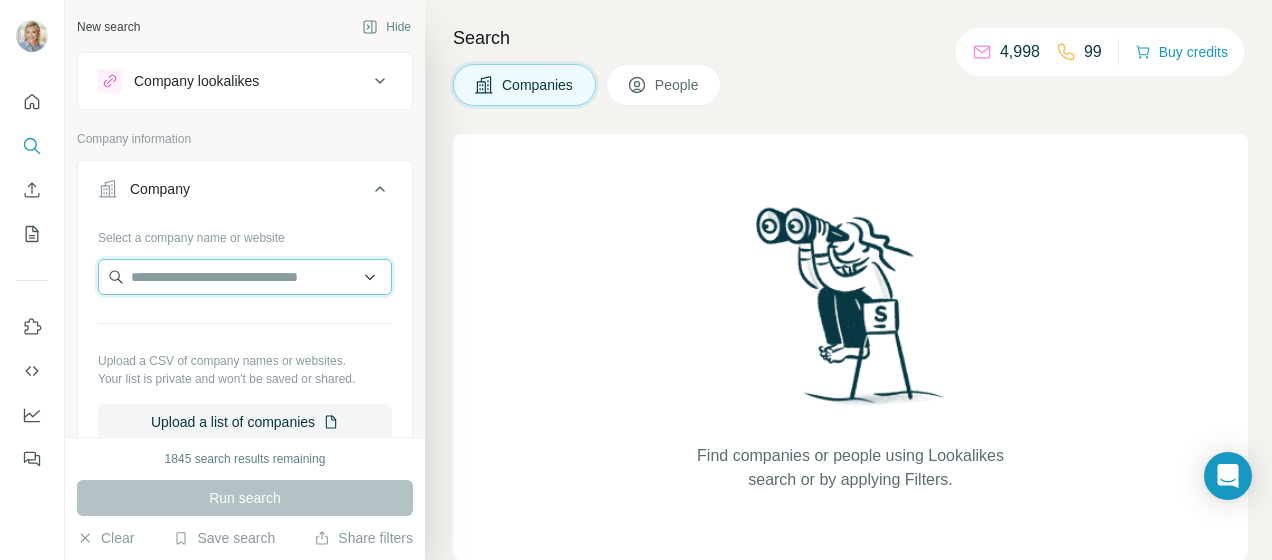 click at bounding box center (245, 277) 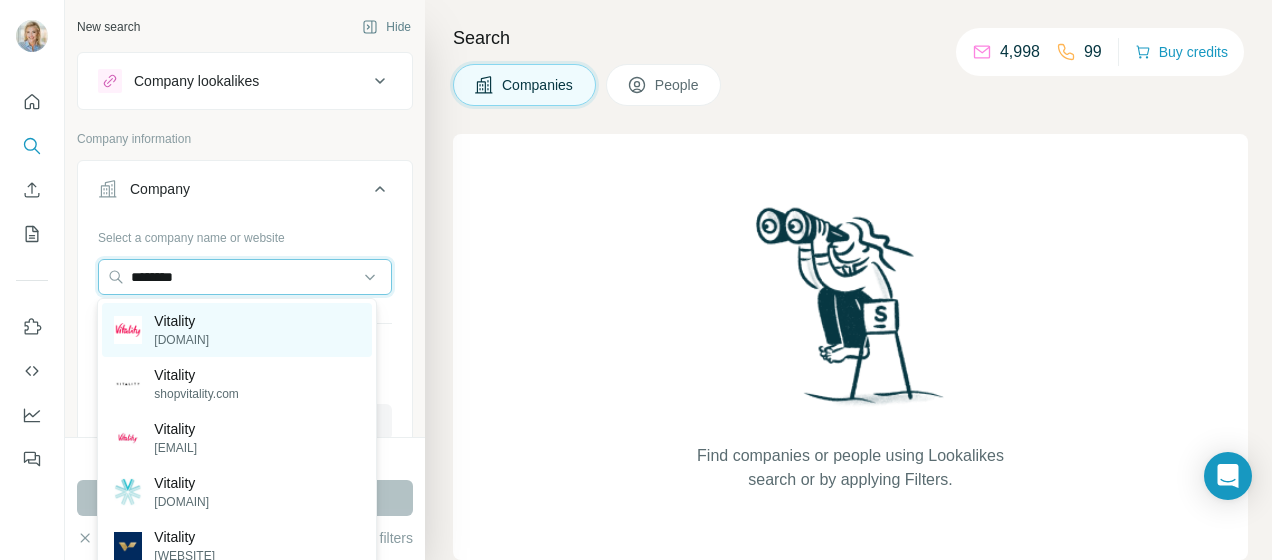 type on "********" 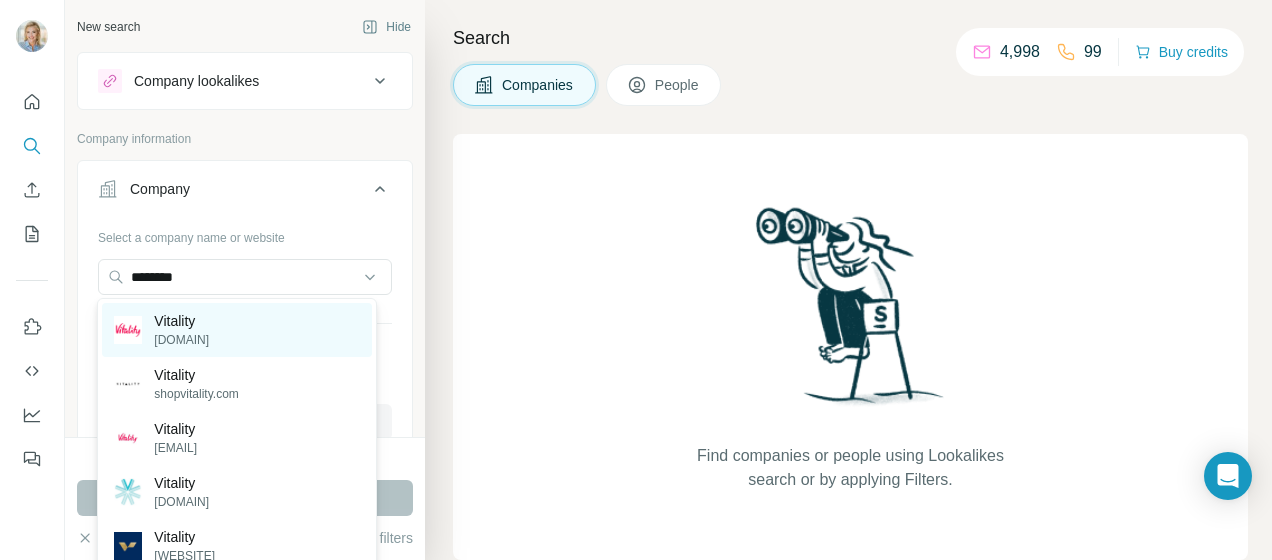 click on "[BRAND] [BRAND]" at bounding box center [236, 330] 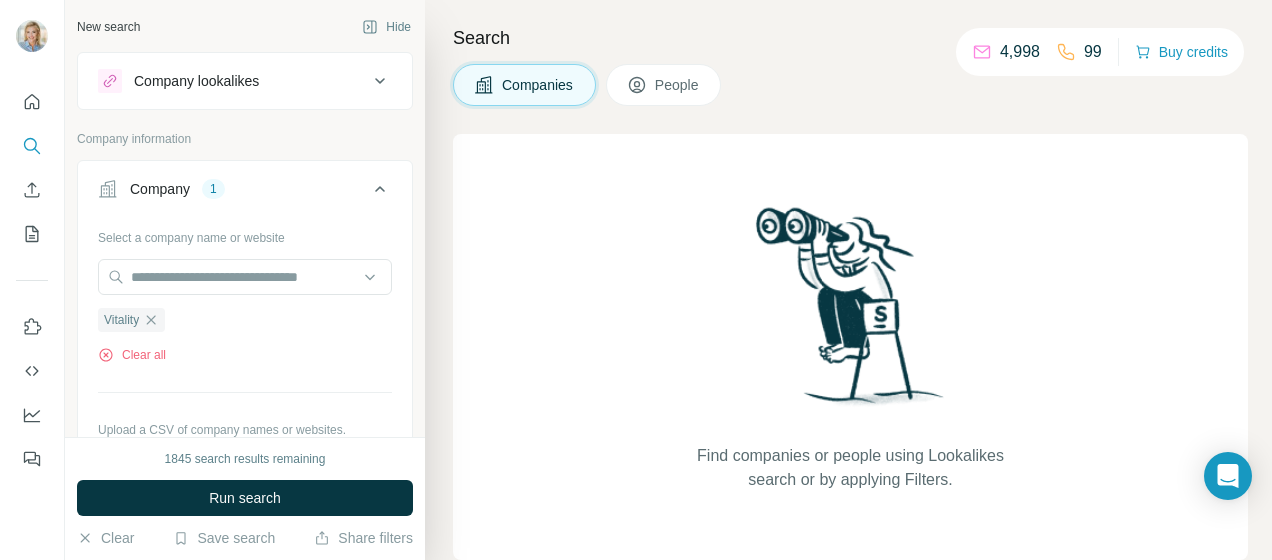 click on "Run search" at bounding box center [245, 498] 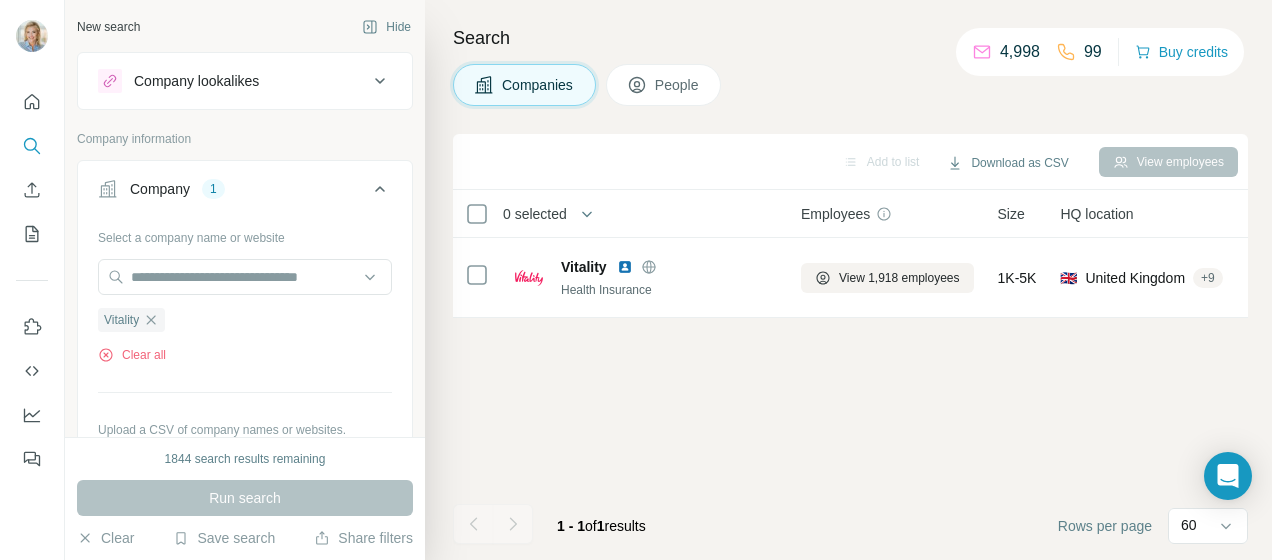 click on "People" at bounding box center (678, 85) 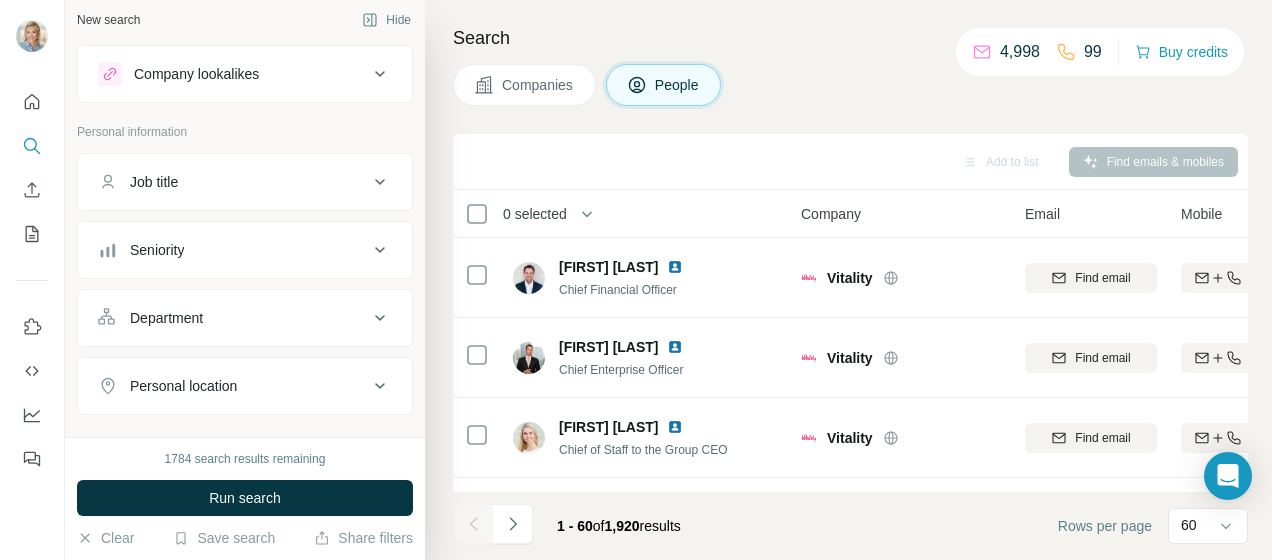 scroll, scrollTop: 0, scrollLeft: 0, axis: both 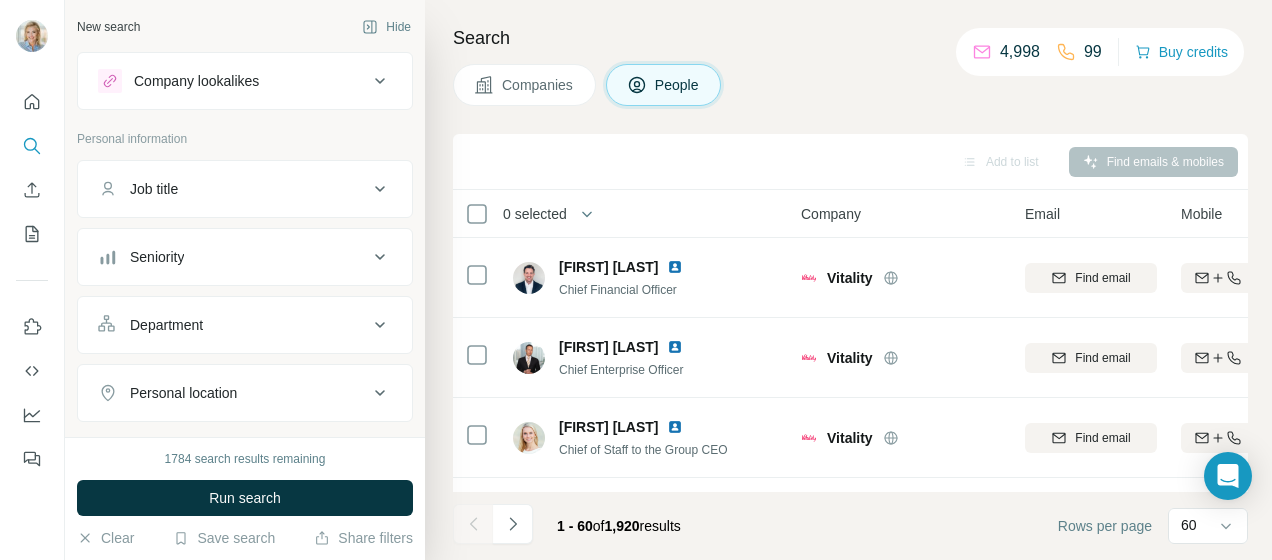 click on "Department" at bounding box center [166, 325] 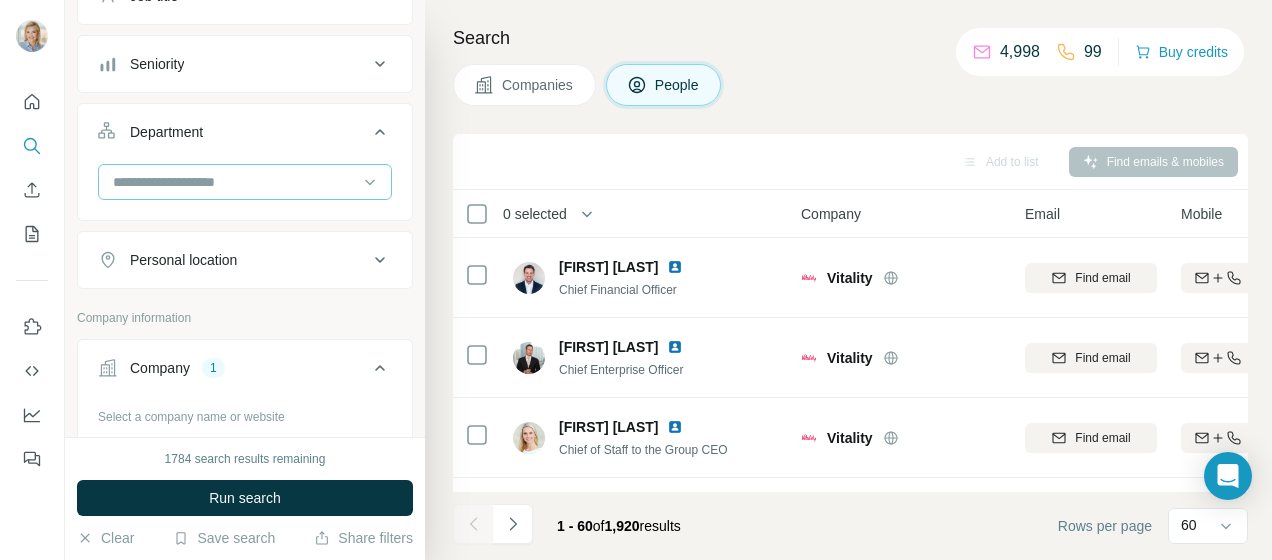 scroll, scrollTop: 200, scrollLeft: 0, axis: vertical 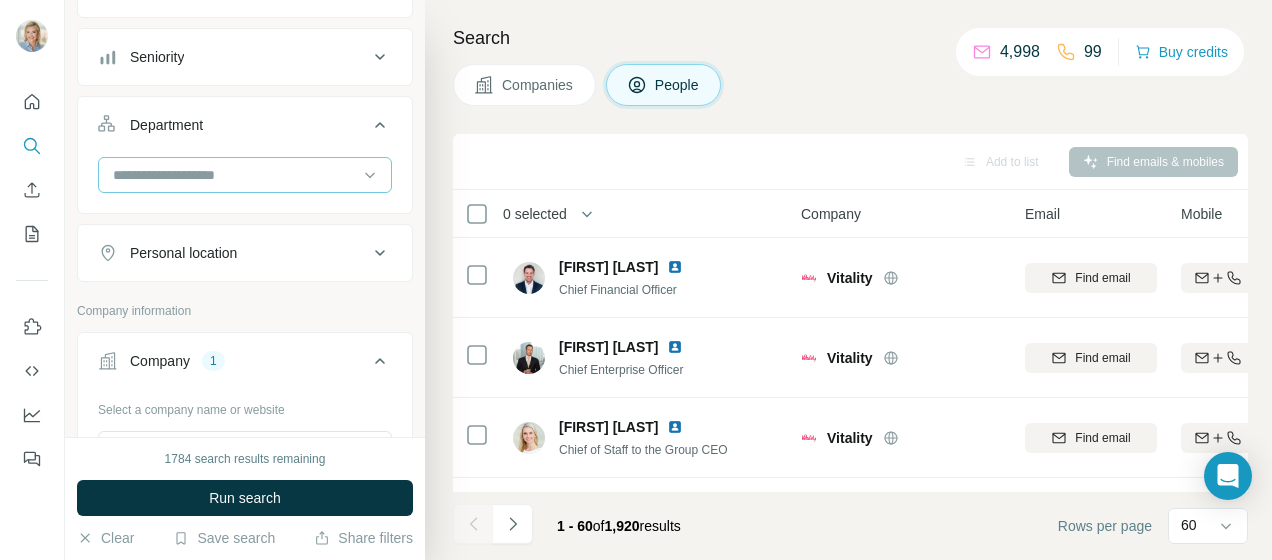 click at bounding box center [234, 175] 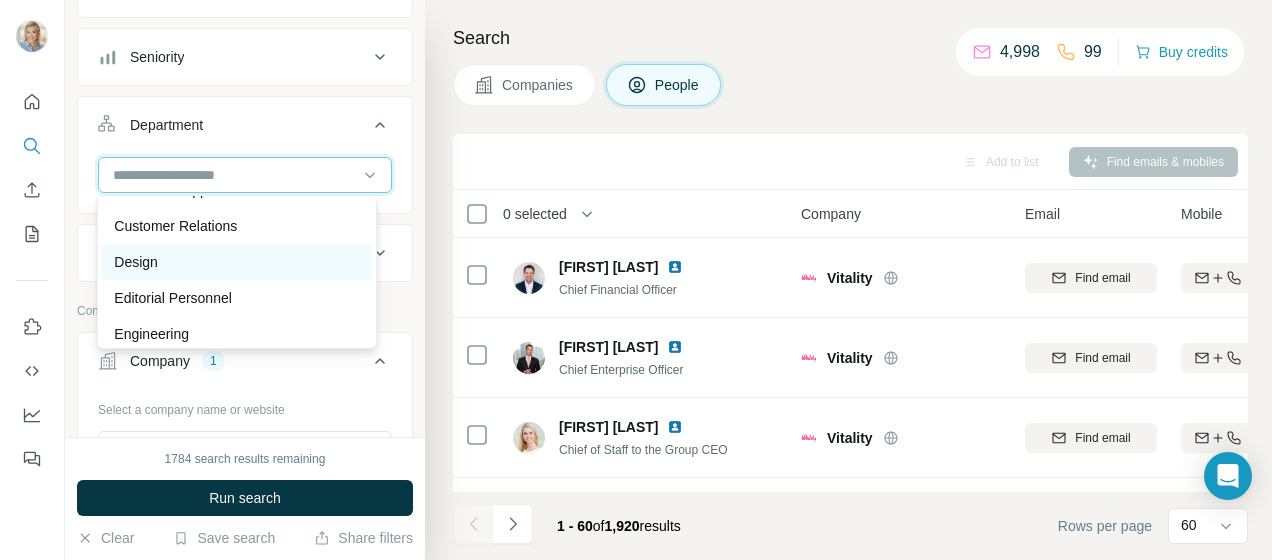 scroll, scrollTop: 200, scrollLeft: 0, axis: vertical 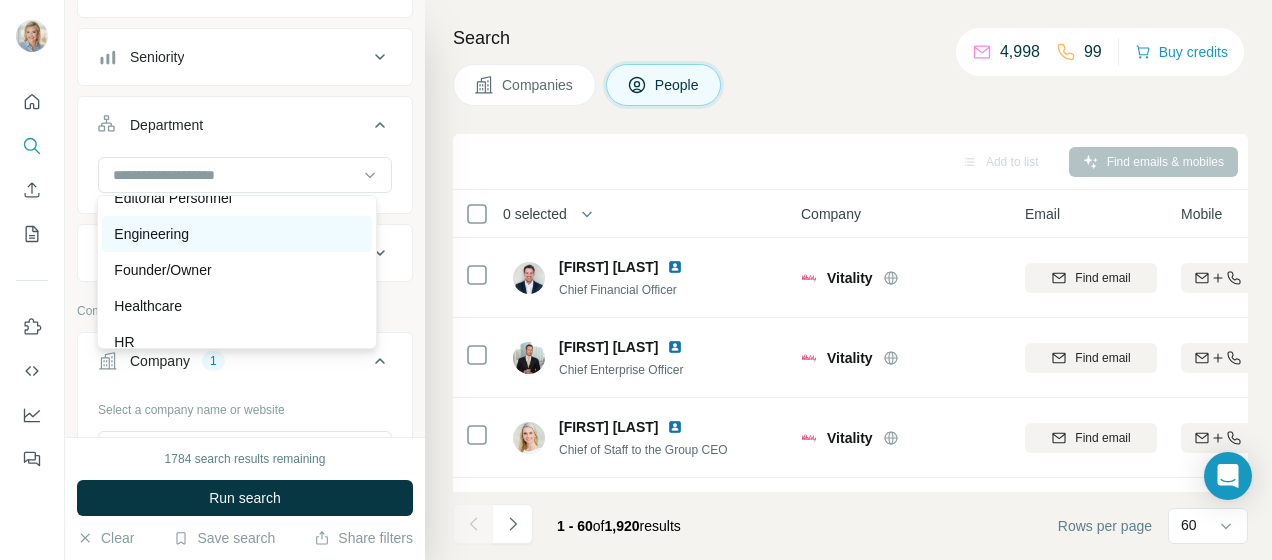 click on "Engineering" at bounding box center [151, 234] 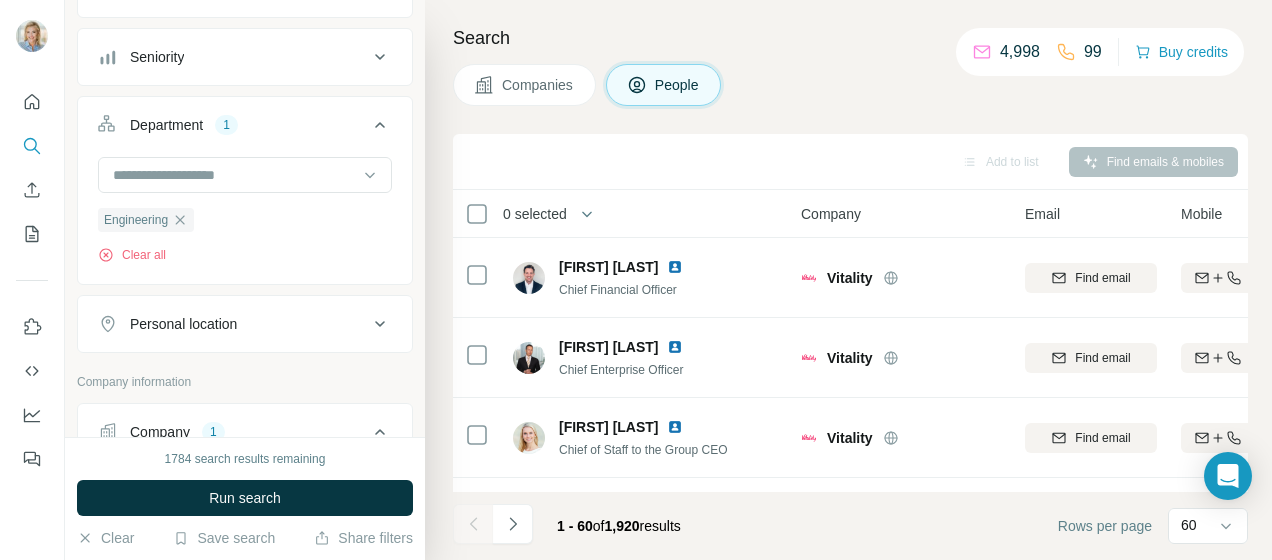 drag, startPoint x: 265, startPoint y: 492, endPoint x: 276, endPoint y: 481, distance: 15.556349 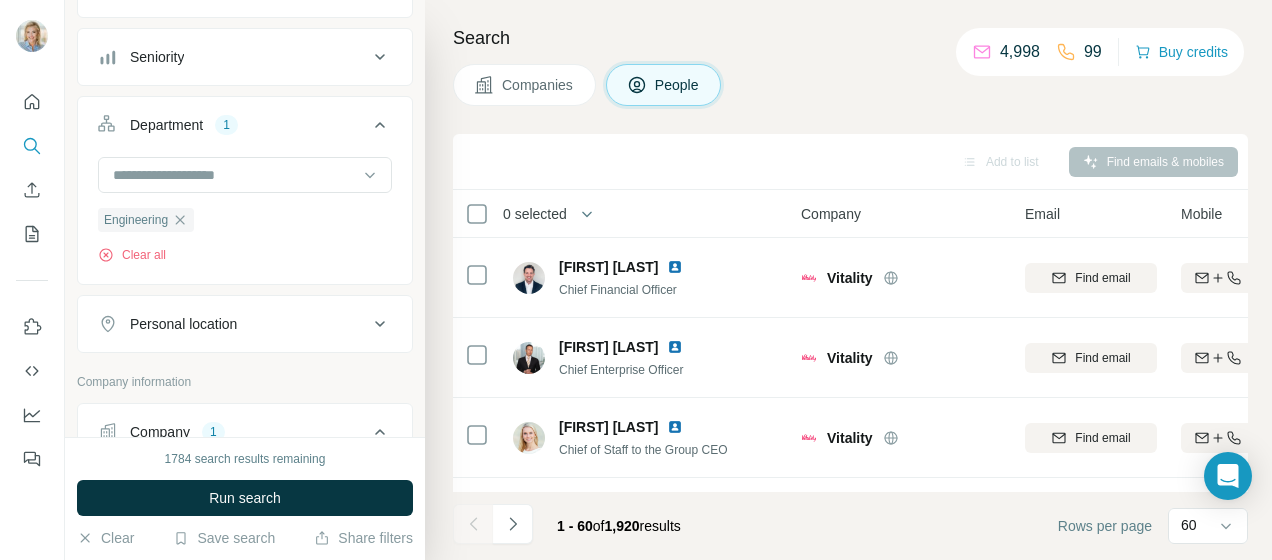 click on "Run search" at bounding box center [245, 498] 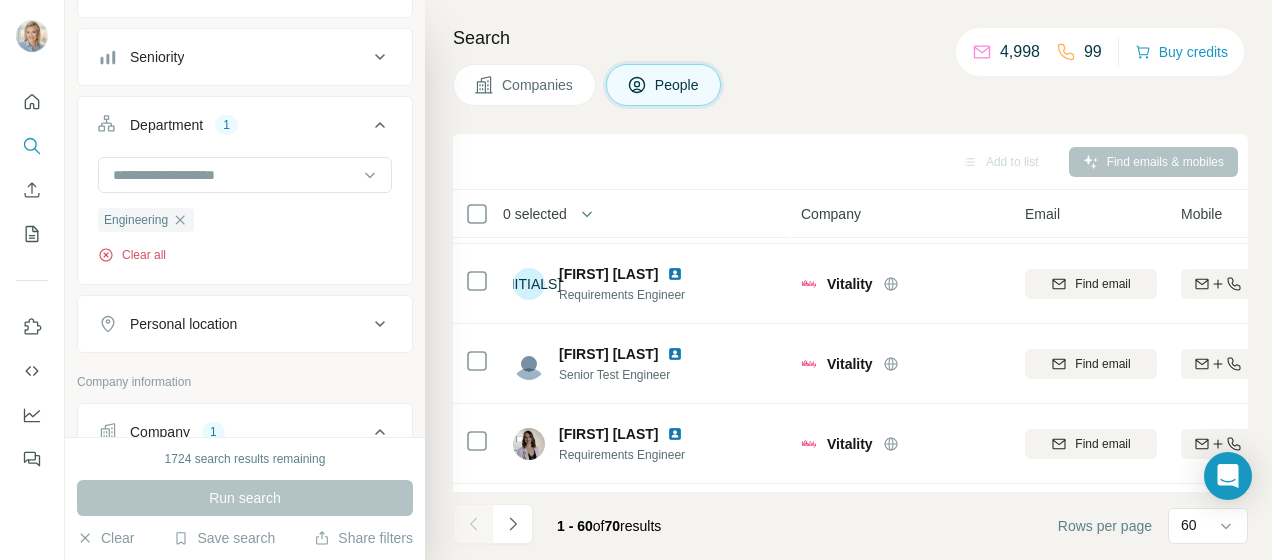 scroll, scrollTop: 2100, scrollLeft: 0, axis: vertical 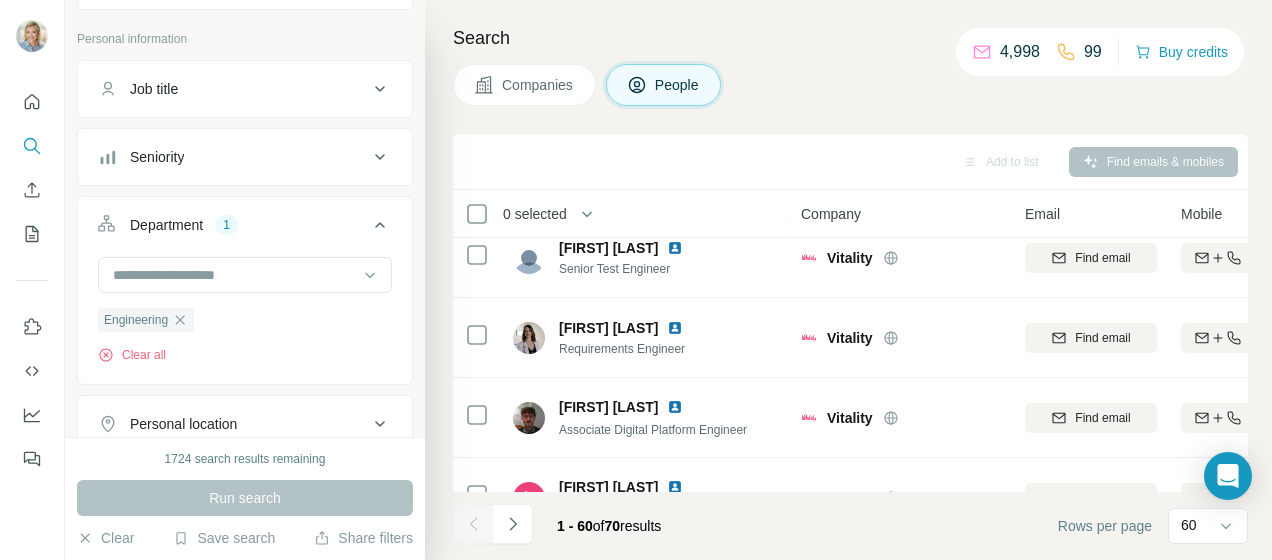 click on "Seniority" at bounding box center [157, 157] 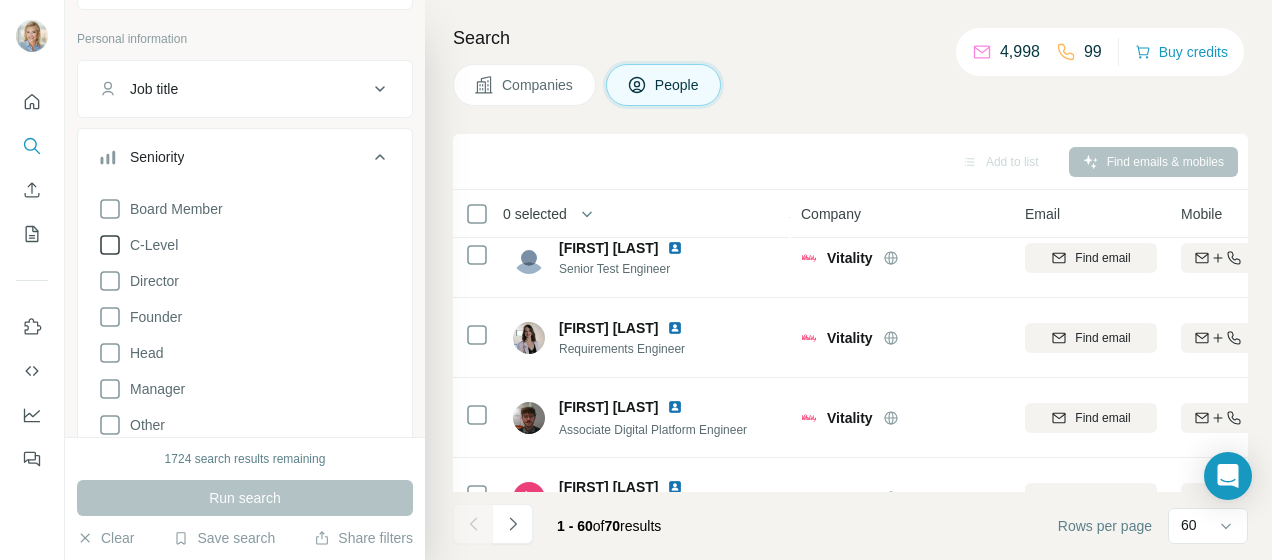 click 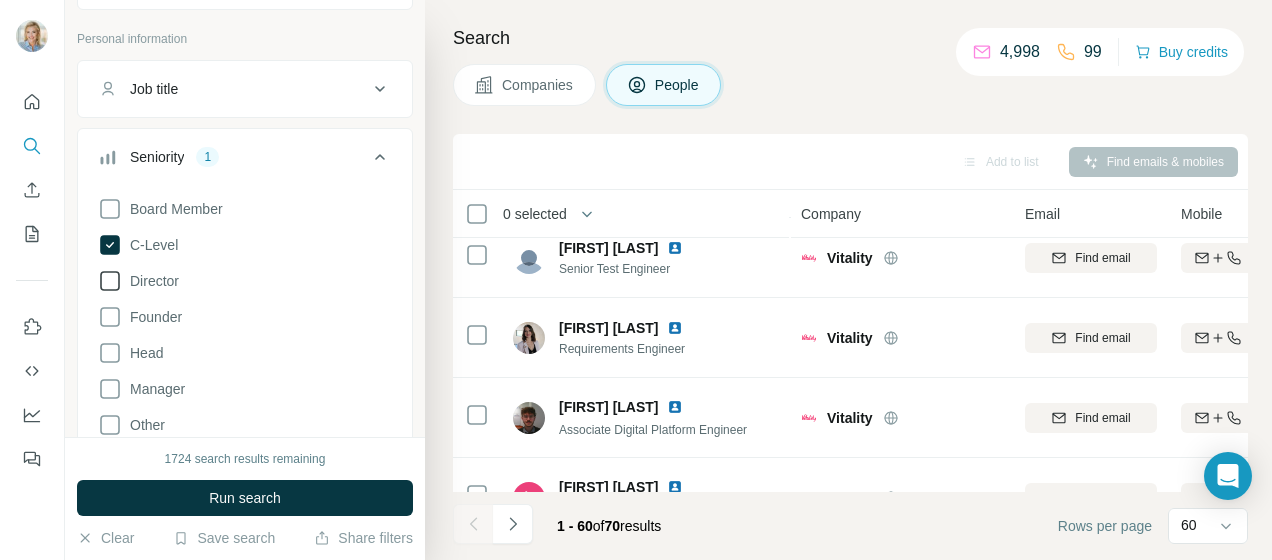 click 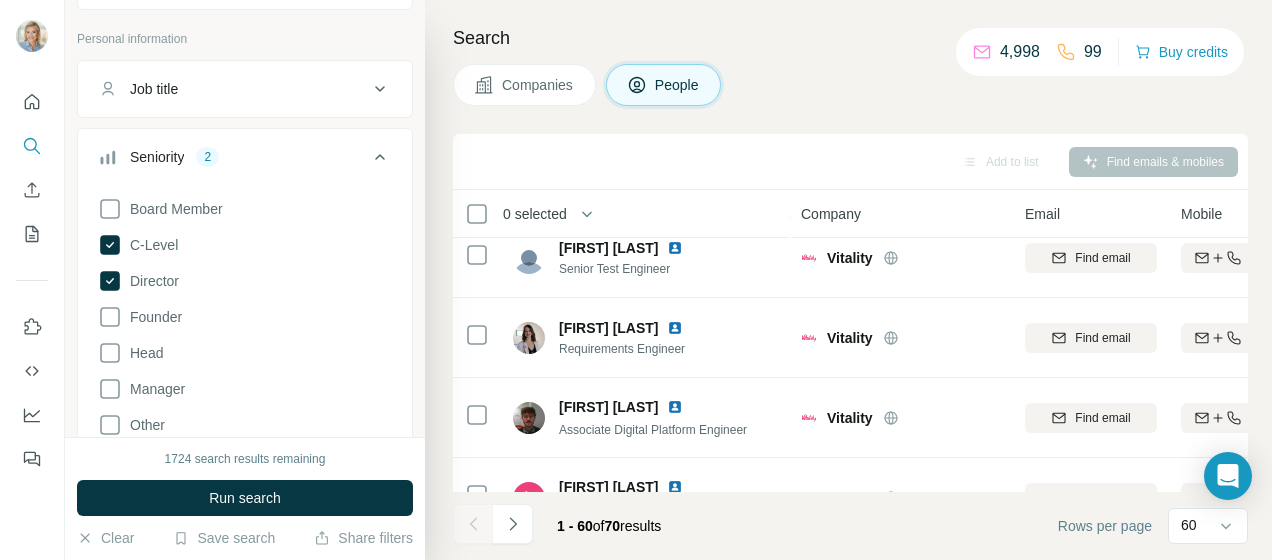 scroll, scrollTop: 200, scrollLeft: 0, axis: vertical 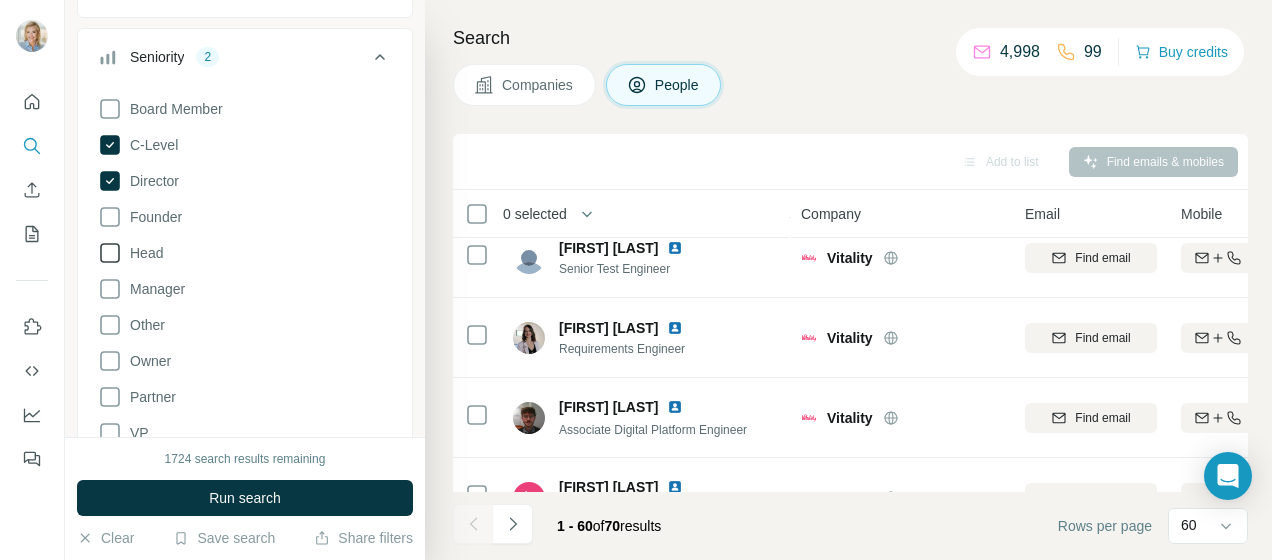 click 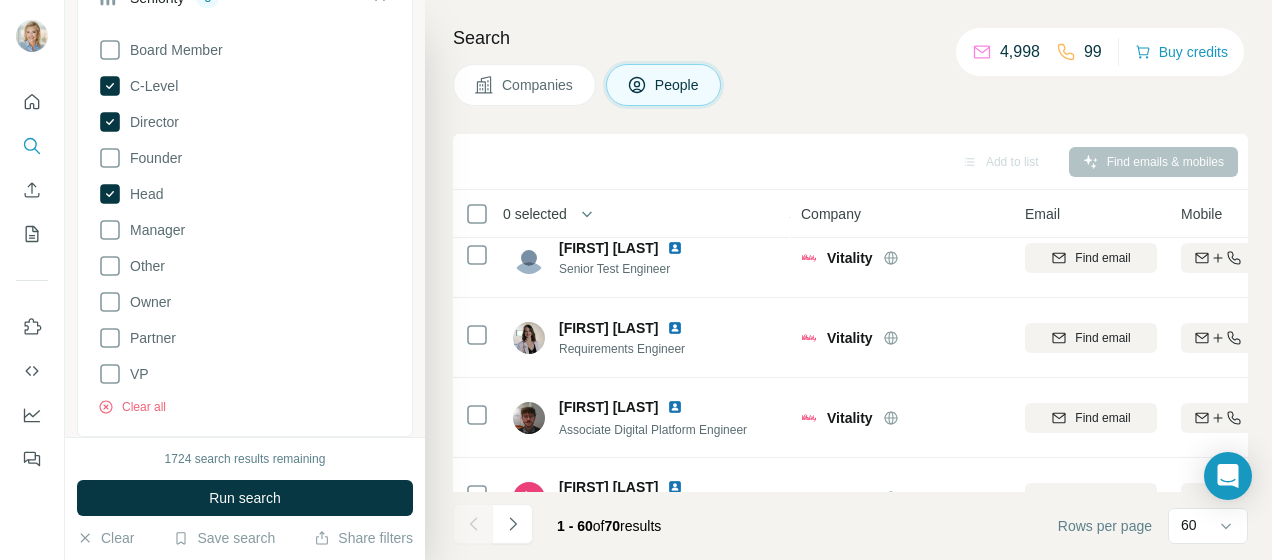 scroll, scrollTop: 300, scrollLeft: 0, axis: vertical 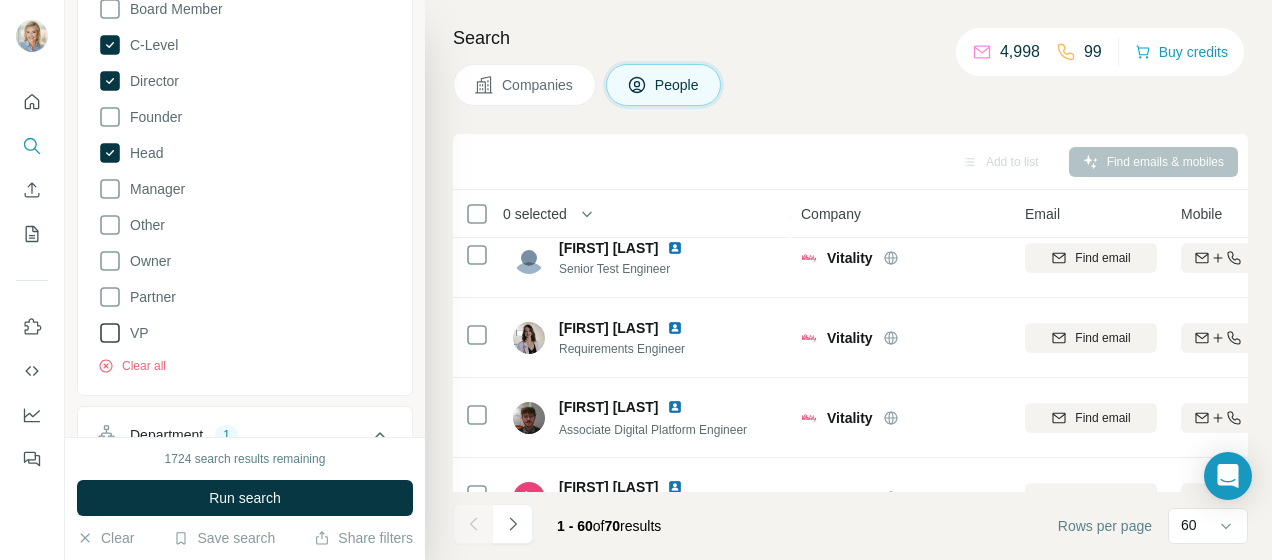click 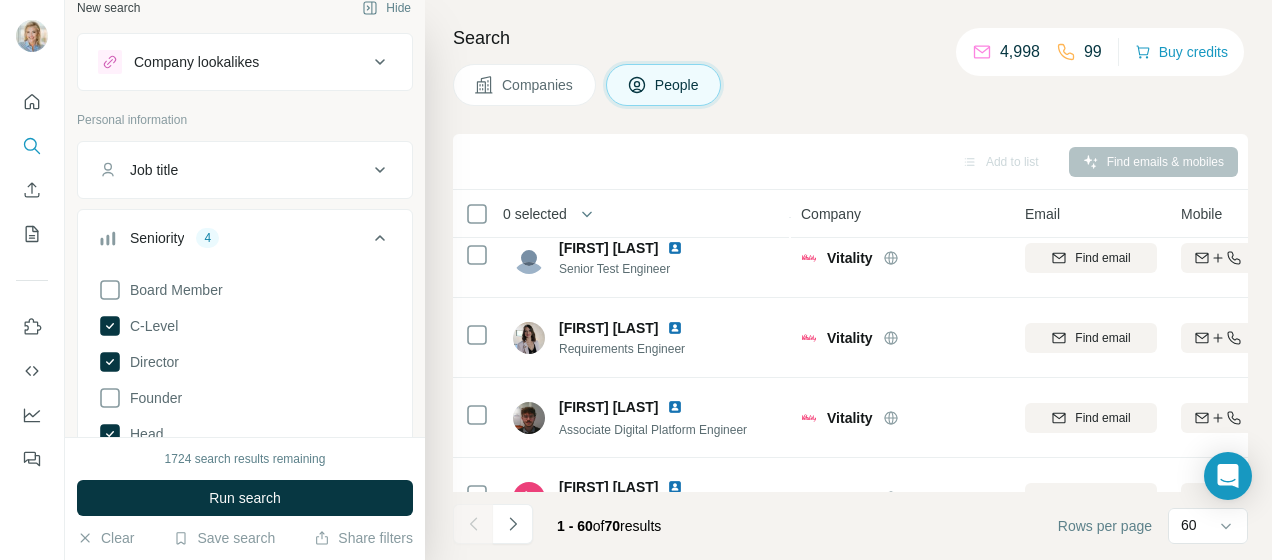 scroll, scrollTop: 0, scrollLeft: 0, axis: both 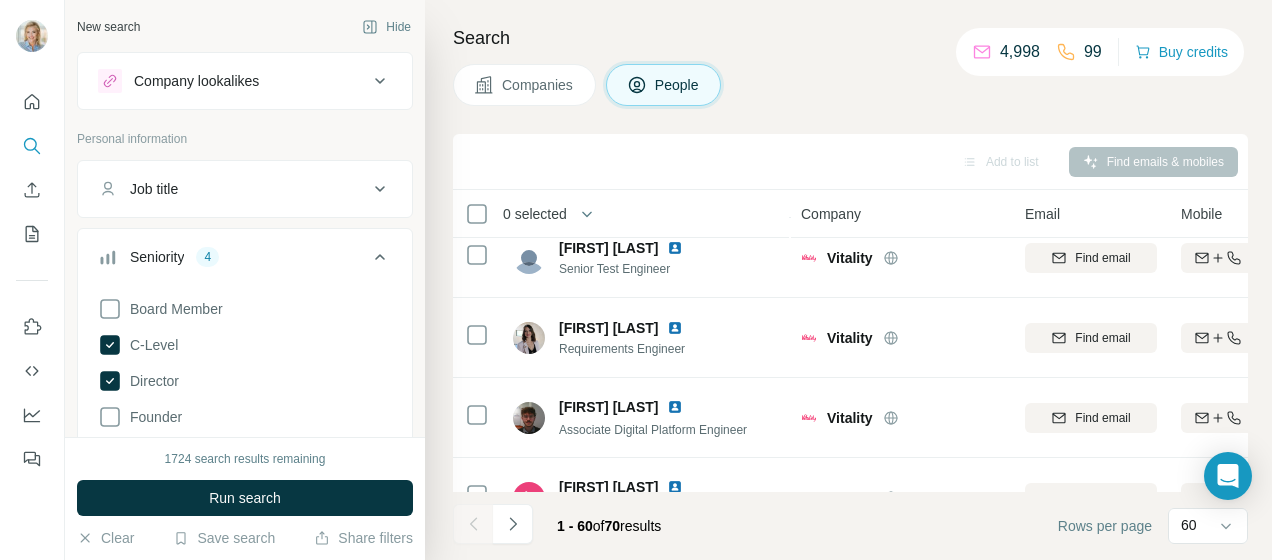 click on "Run search" at bounding box center [245, 498] 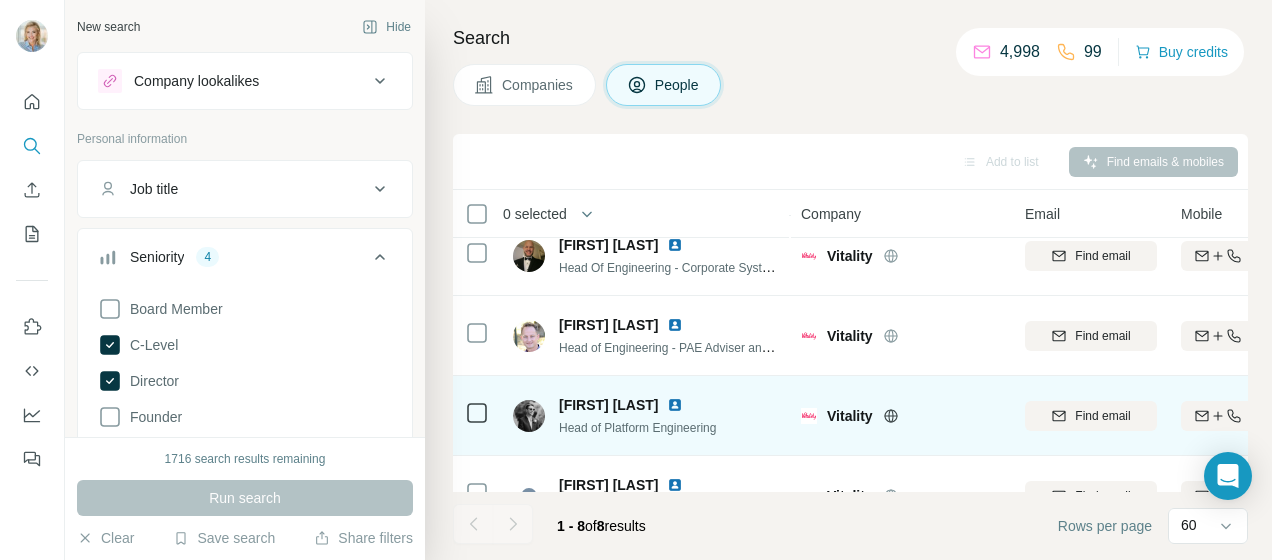 scroll, scrollTop: 395, scrollLeft: 0, axis: vertical 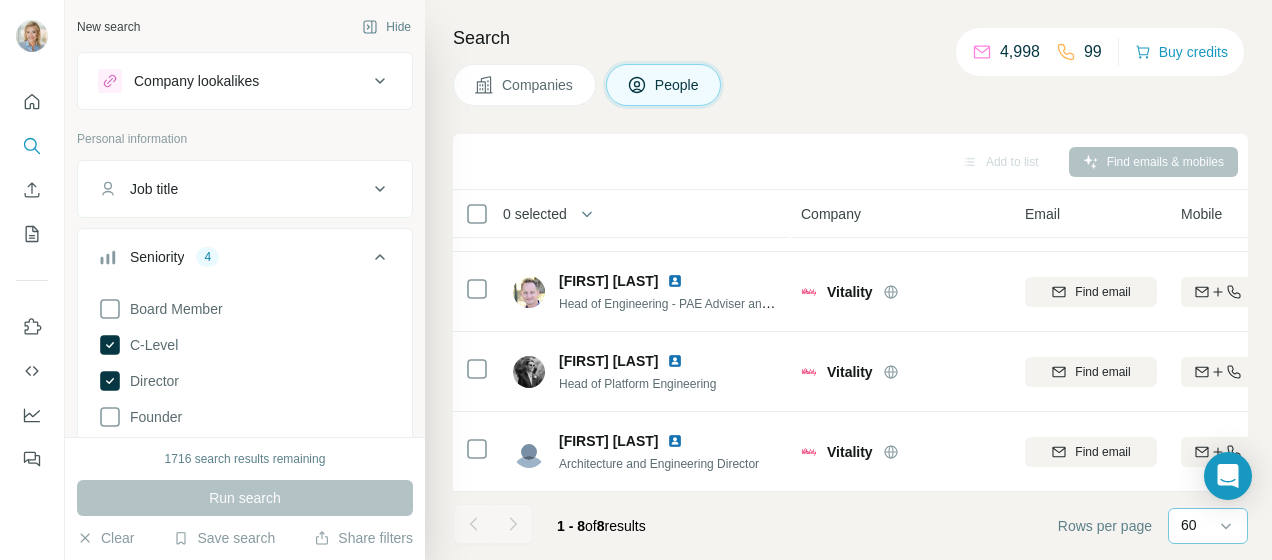 click on "60" at bounding box center [1189, 525] 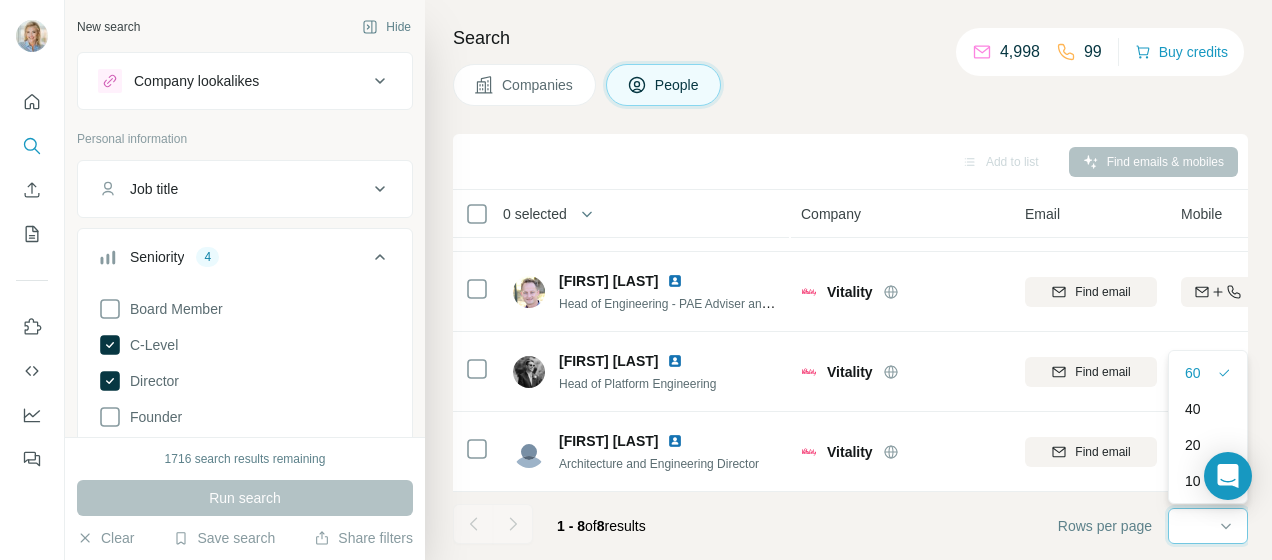 scroll, scrollTop: 0, scrollLeft: 0, axis: both 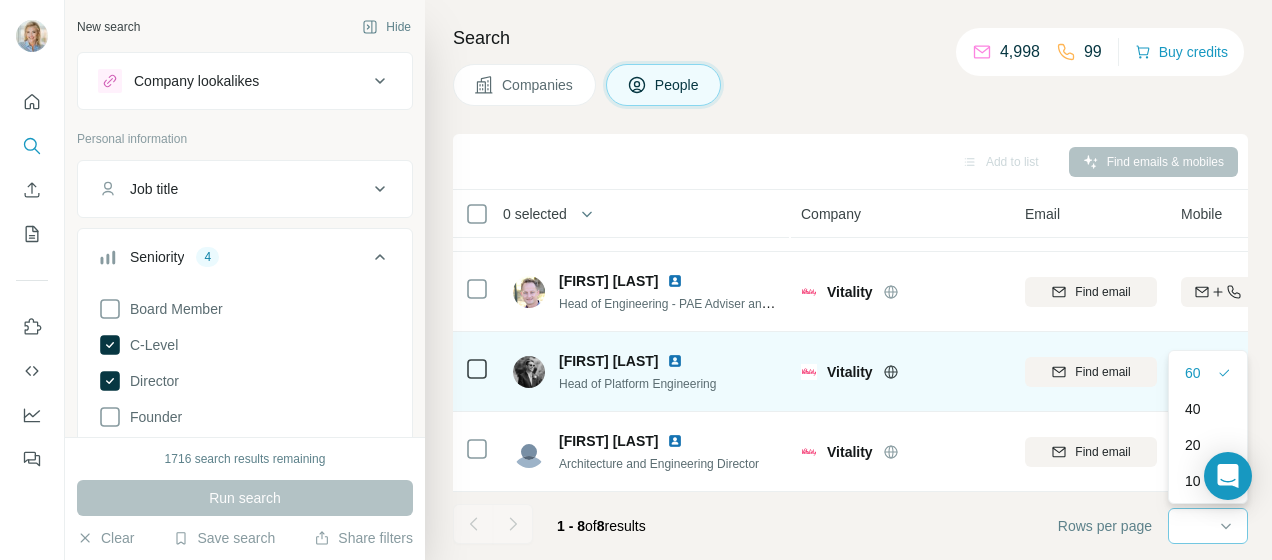 drag, startPoint x: 1214, startPoint y: 368, endPoint x: 1146, endPoint y: 381, distance: 69.2315 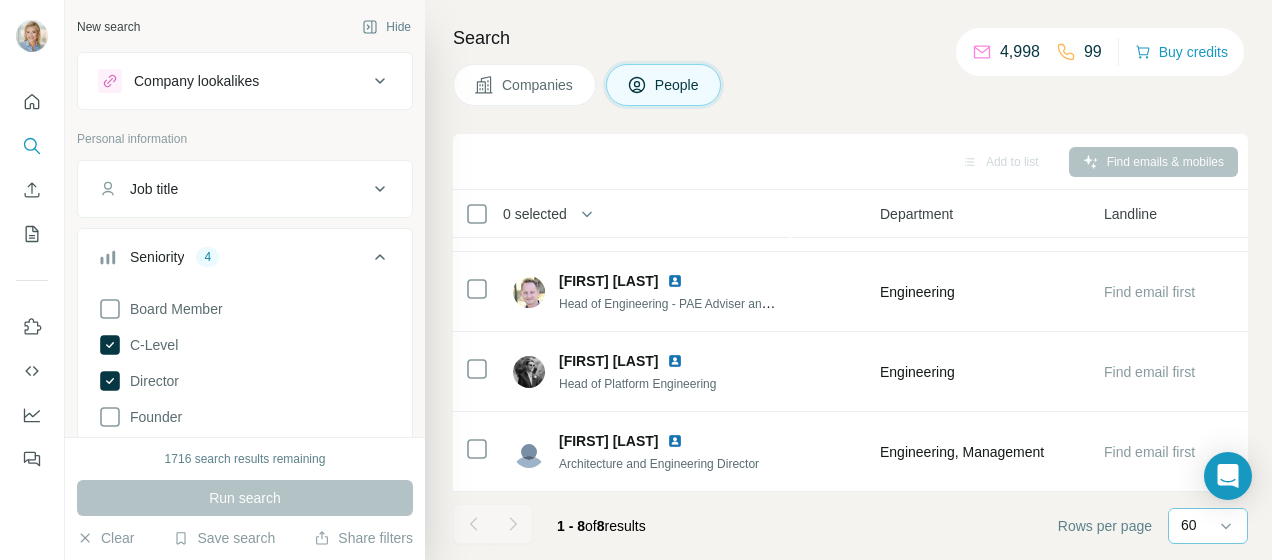 scroll, scrollTop: 395, scrollLeft: 0, axis: vertical 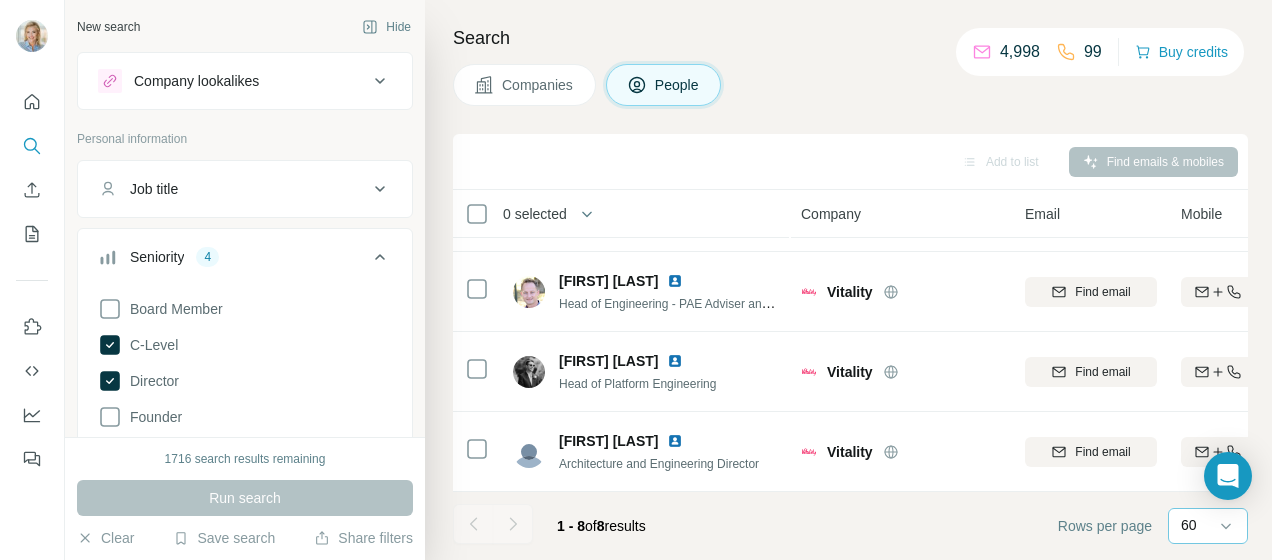 click on "1 - 8  of  8  results" at bounding box center [601, 526] 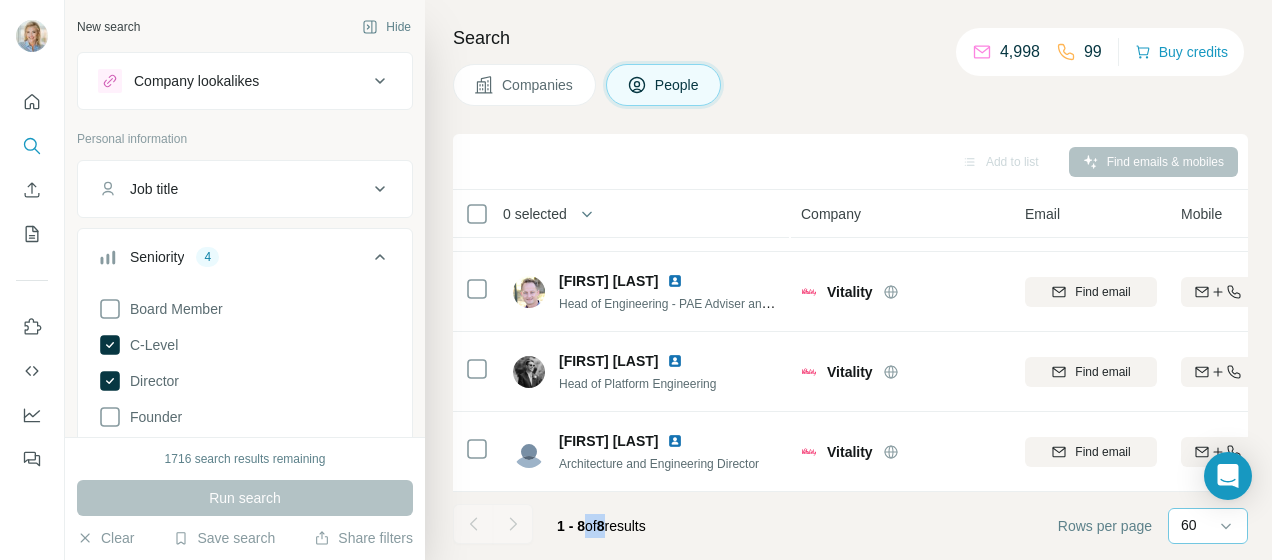 click on "of" at bounding box center (591, 526) 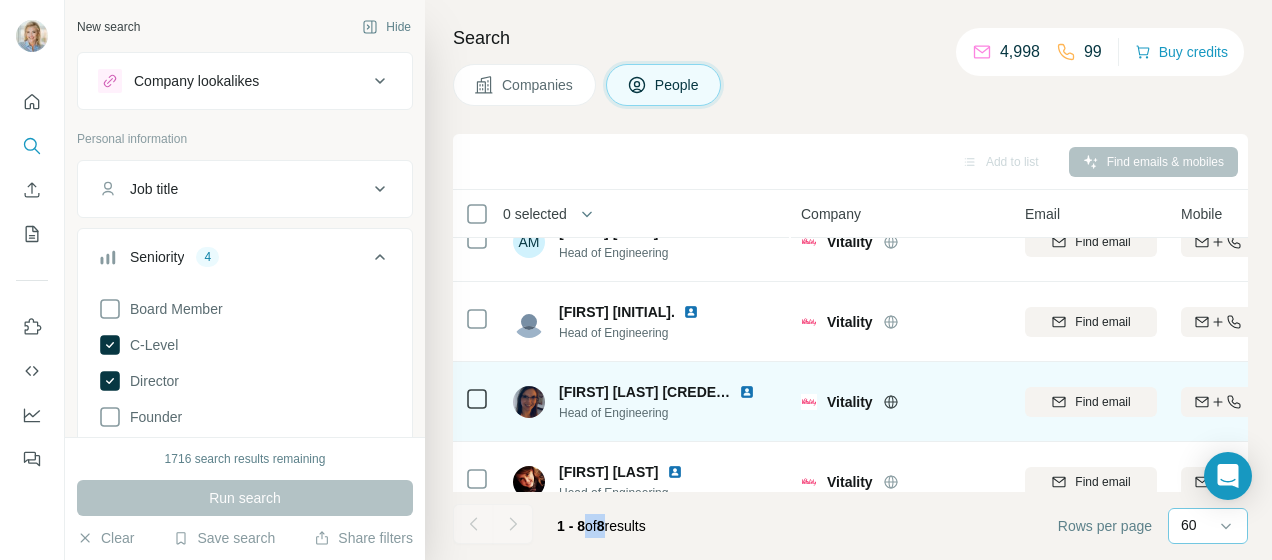 scroll, scrollTop: 0, scrollLeft: 0, axis: both 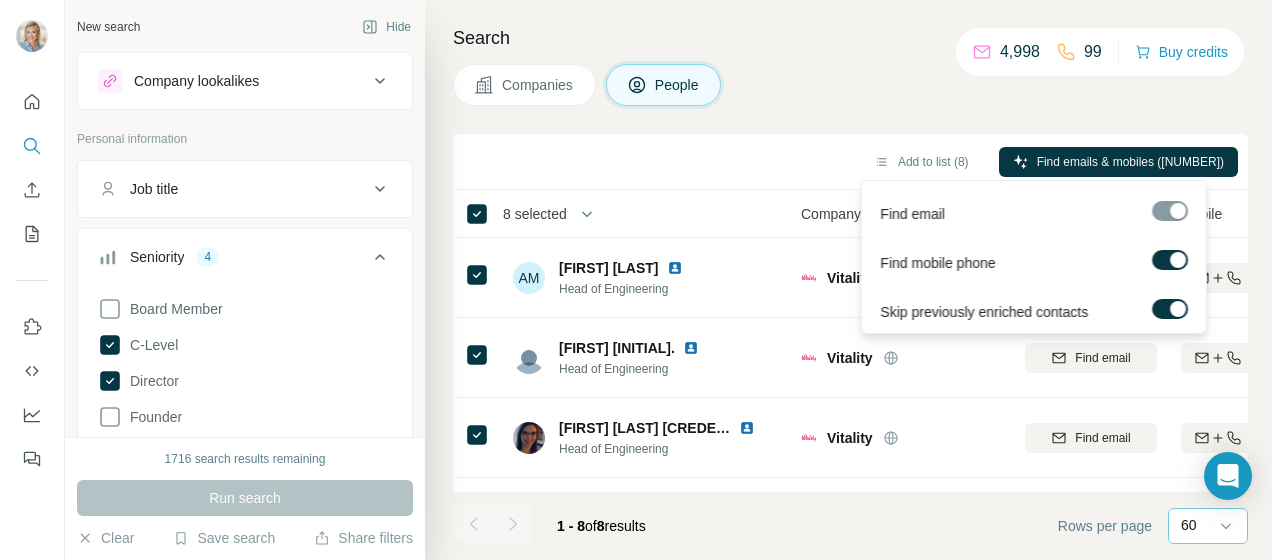 click at bounding box center [1170, 211] 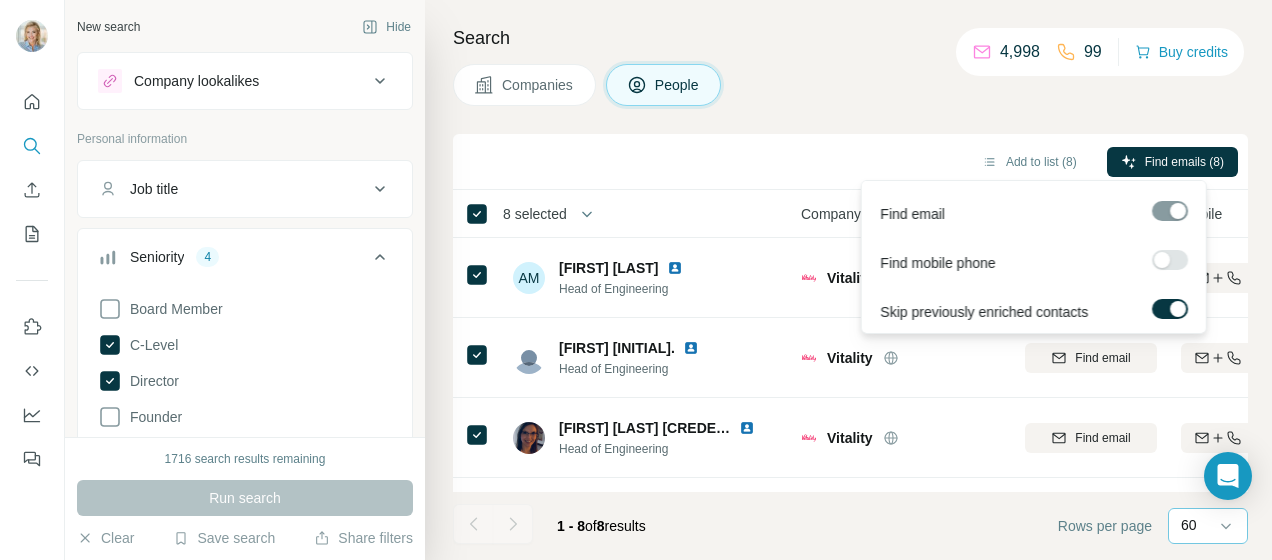 click at bounding box center [1170, 260] 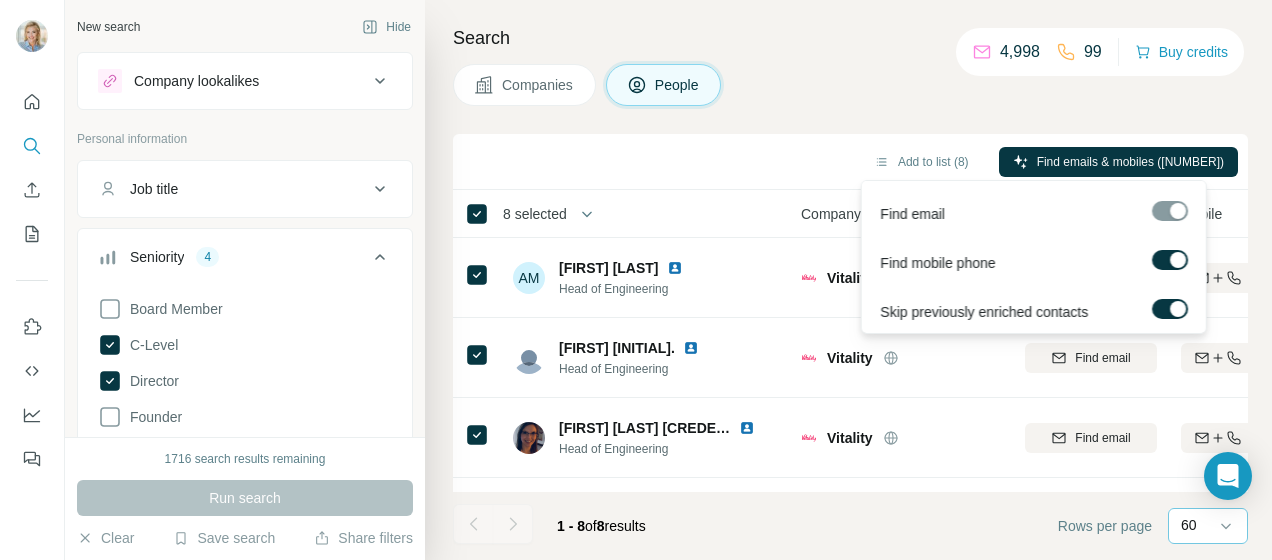 click at bounding box center [1170, 211] 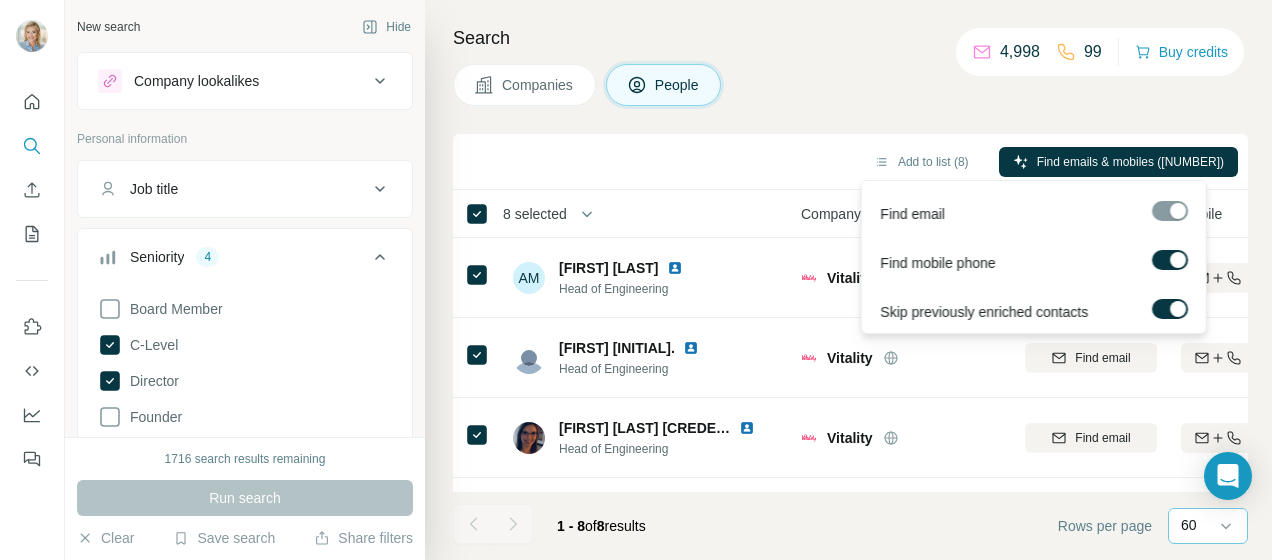 click at bounding box center [1170, 309] 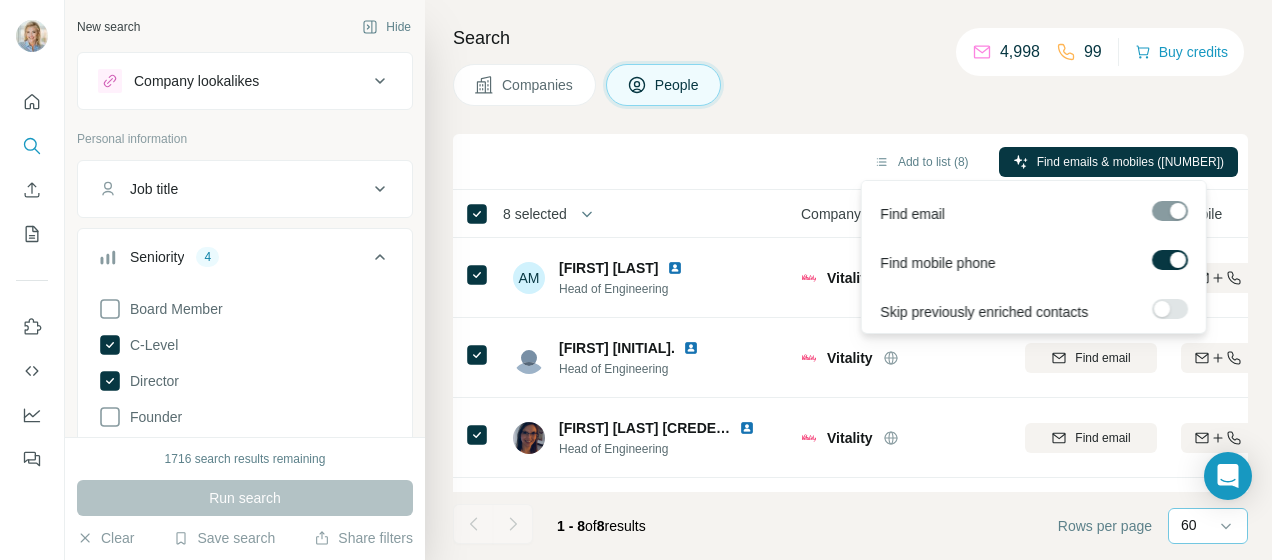 click at bounding box center [1170, 309] 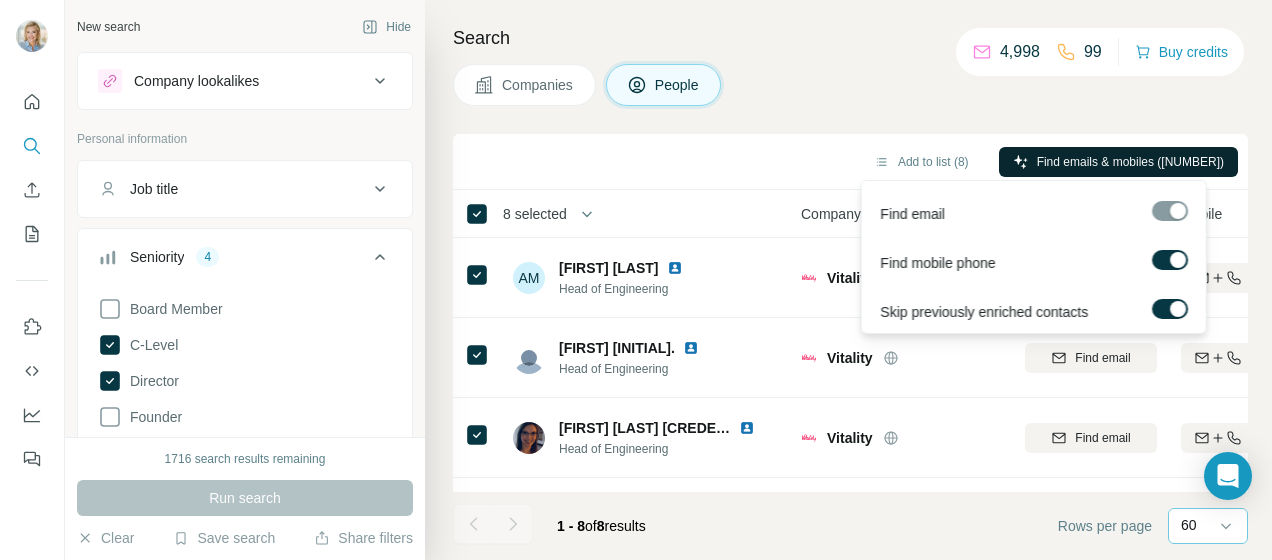 click on "Find emails & mobiles ([NUMBER])" at bounding box center [1130, 162] 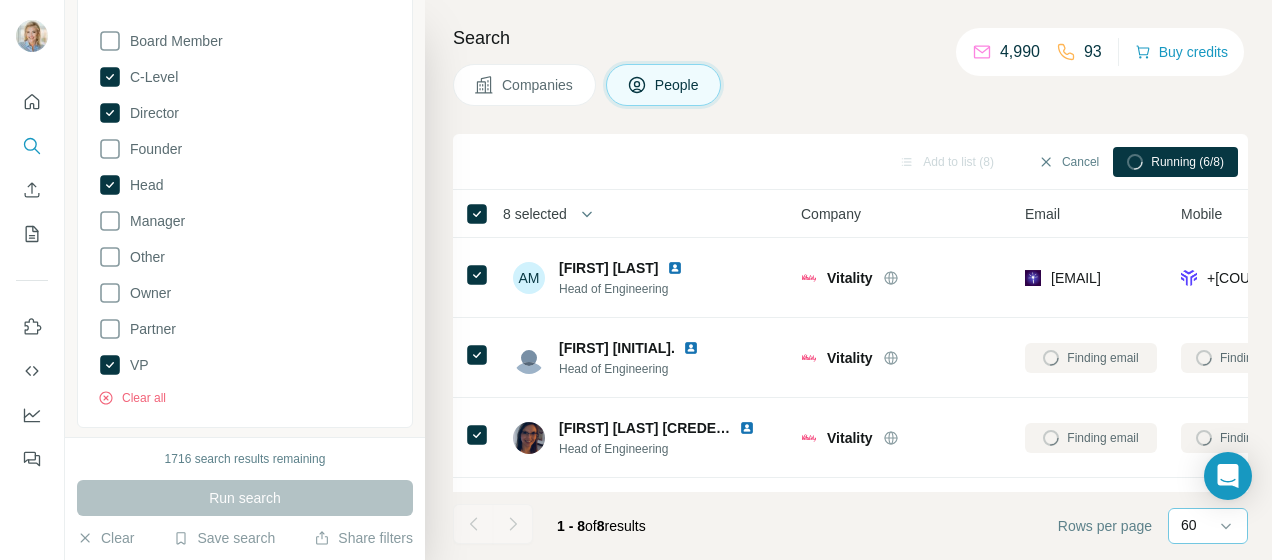 scroll, scrollTop: 300, scrollLeft: 0, axis: vertical 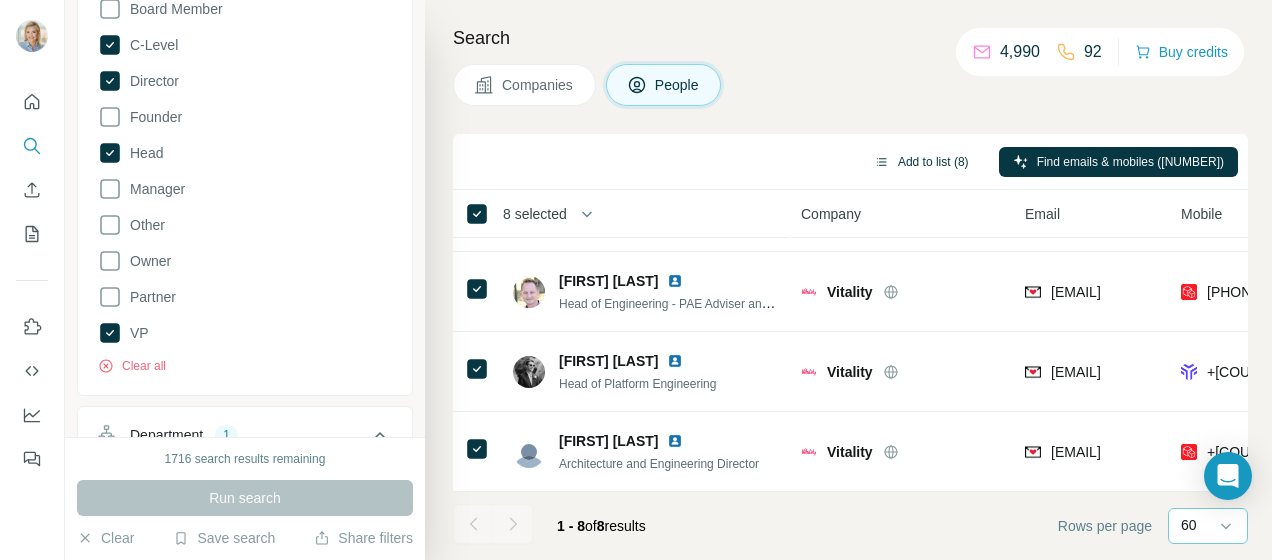 click on "Add to list (8)" at bounding box center [921, 162] 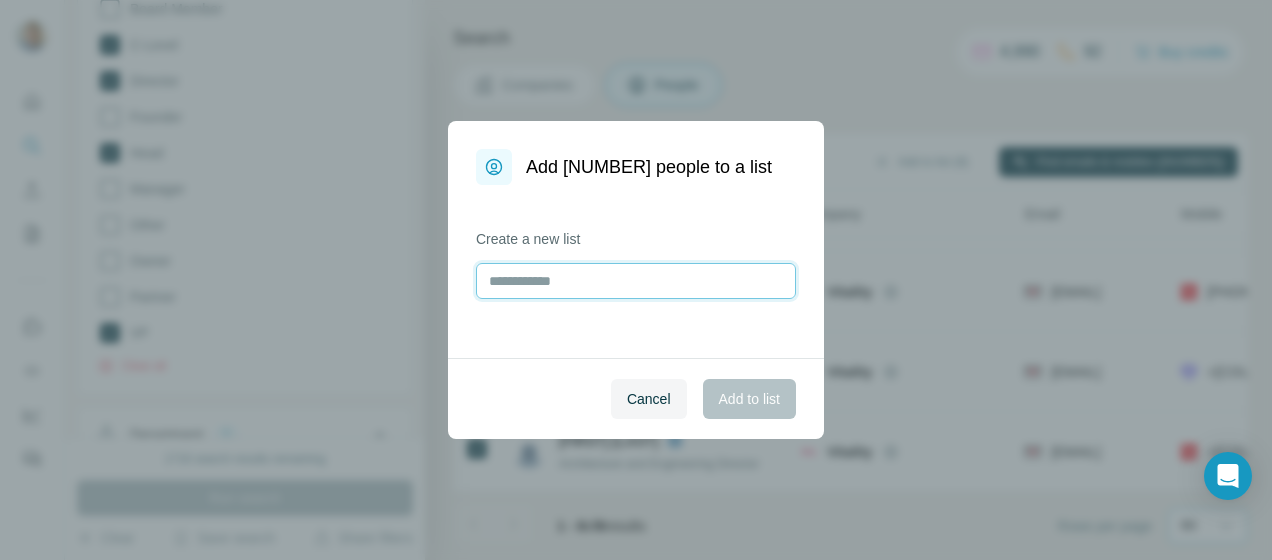 click at bounding box center [636, 281] 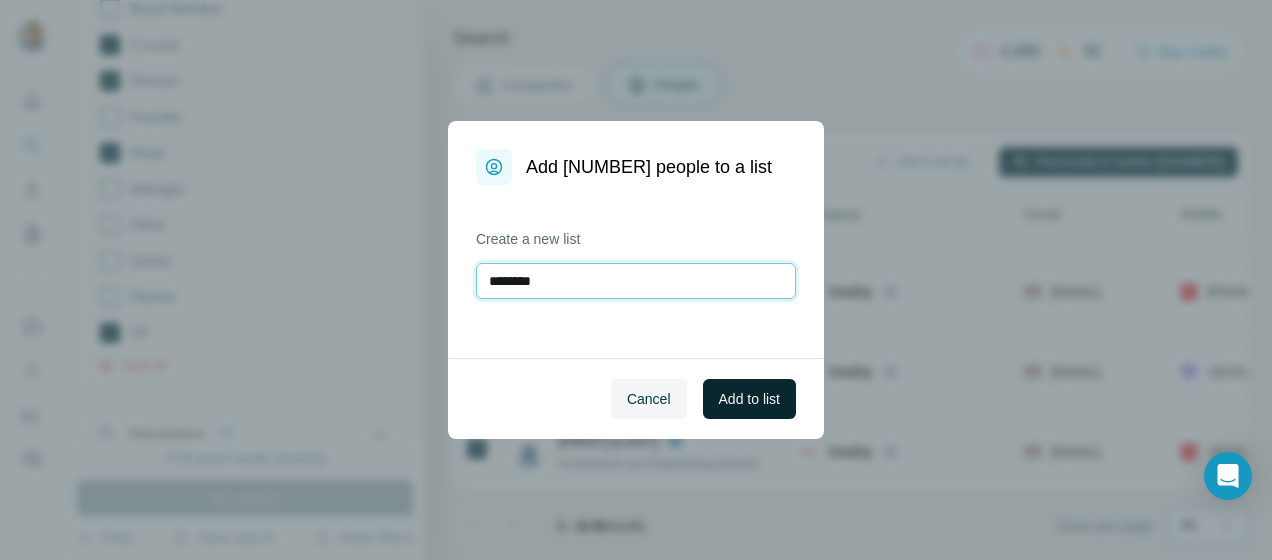 type on "********" 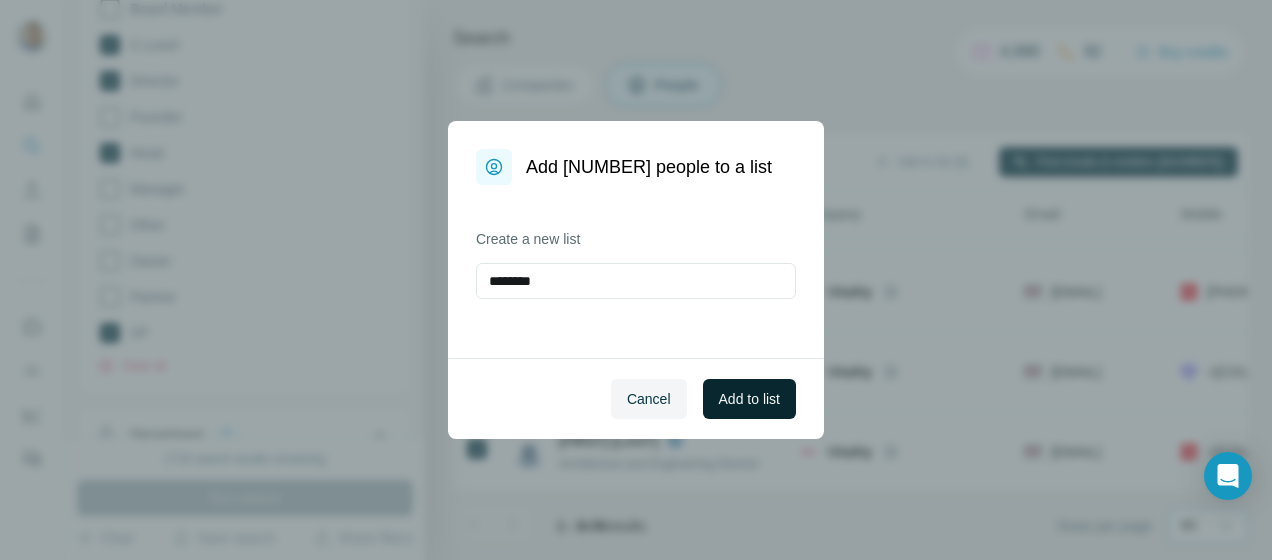 click on "Add to list" at bounding box center [749, 399] 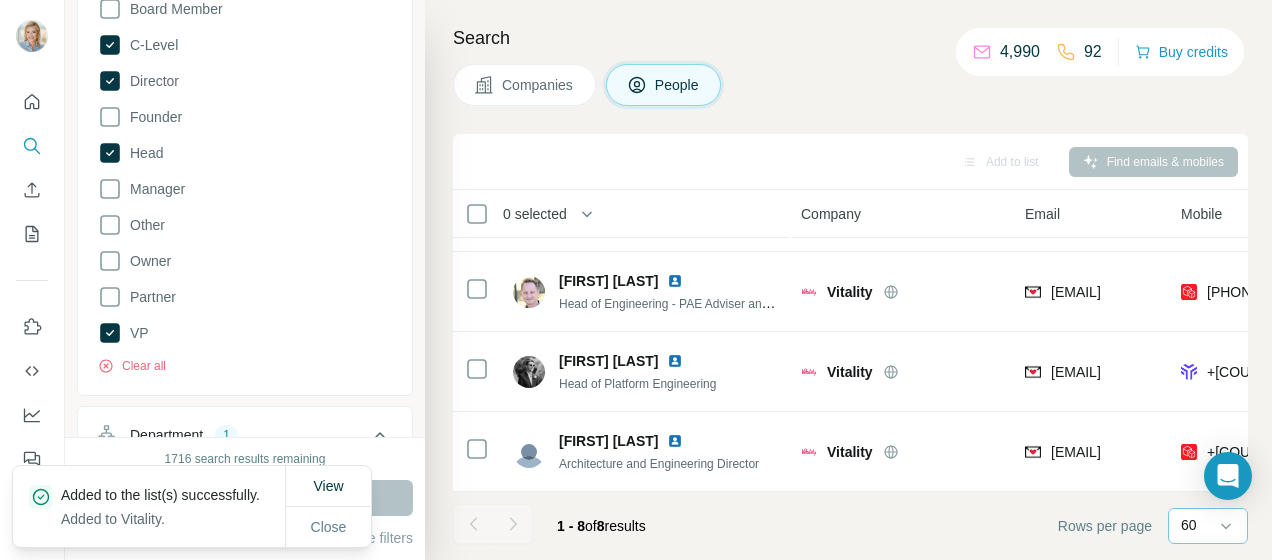 click on "Search" at bounding box center [850, 38] 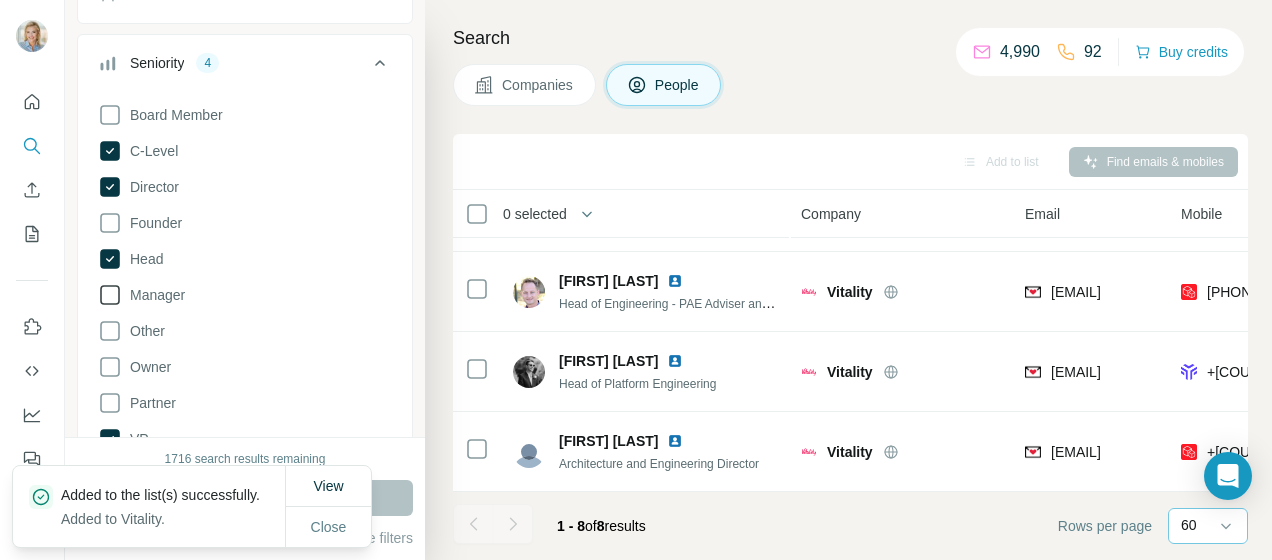 scroll, scrollTop: 200, scrollLeft: 0, axis: vertical 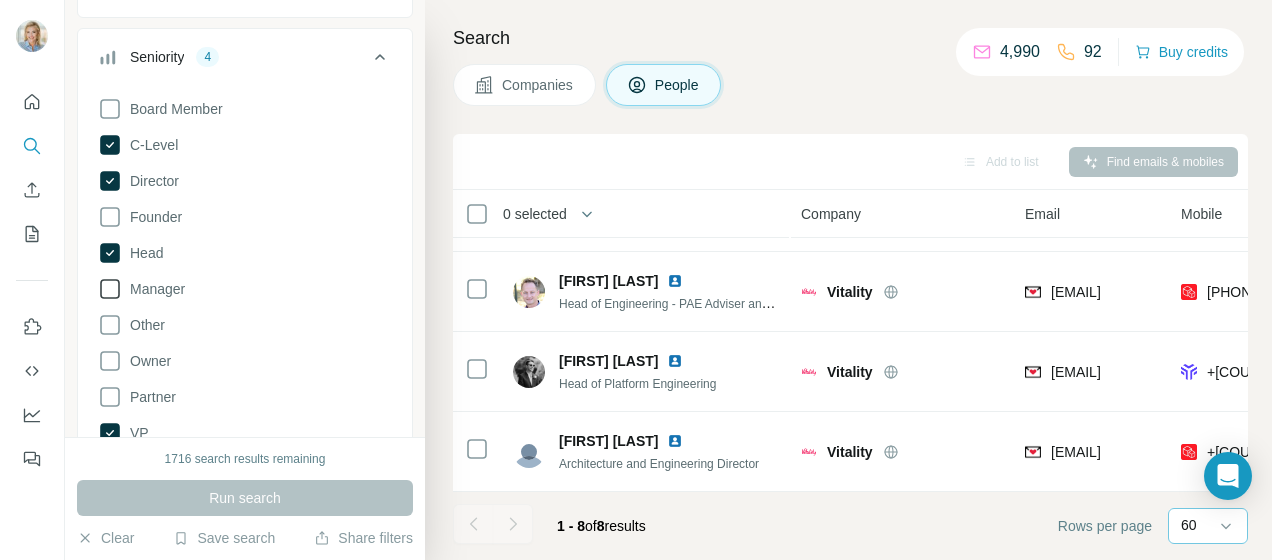 click 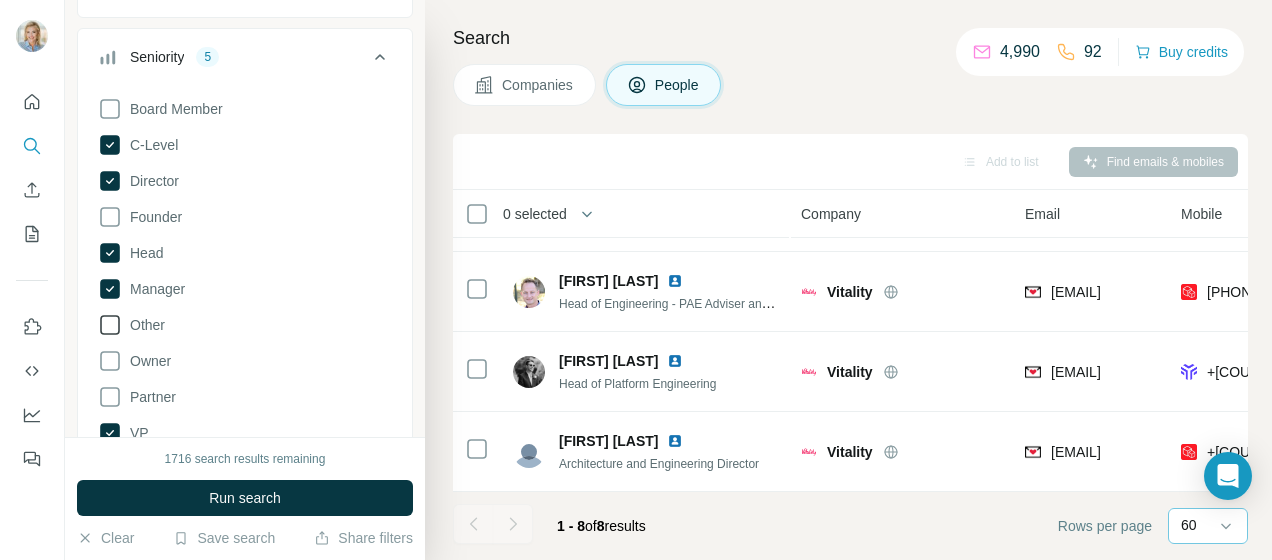 click 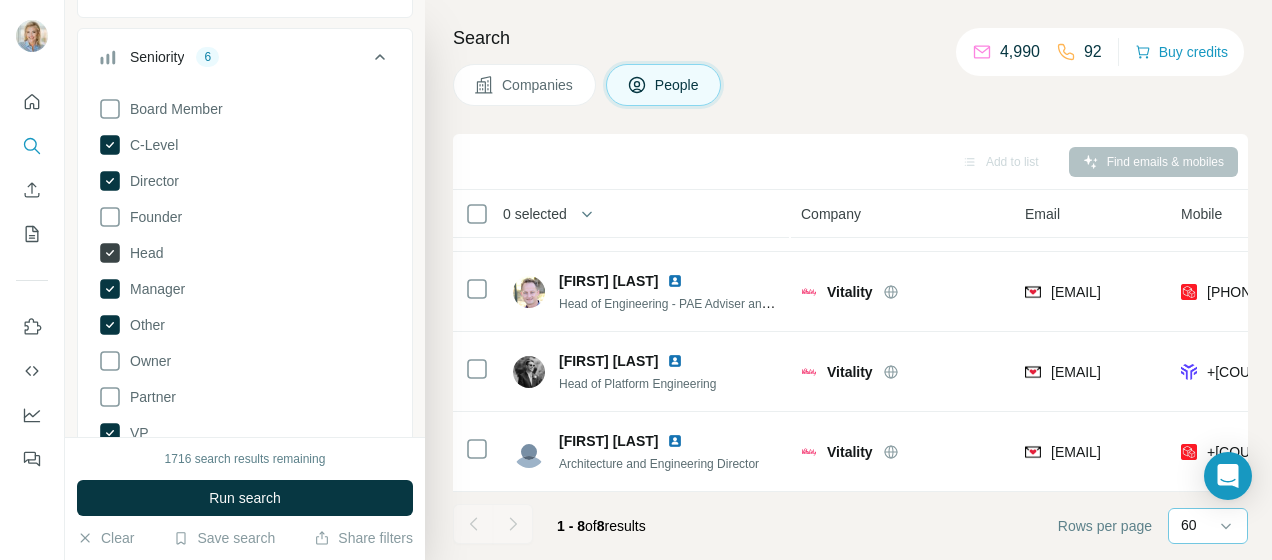 click 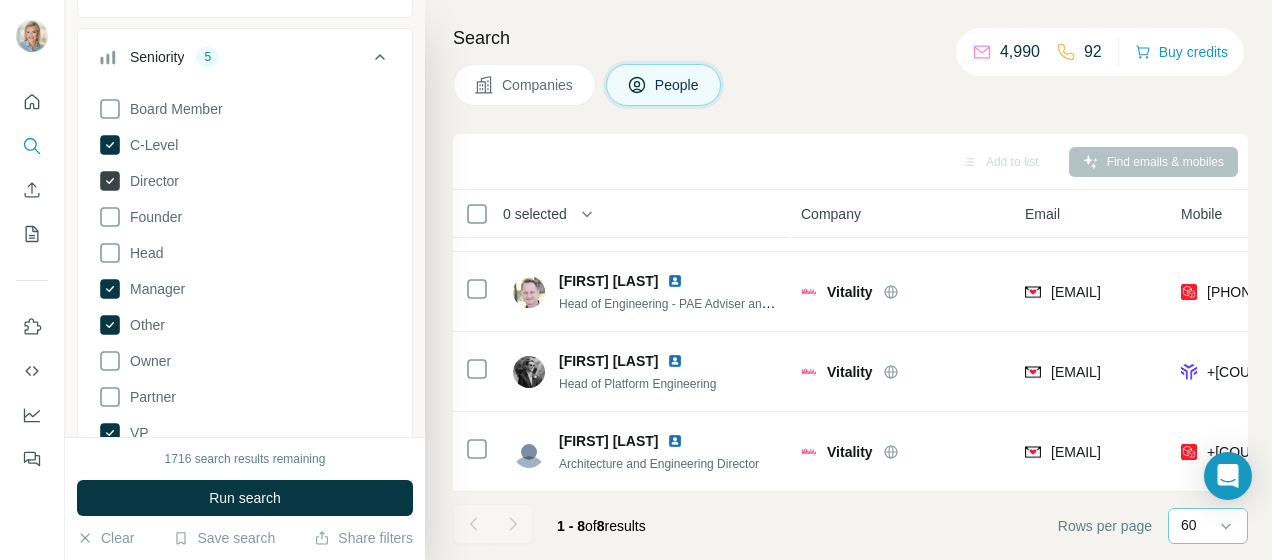 click 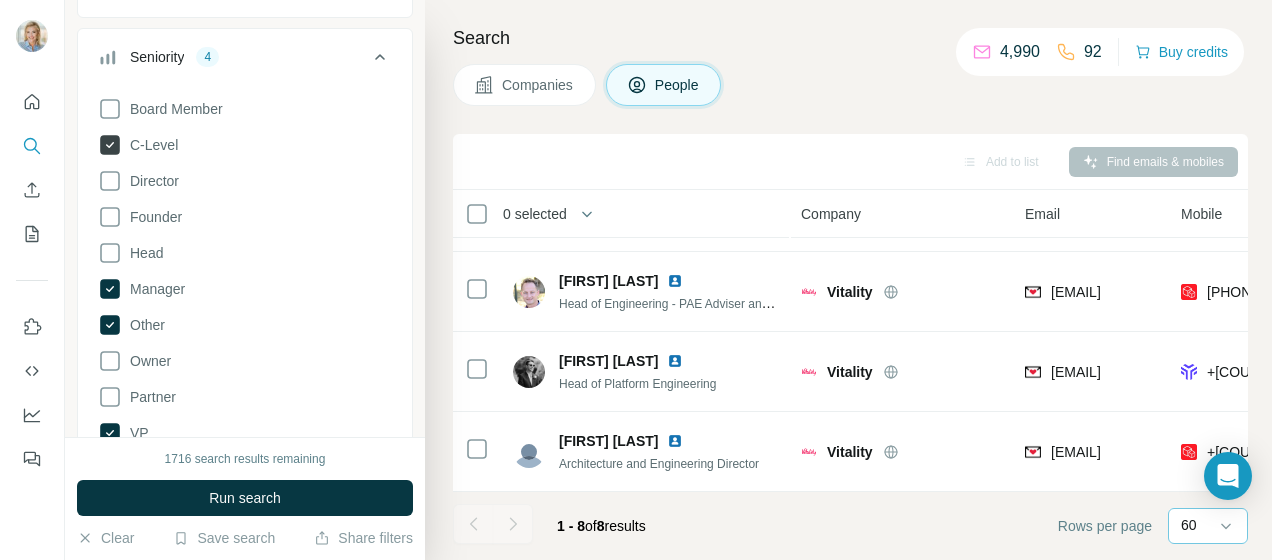 click 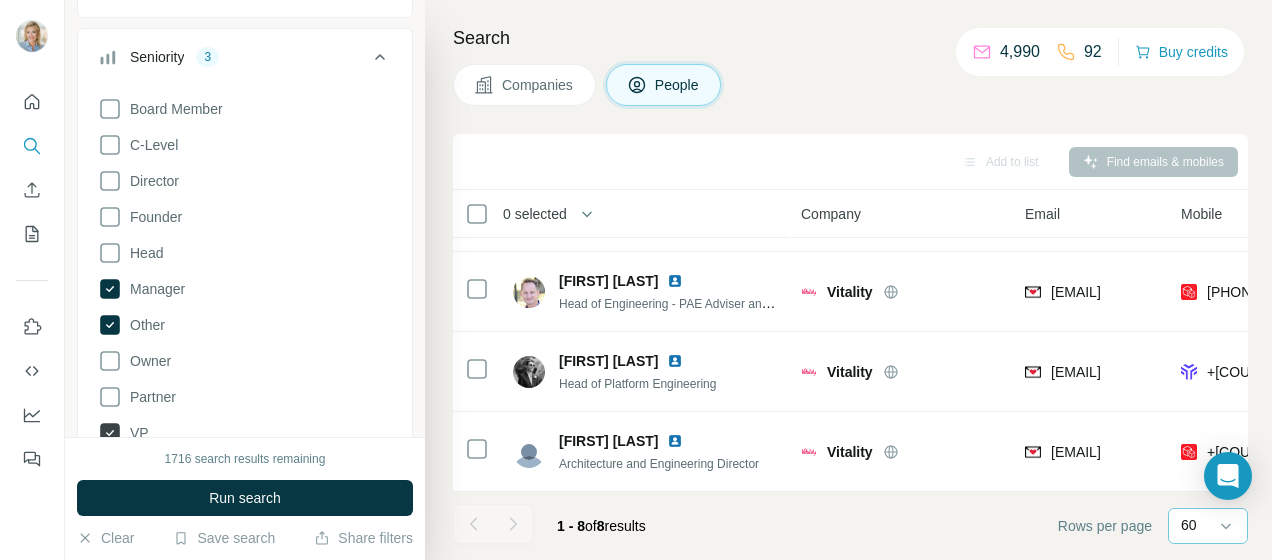 click 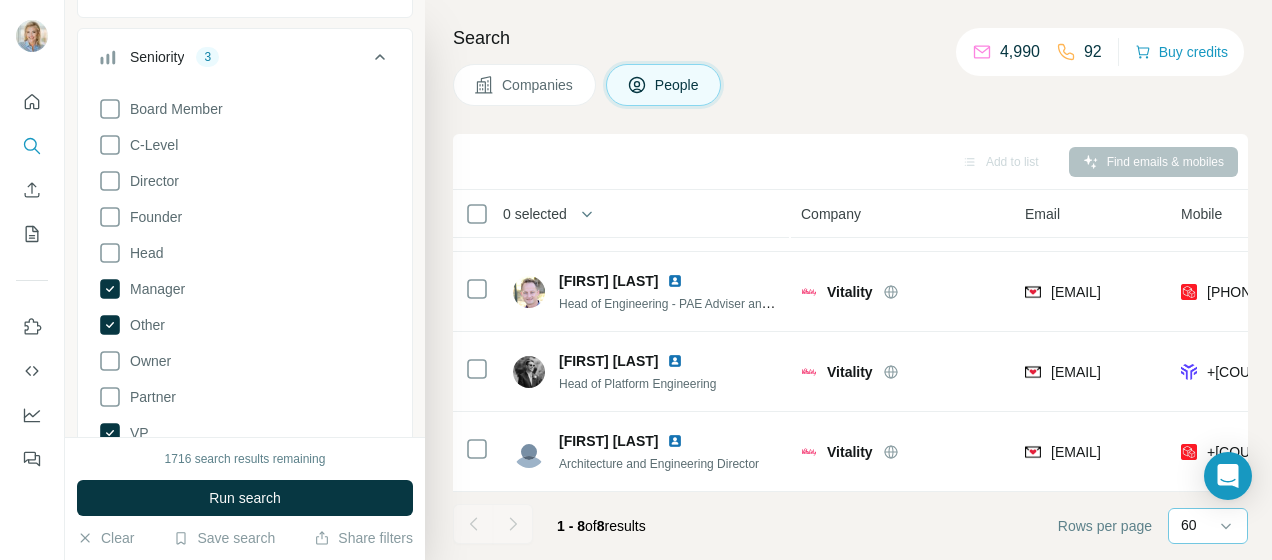 scroll, scrollTop: 204, scrollLeft: 0, axis: vertical 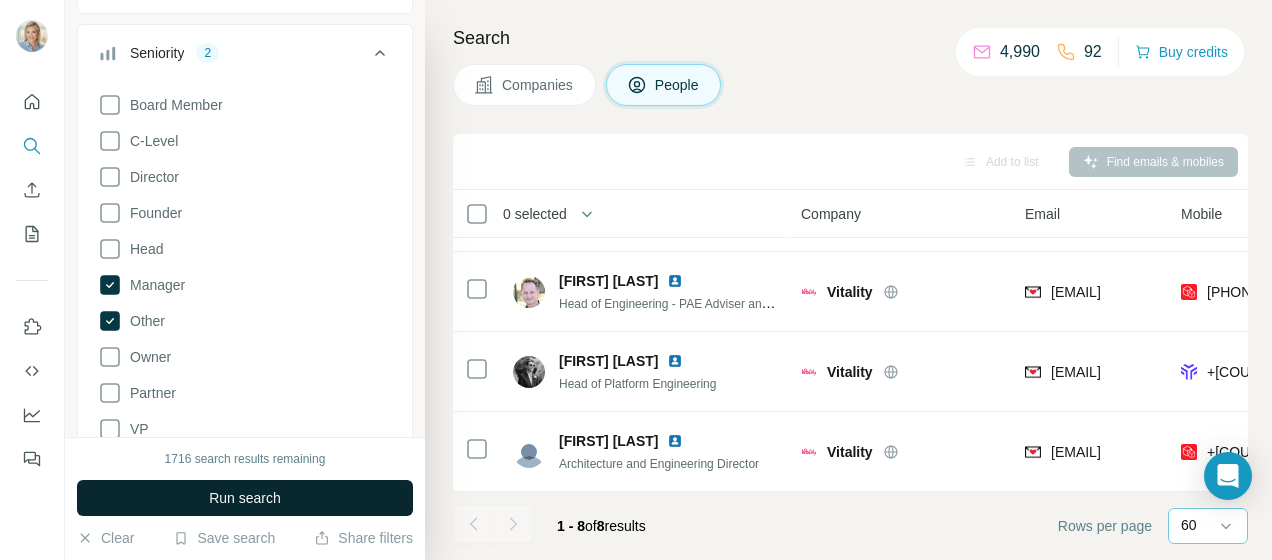 click on "Run search" at bounding box center [245, 498] 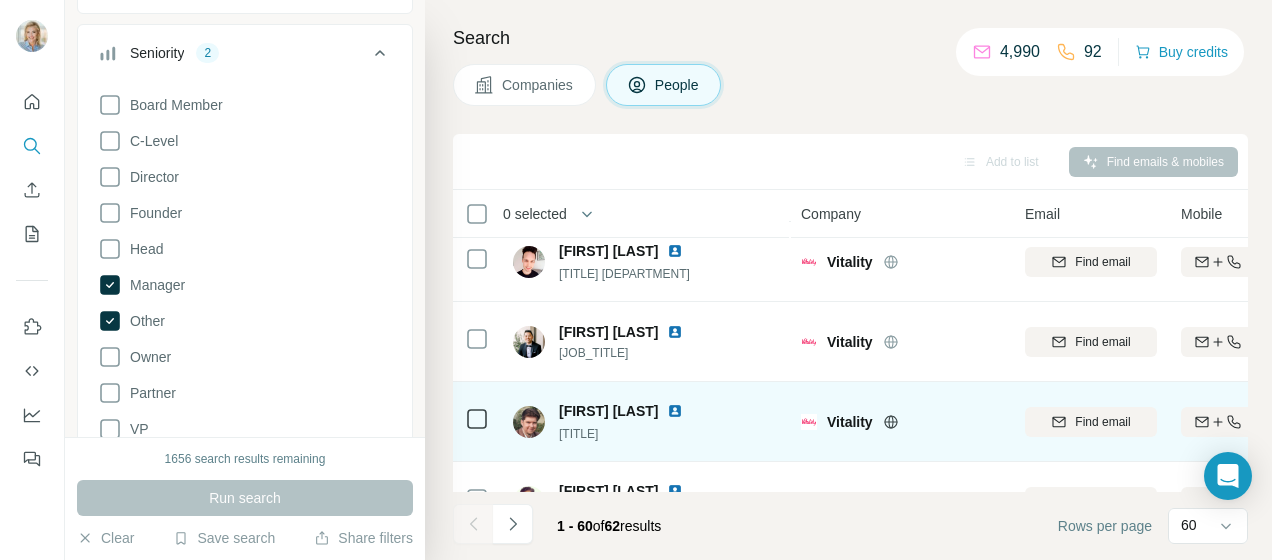 scroll, scrollTop: 595, scrollLeft: 0, axis: vertical 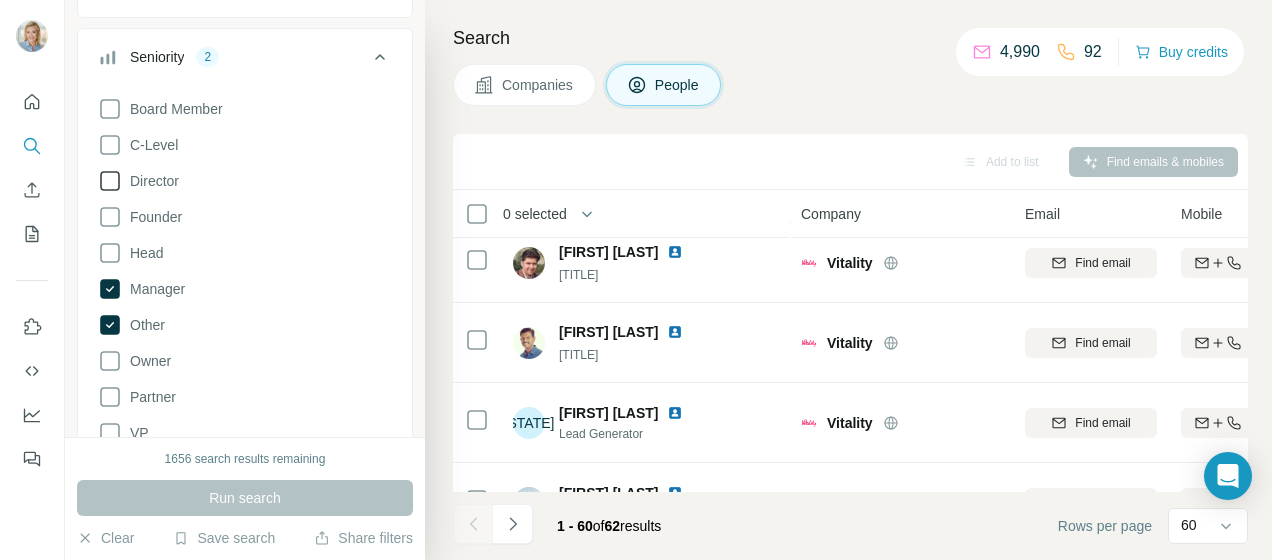 click 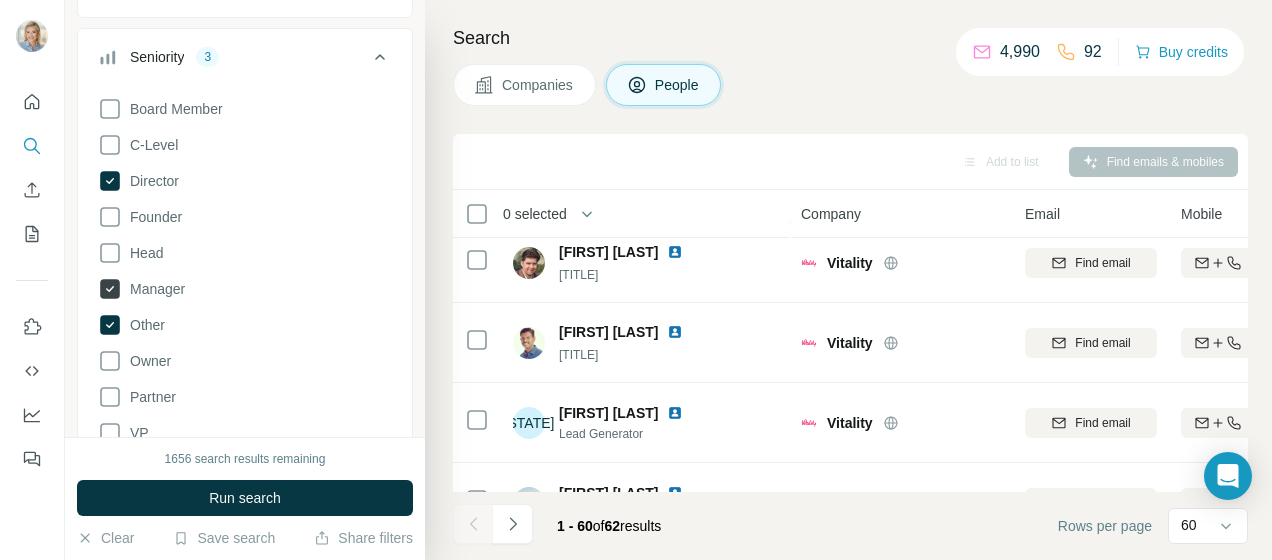 click 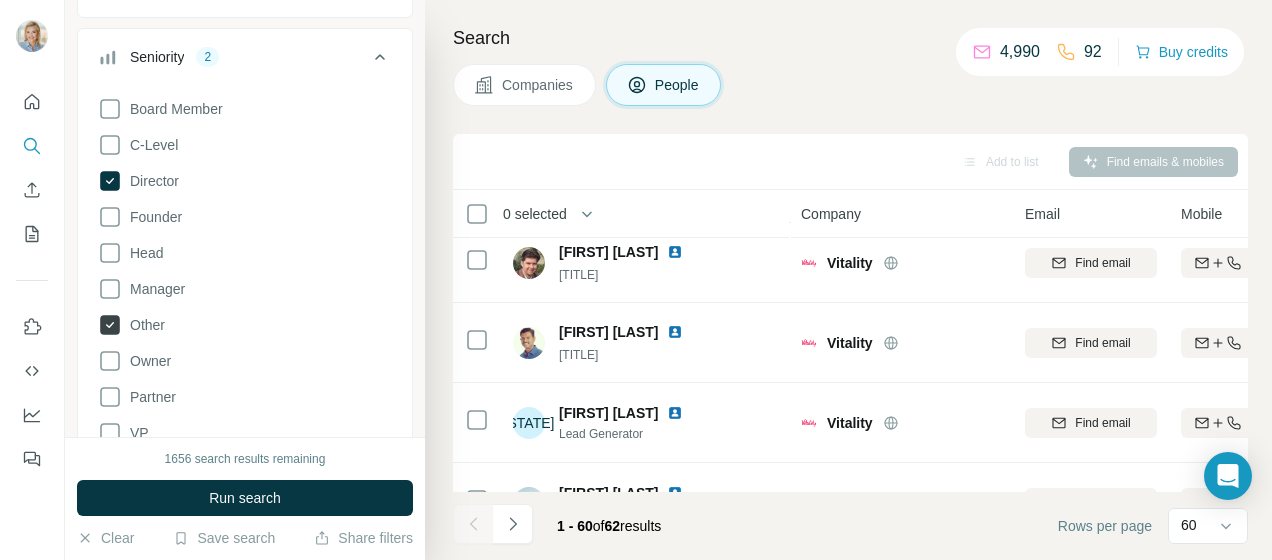 click 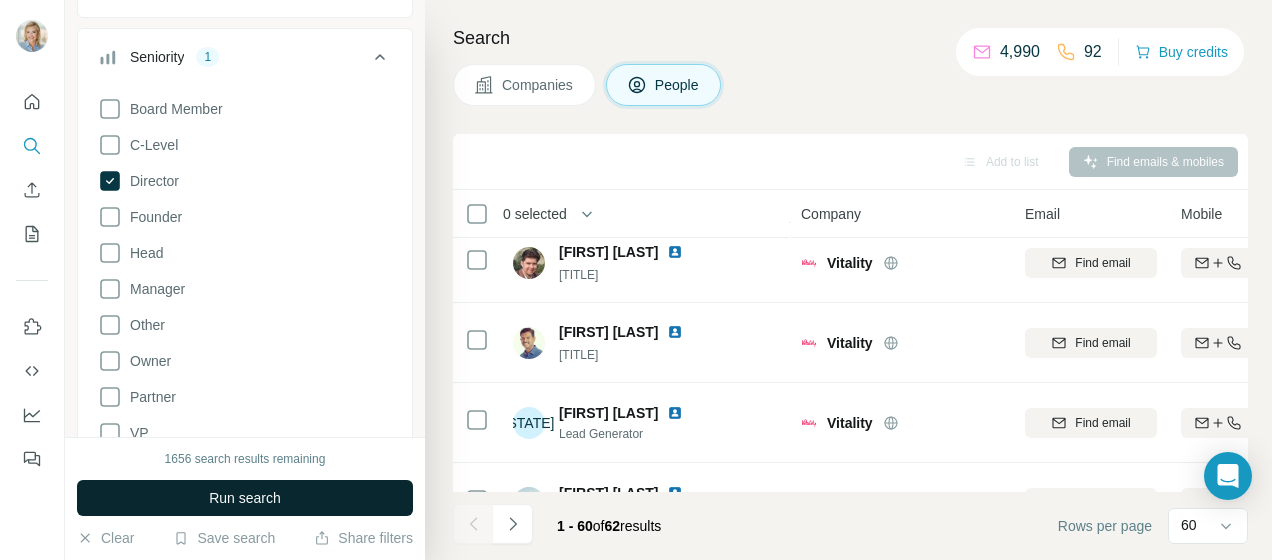 click on "Run search" at bounding box center (245, 498) 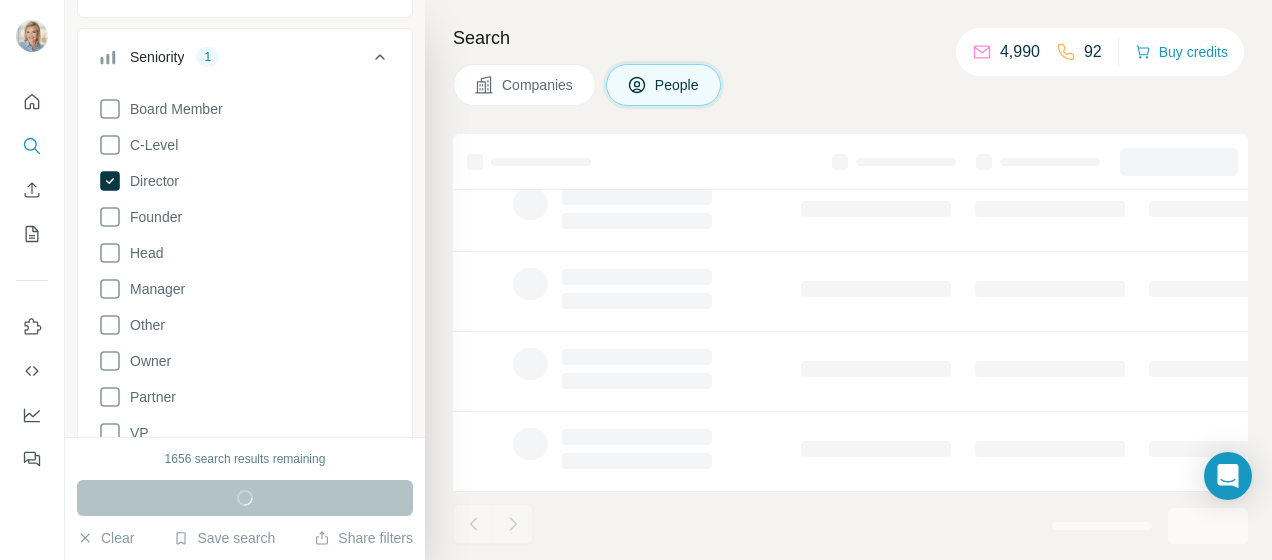 scroll, scrollTop: 0, scrollLeft: 0, axis: both 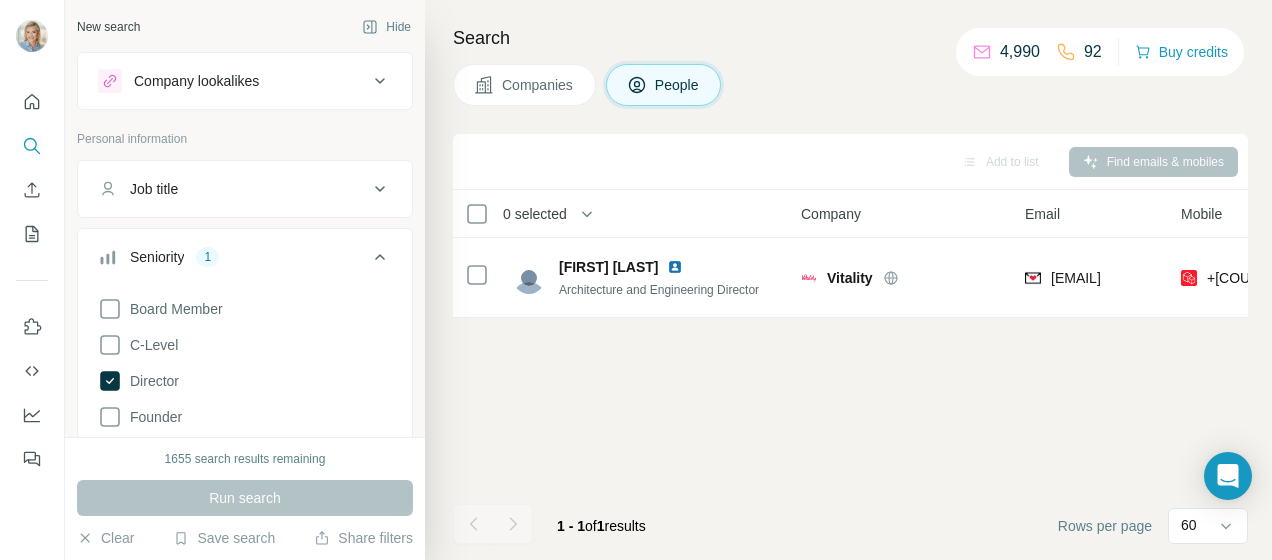 click on "Job title" at bounding box center [233, 189] 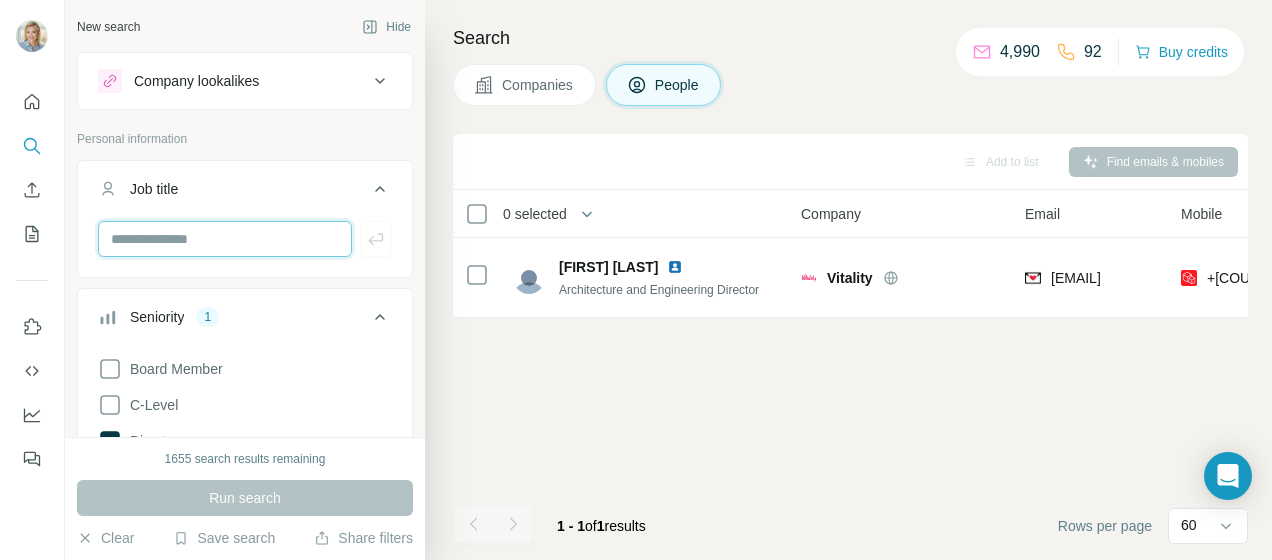 click at bounding box center [225, 239] 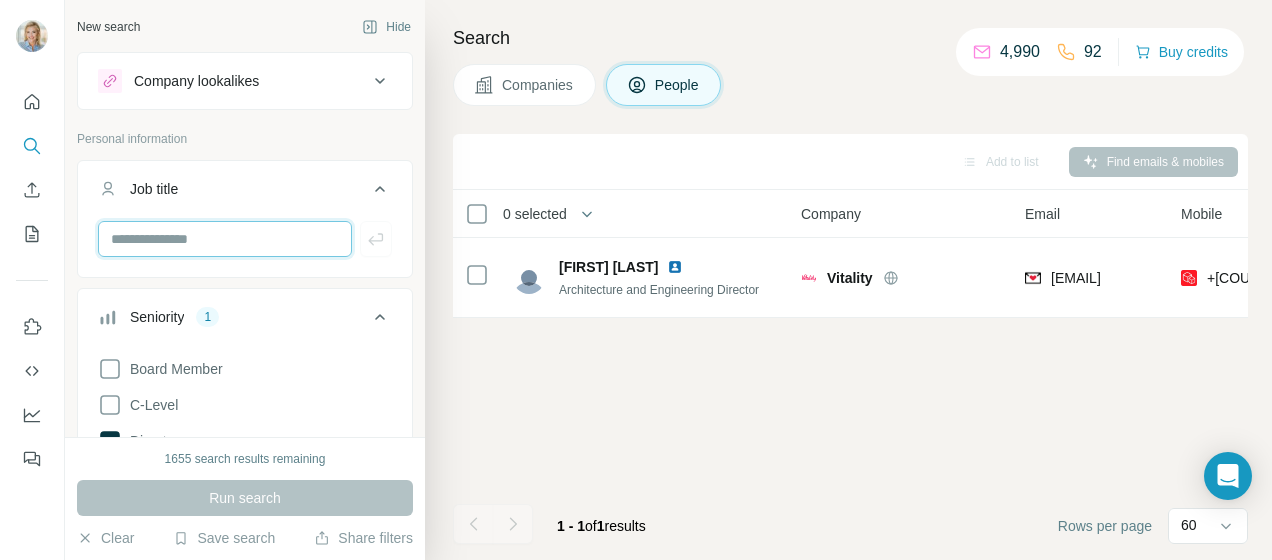 click at bounding box center [225, 239] 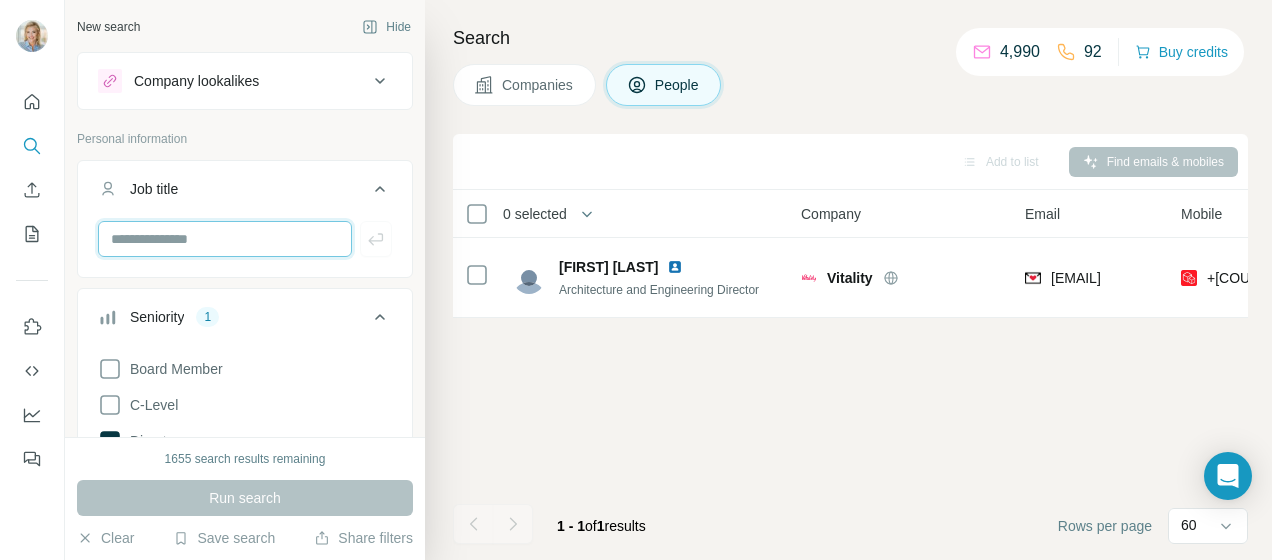 paste on "**********" 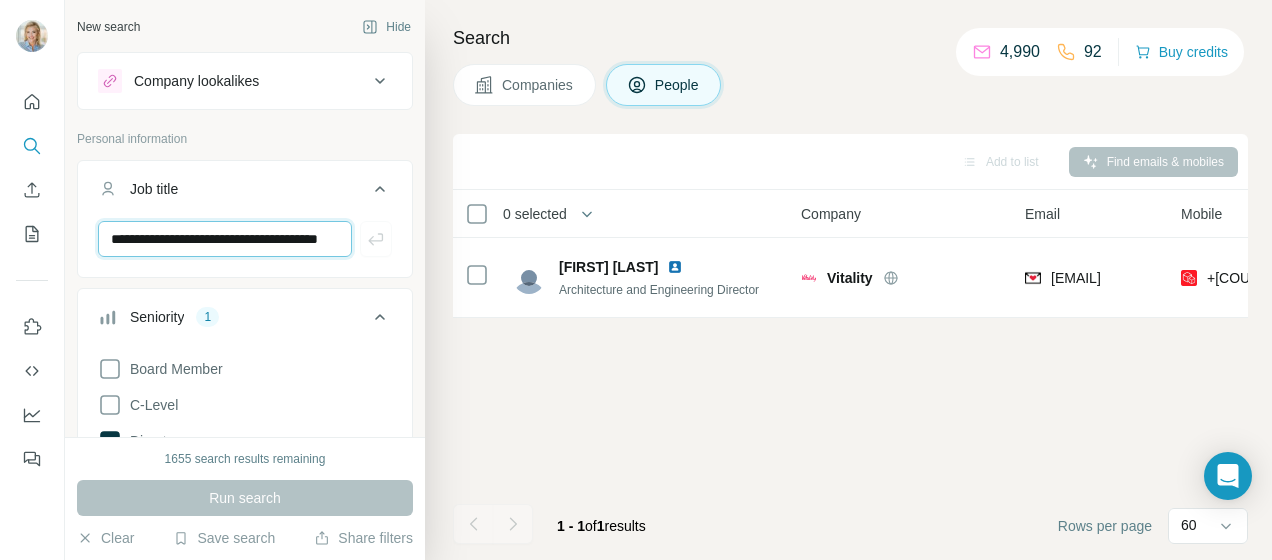 scroll, scrollTop: 0, scrollLeft: 60, axis: horizontal 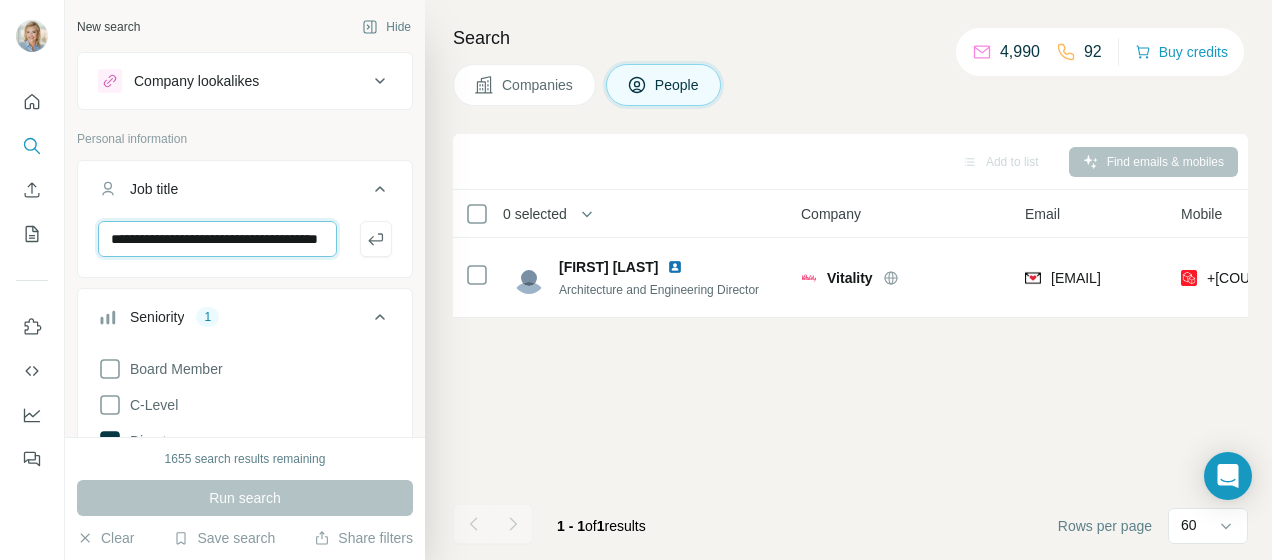 type on "**********" 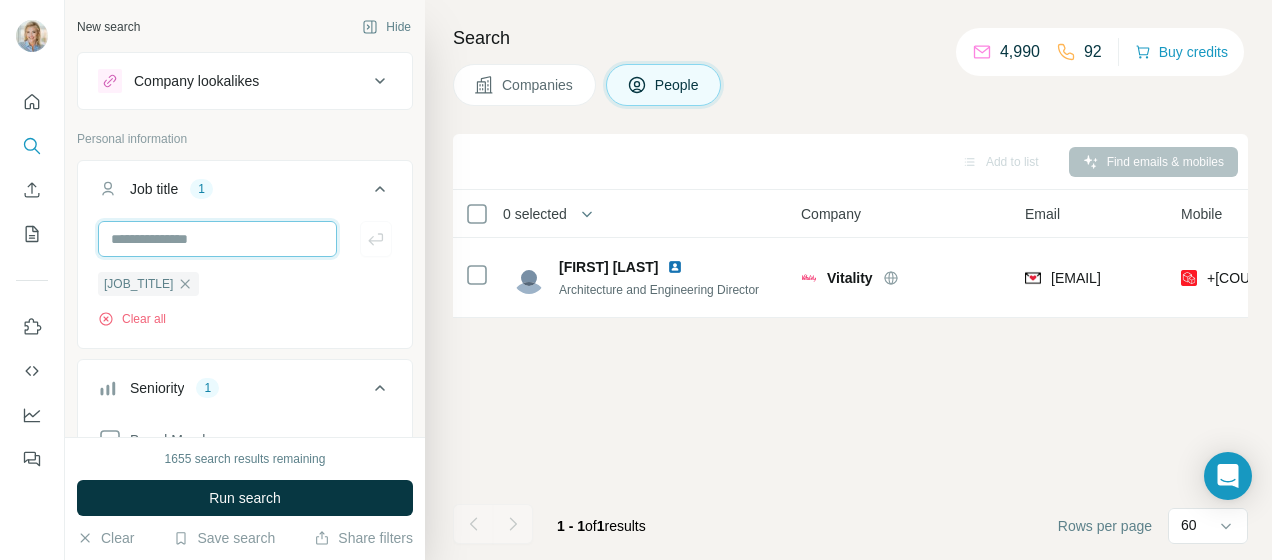 scroll, scrollTop: 0, scrollLeft: 0, axis: both 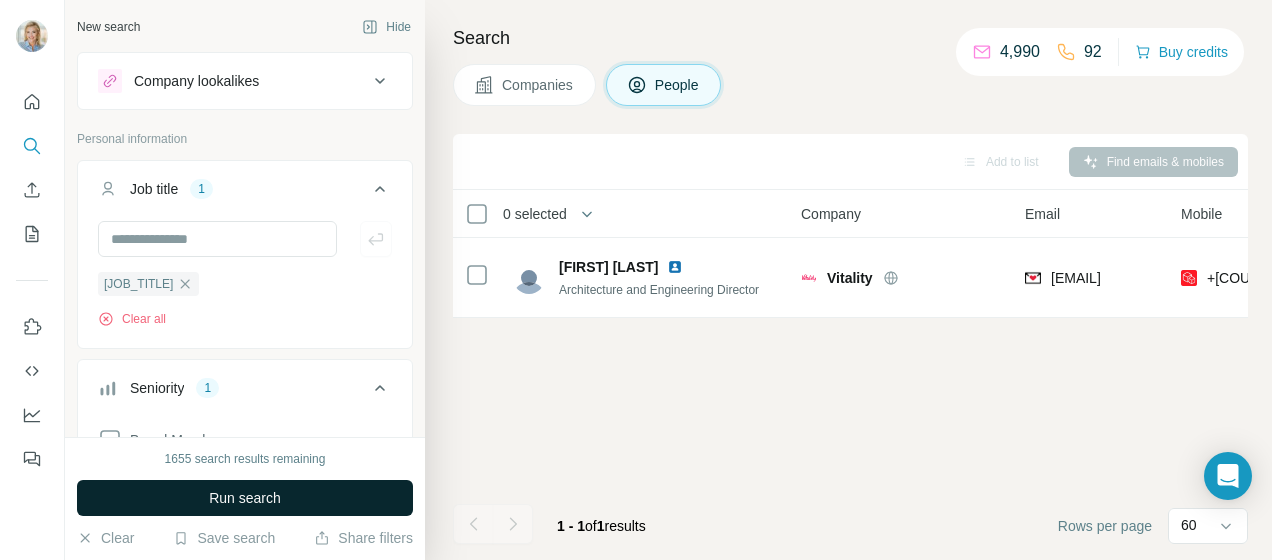 click on "Run search" at bounding box center [245, 498] 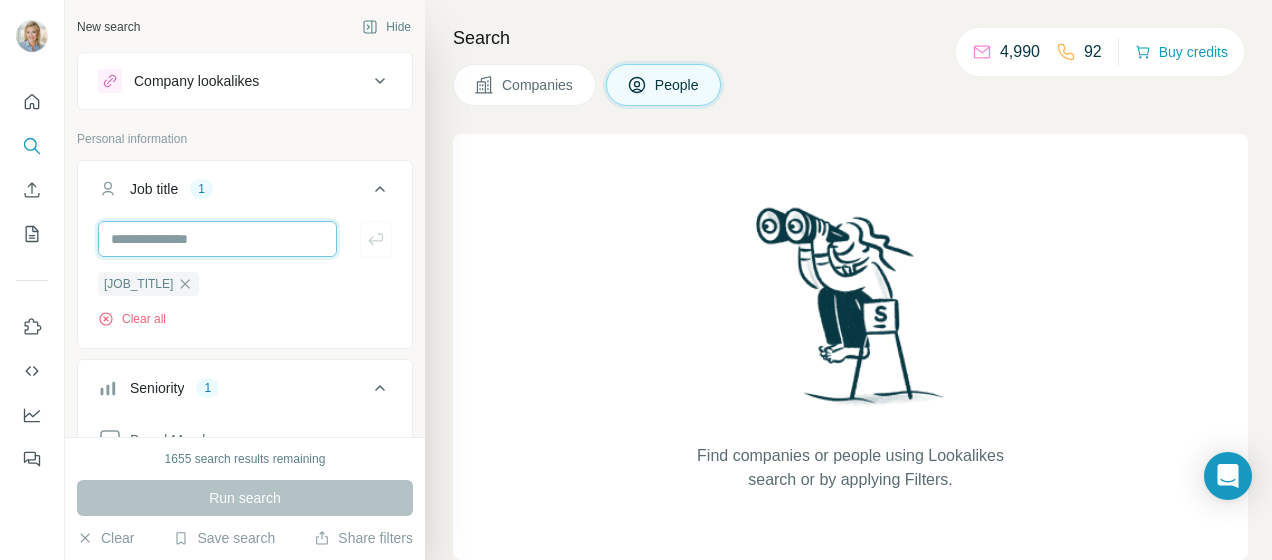 click at bounding box center [217, 239] 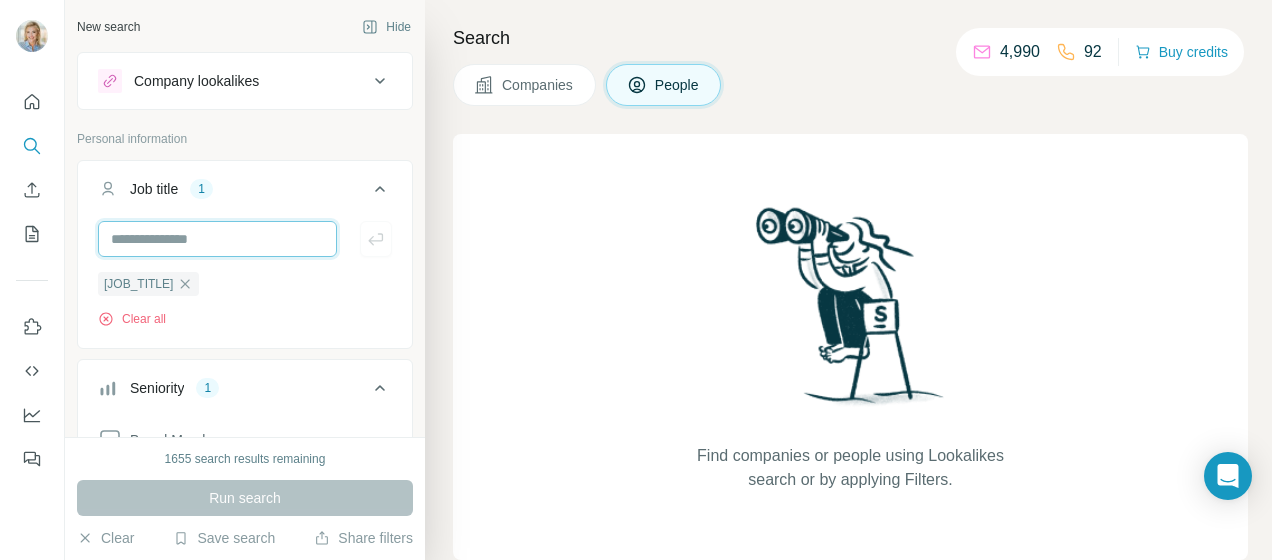 paste on "**********" 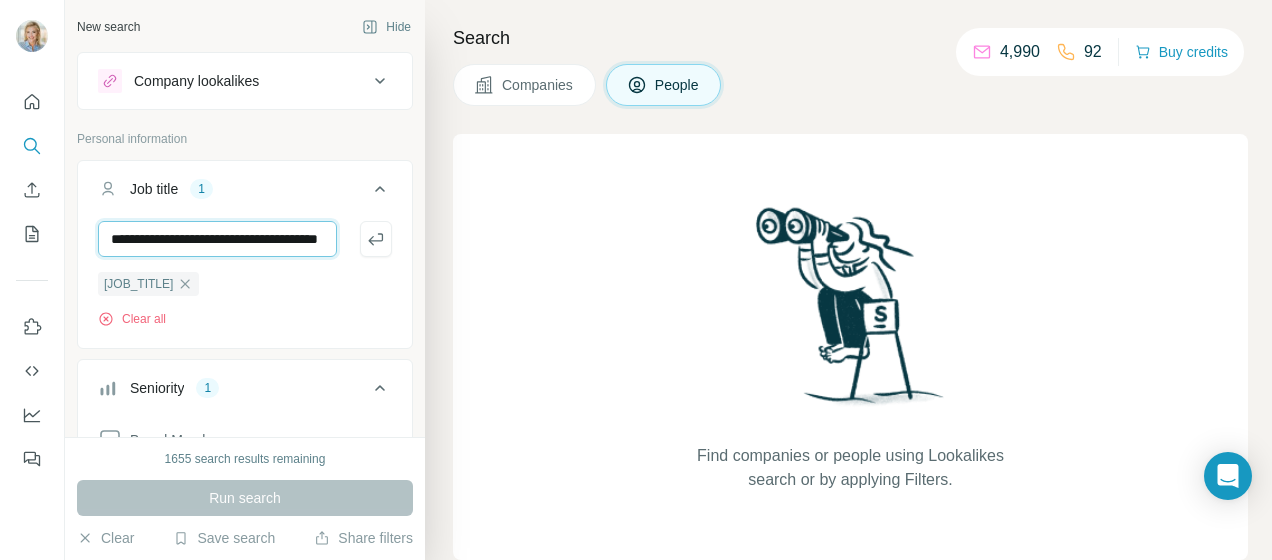 scroll, scrollTop: 0, scrollLeft: 60, axis: horizontal 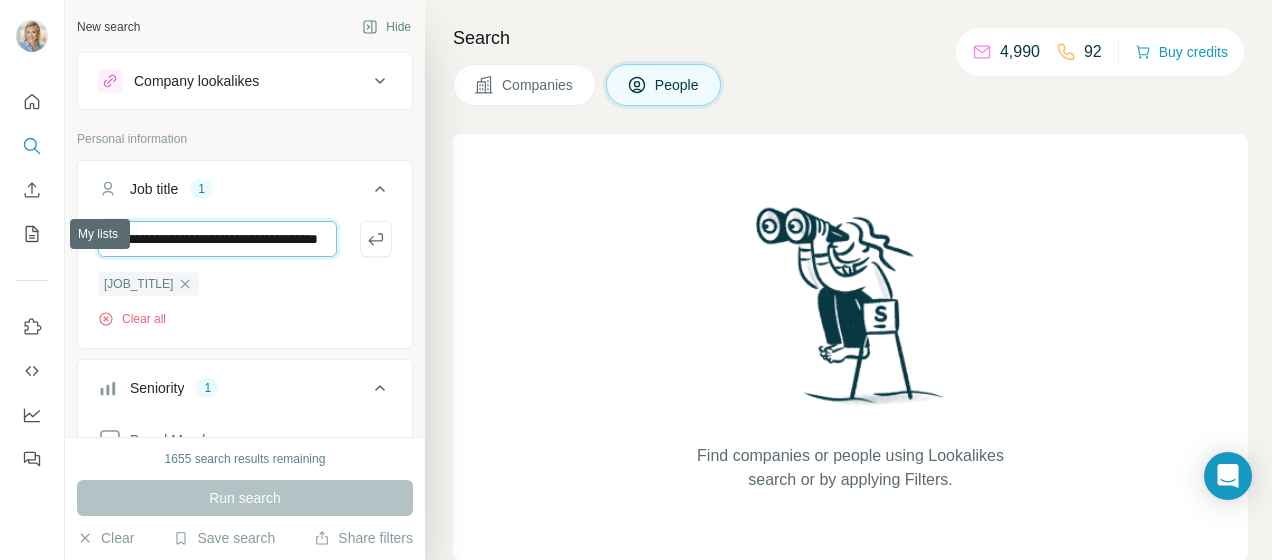 drag, startPoint x: 318, startPoint y: 234, endPoint x: 4, endPoint y: 237, distance: 314.01434 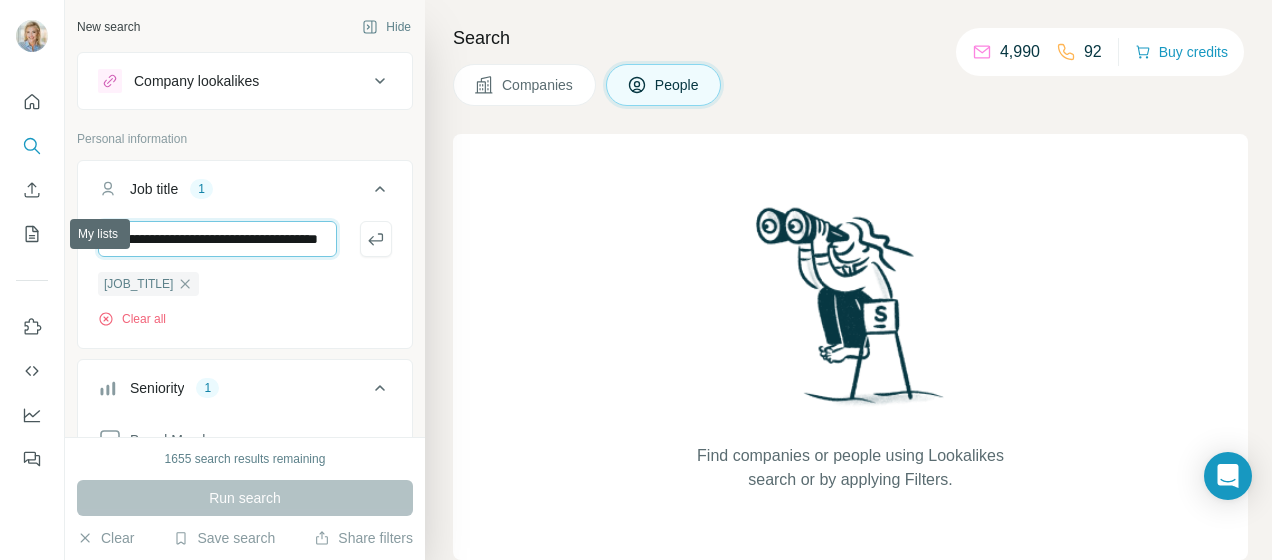 click on "IT Director - Vitality Programme Systems" at bounding box center [636, 280] 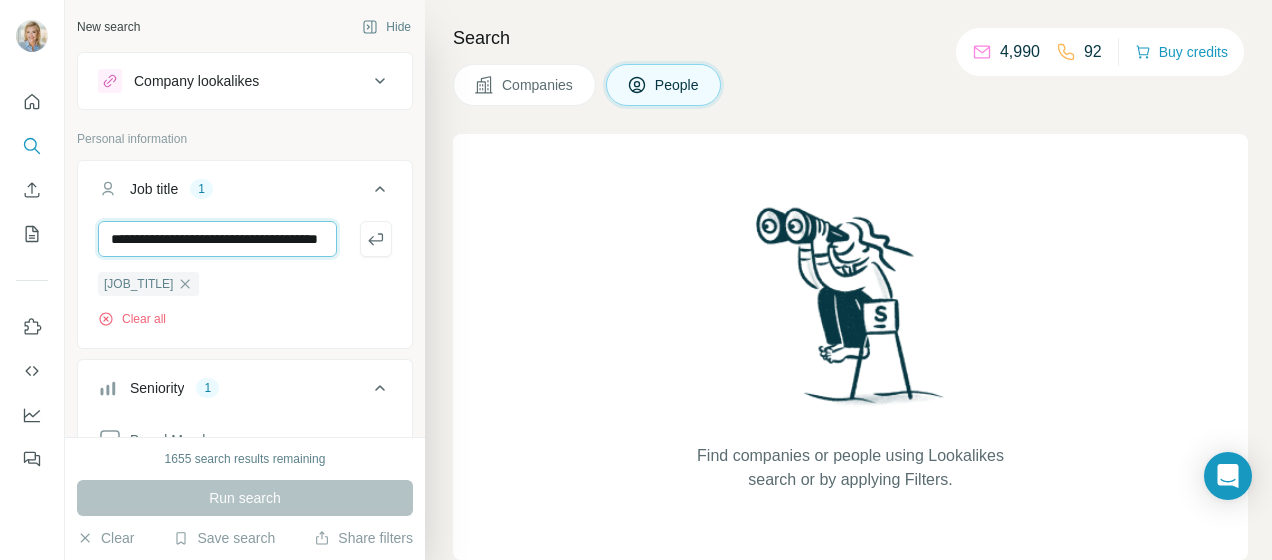 paste 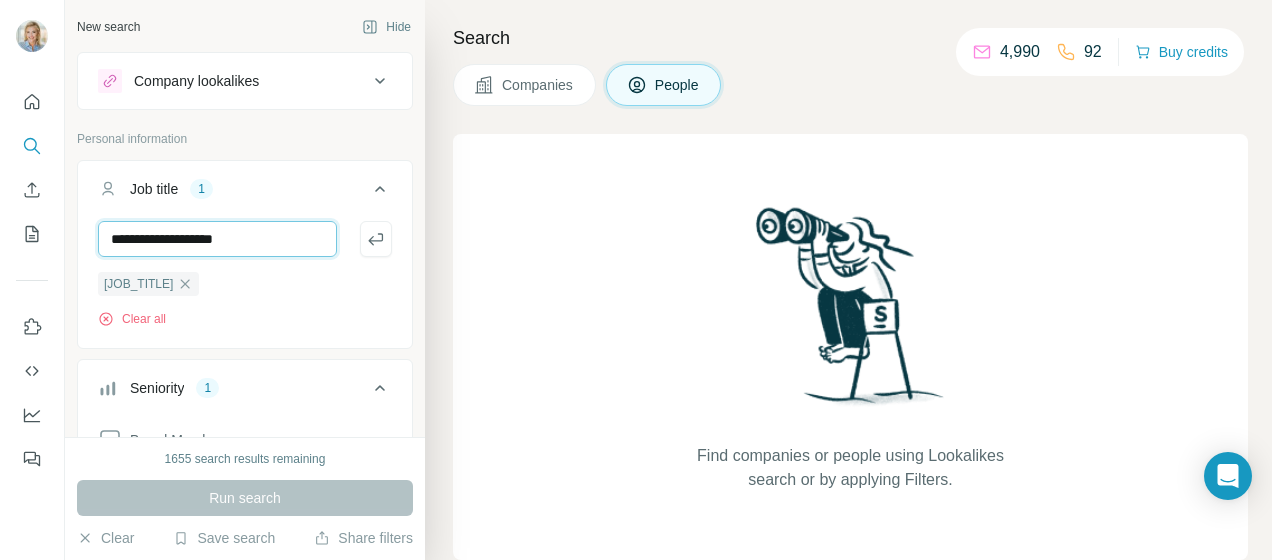 drag, startPoint x: 186, startPoint y: 233, endPoint x: 297, endPoint y: 236, distance: 111.040535 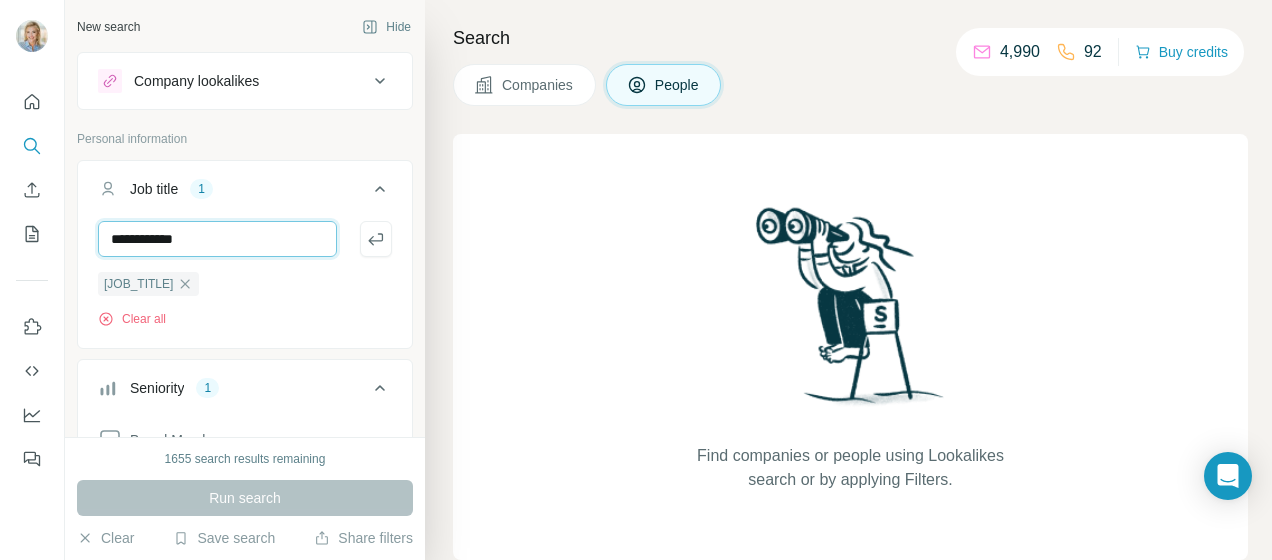 type on "**********" 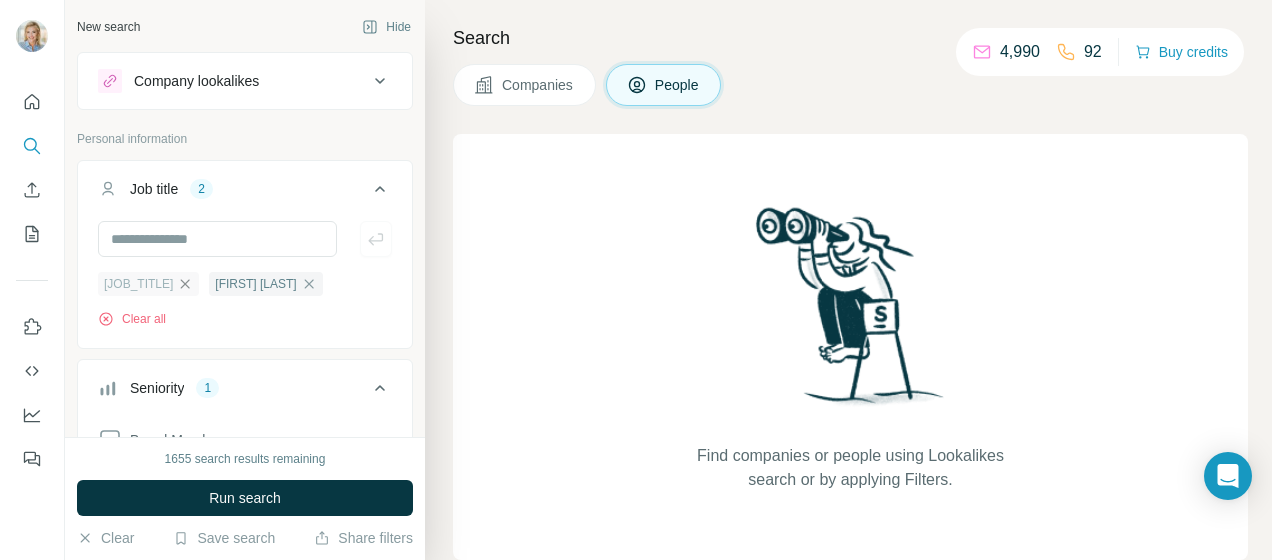 click 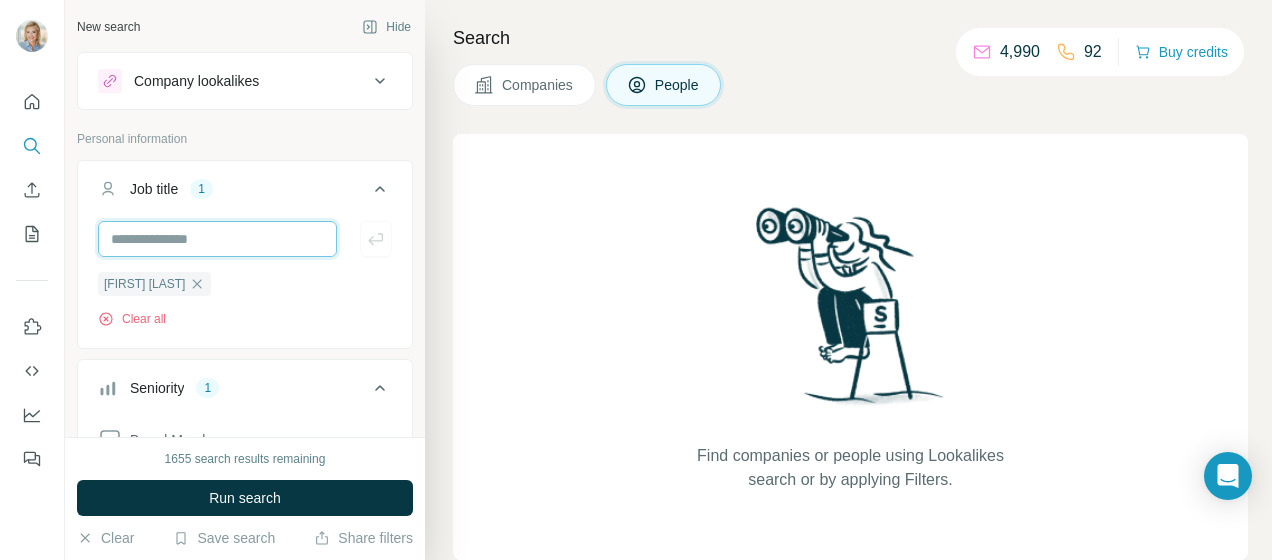 click at bounding box center [217, 239] 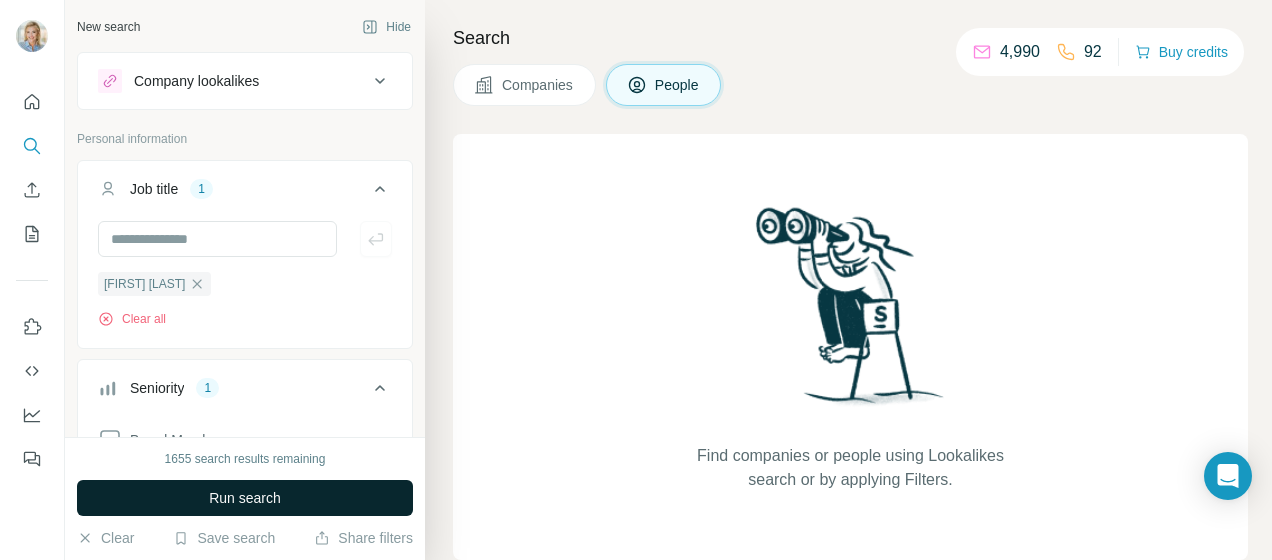 click on "Run search" at bounding box center (245, 498) 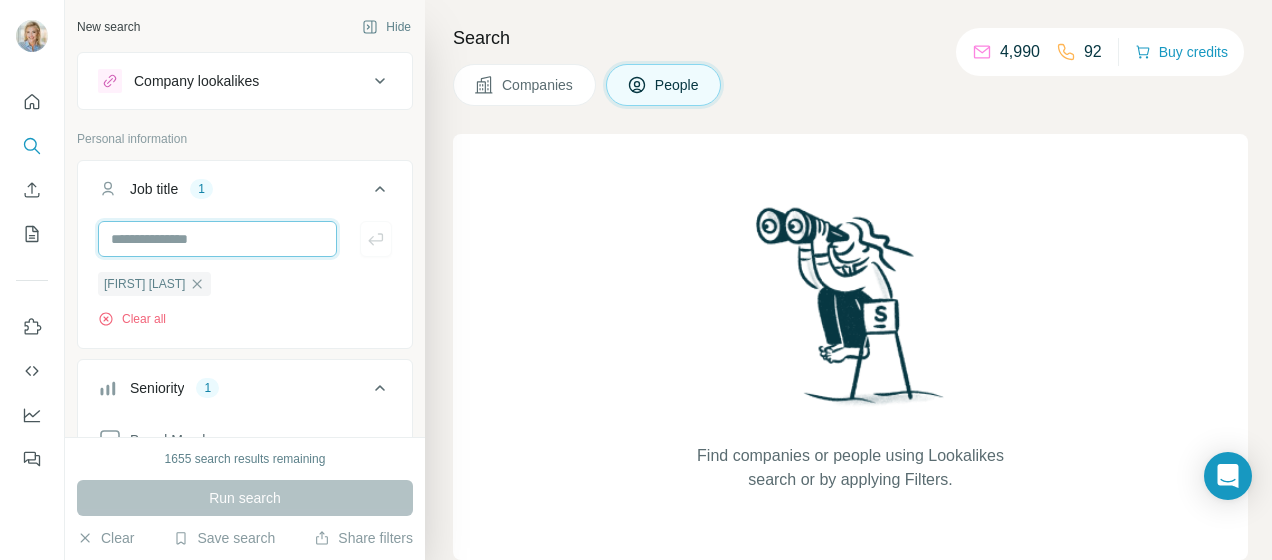 click at bounding box center (217, 239) 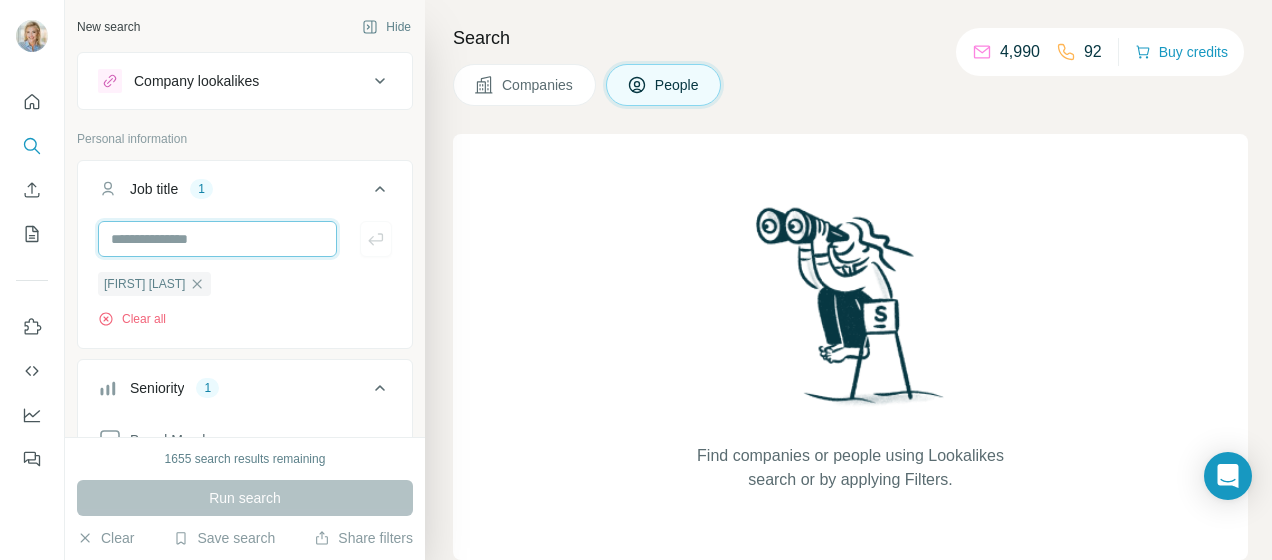 paste on "**********" 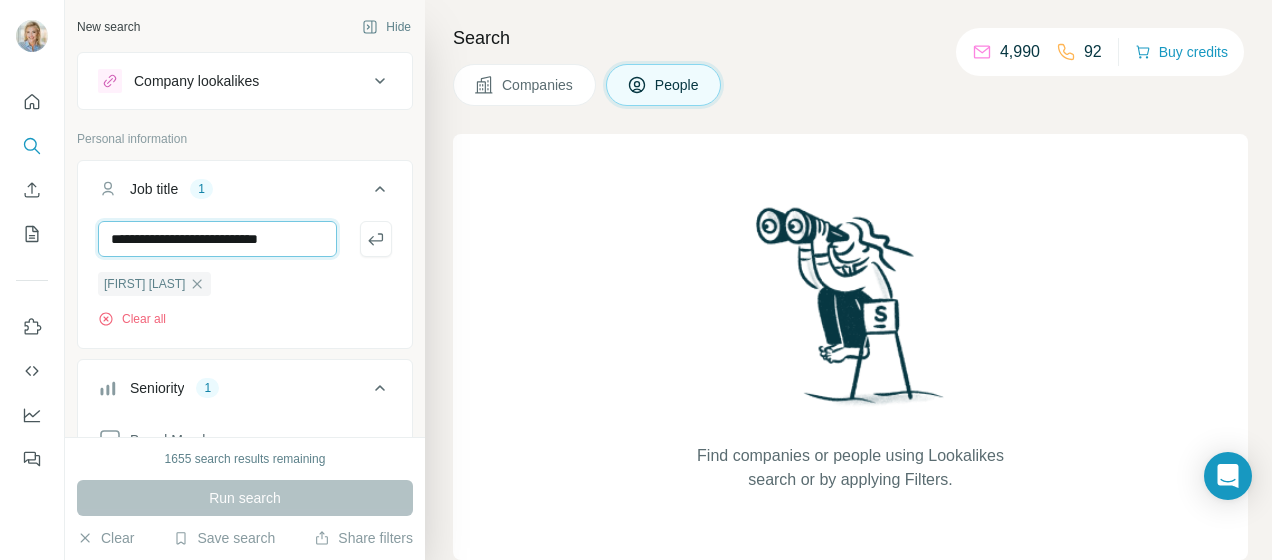 type on "**********" 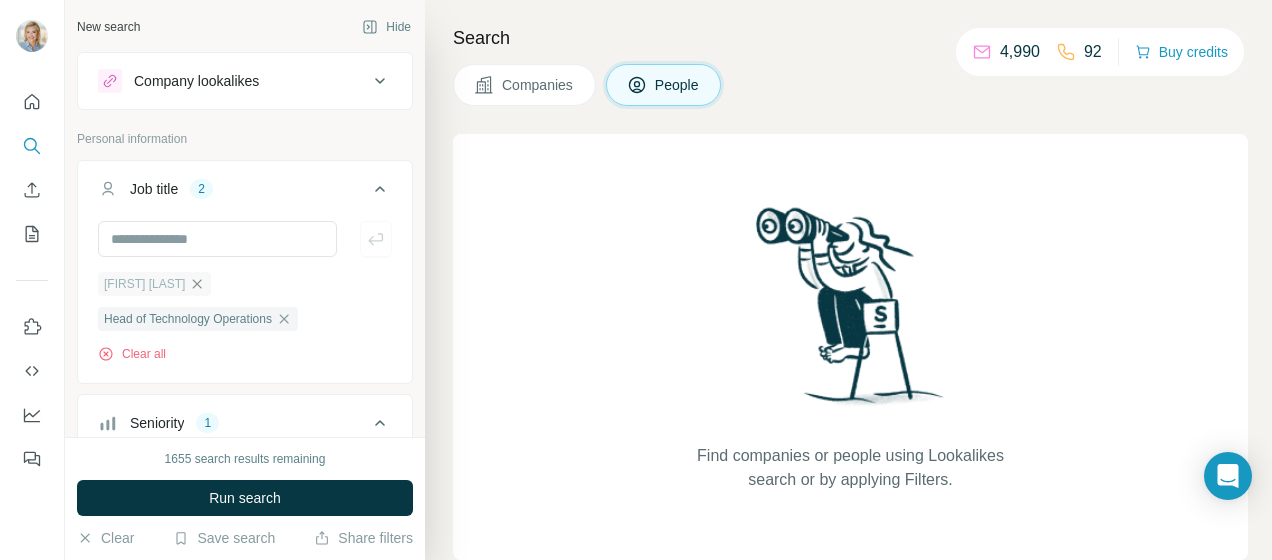 click 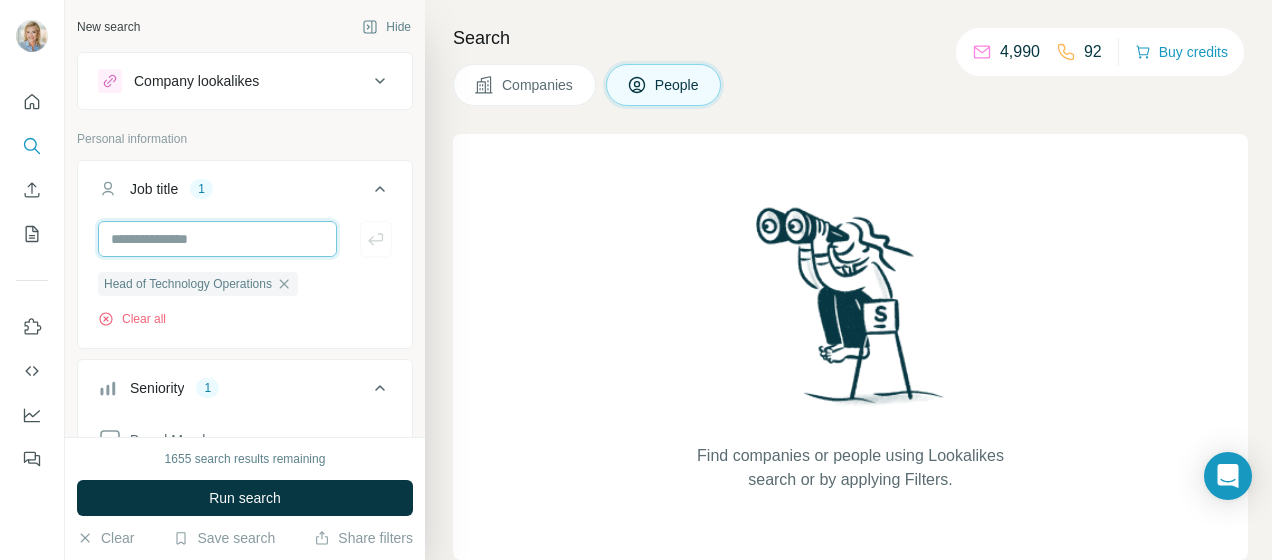 click at bounding box center (217, 239) 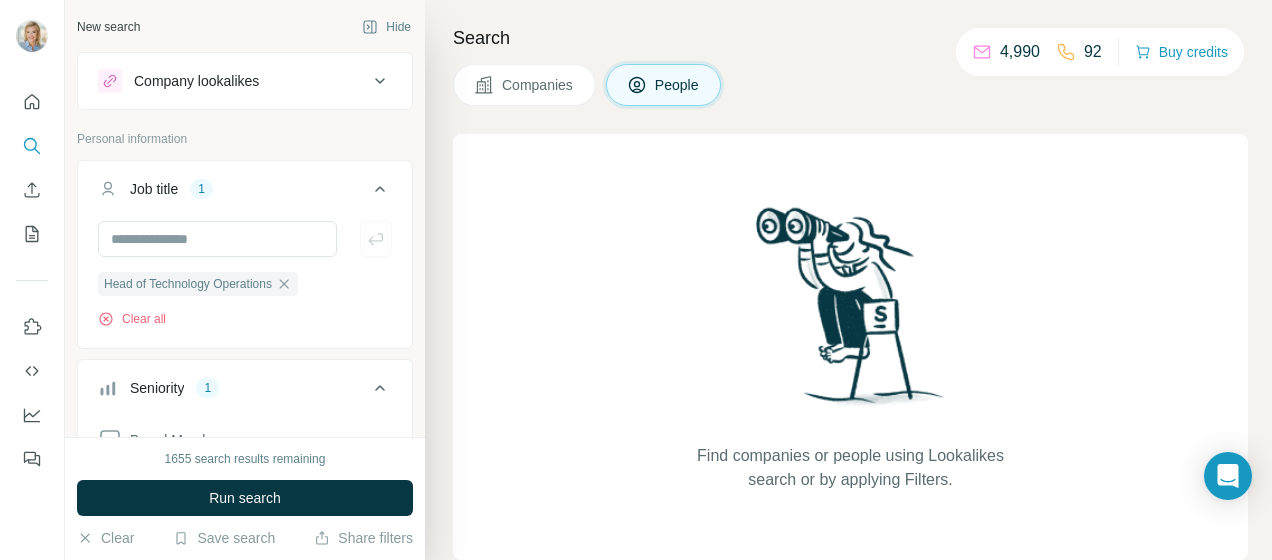 click on "Run search" at bounding box center (245, 498) 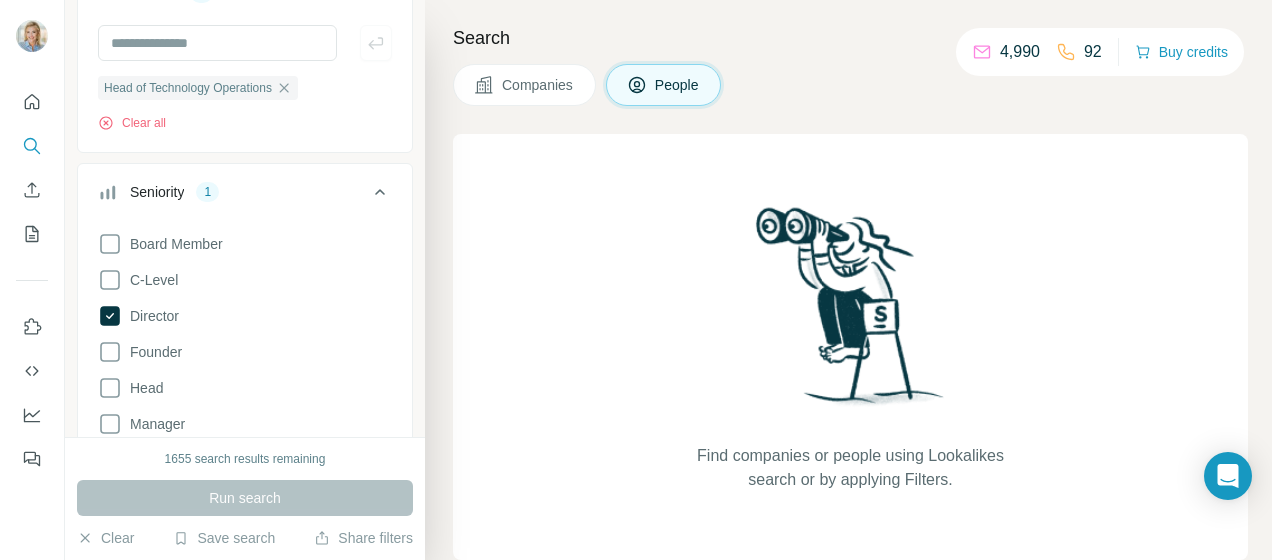 scroll, scrollTop: 132, scrollLeft: 0, axis: vertical 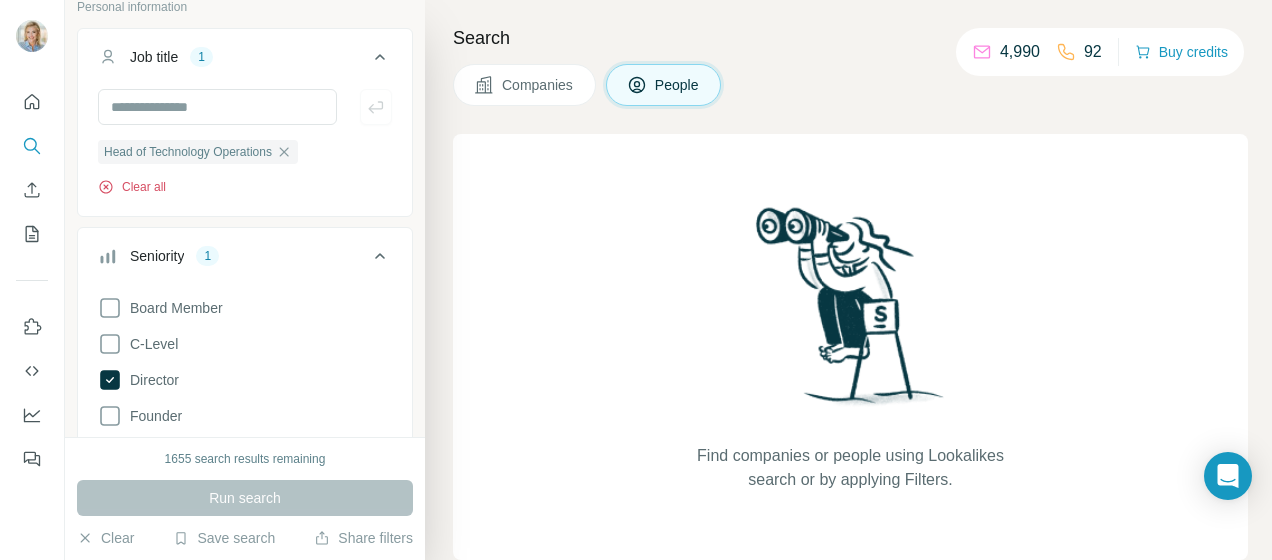 click 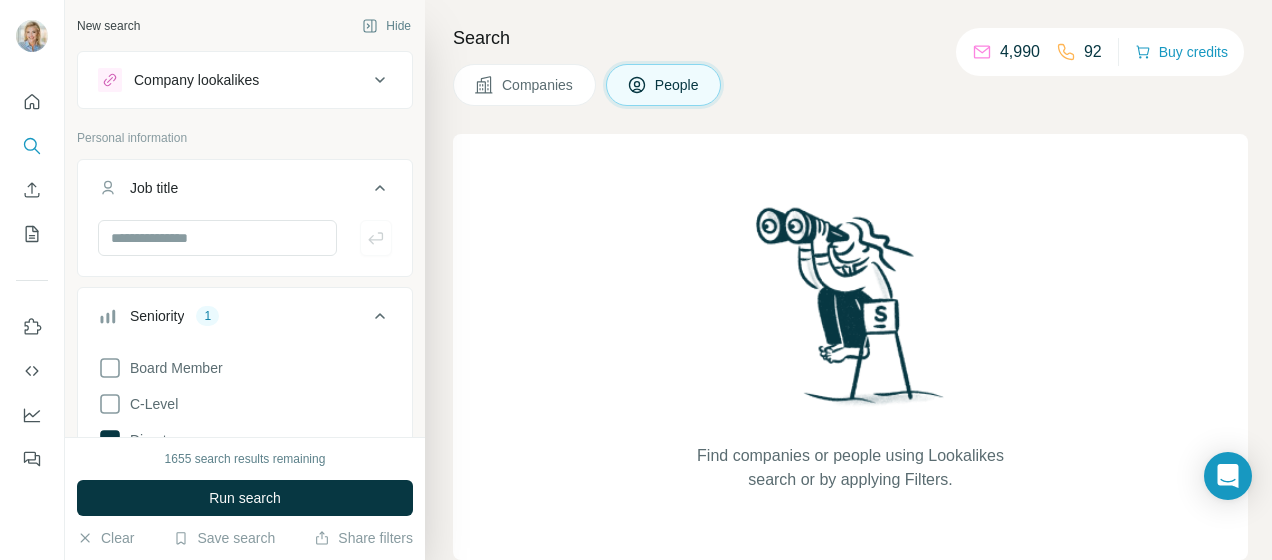 scroll, scrollTop: 0, scrollLeft: 0, axis: both 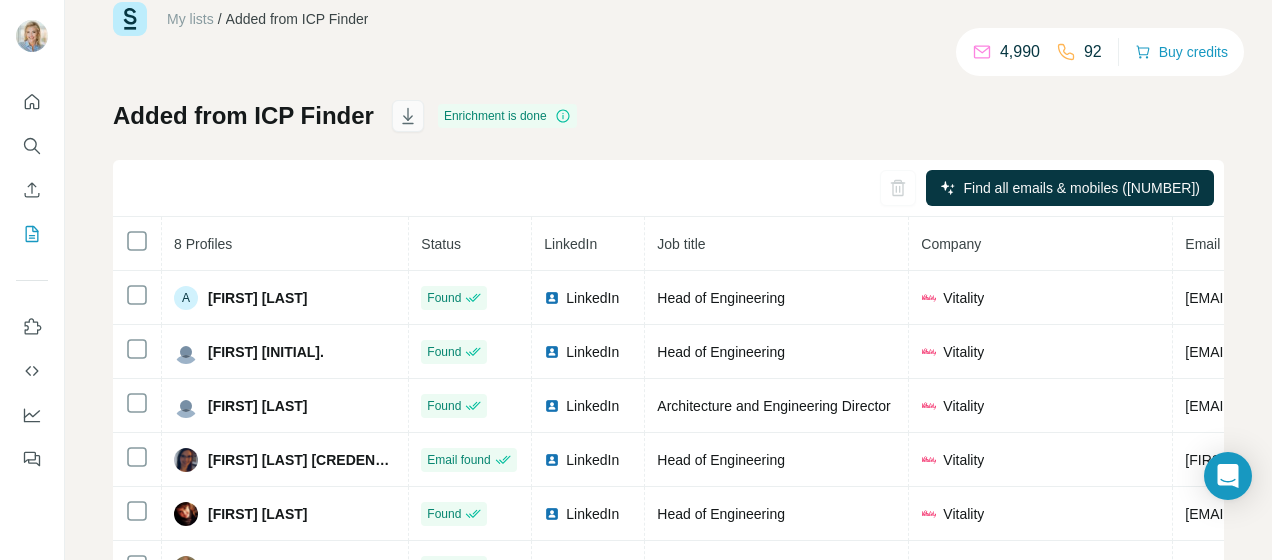 click 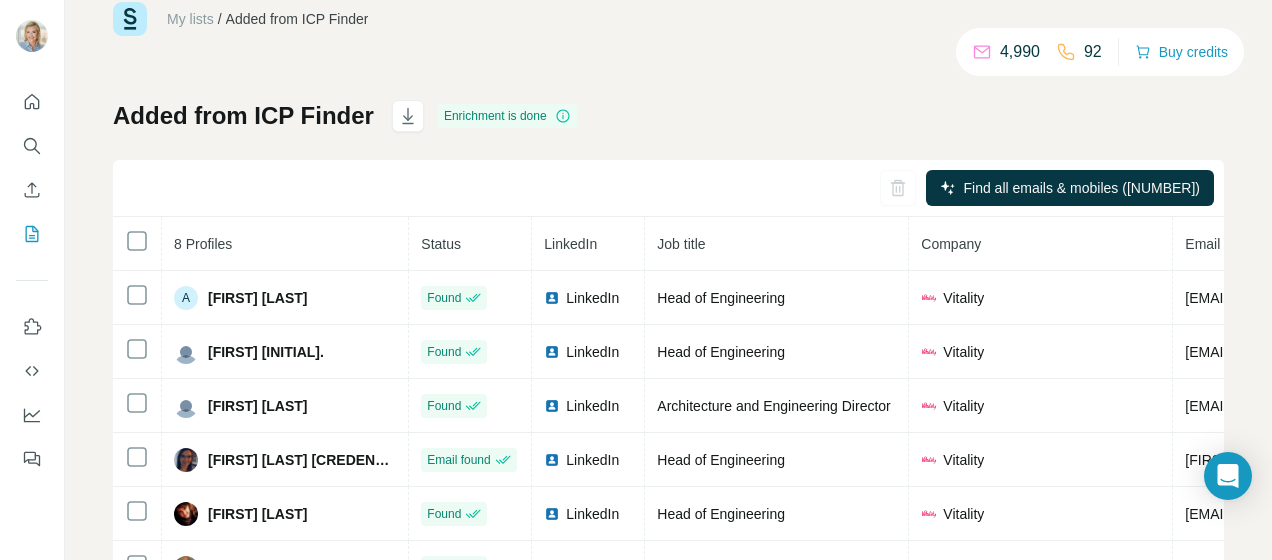 click on "Funding
series
actions
My lists / Added from ICP Finder 4,990 92 Buy credits Added from ICP Finder Enrichment is done Find all emails & mobiles (8) 8 Profiles Status LinkedIn Job title Company Email Mobile Company website Landline Country A Anuradha Mahapatra Found LinkedIn Head of Engineering Vitality anuradha.mahapatra1@vitality.co.uk +447979874318 vitality.co.uk United Kingdom Carlos N. Found LinkedIn Head of Engineering Vitality carlos.neves@vitality.co.uk +351939402282 vitality.co.uk United Kingdom Lee Kivell Found LinkedIn Architecture and Engineering Director Vitality lee.kivell@vitality.co.uk +441202356693 vitality.co.uk United Kingdom Lydia Tomlin ChPP MAPM Email found LinkedIn Head of Engineering Vitality lydia.tomlin-chpp-mapm@vitality.co.uk vitality.co.uk United Kingdom Megan Lees Found LinkedIn Head of Engineering Vitality megan.lees@vitality.co.uk +27835035097 vitality.co.uk United Kingdom Morné Smith Found LinkedIn Head Of Engineering - Corporate Systems Vitality morn.smith@vitality.co.uk +27824474874 vitality.co.uk" at bounding box center [668, 352] 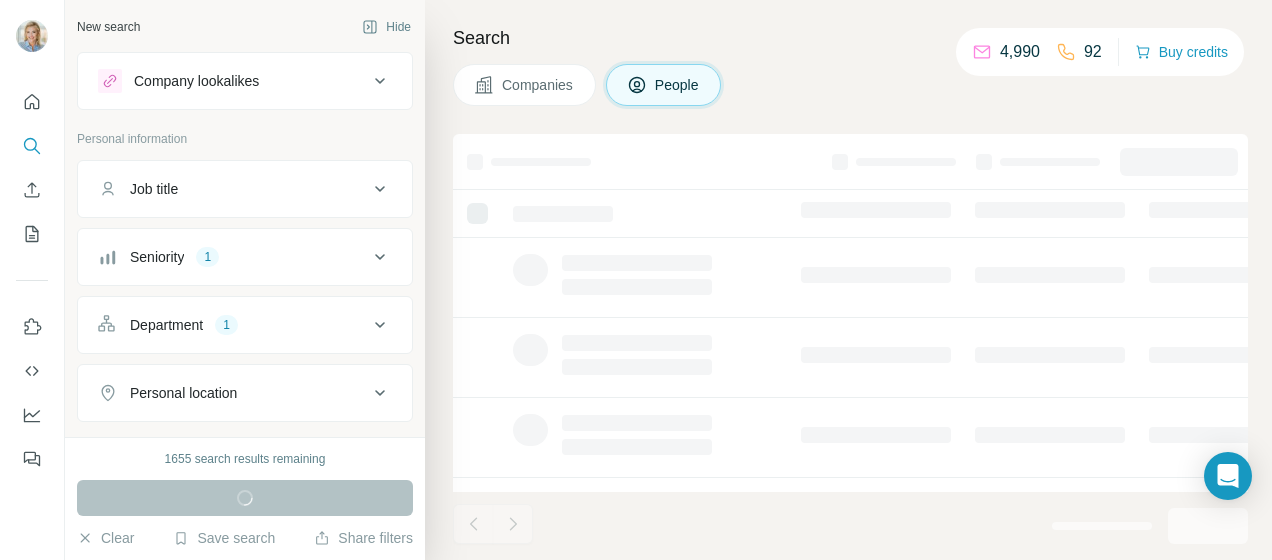 click on "Companies People" at bounding box center (850, 85) 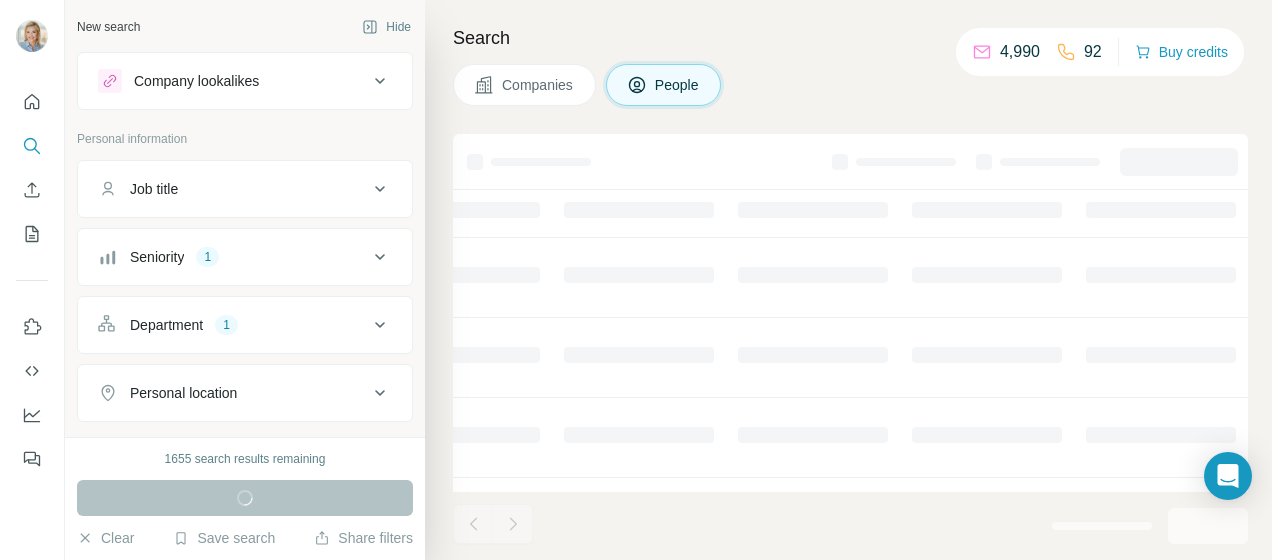 scroll, scrollTop: 0, scrollLeft: 0, axis: both 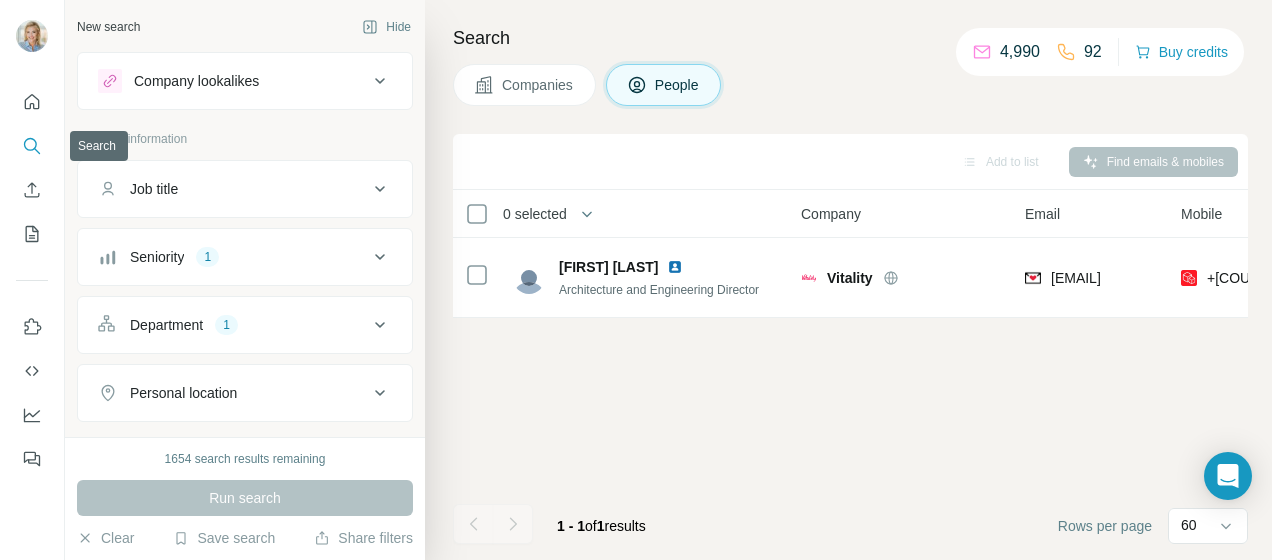 click at bounding box center [32, 146] 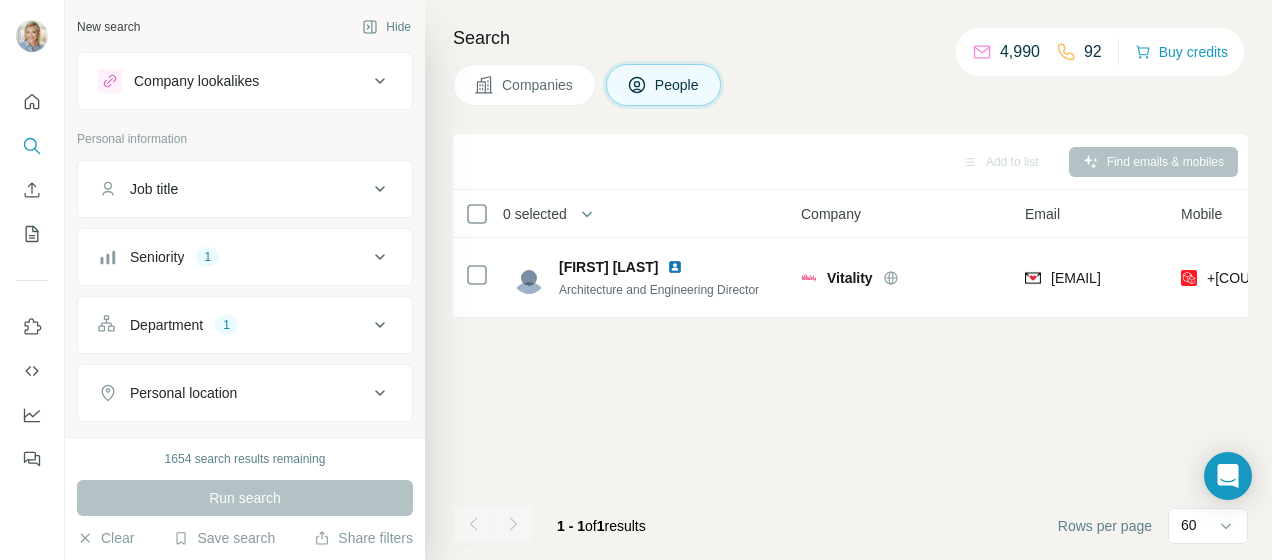 click on "Companies" at bounding box center [538, 85] 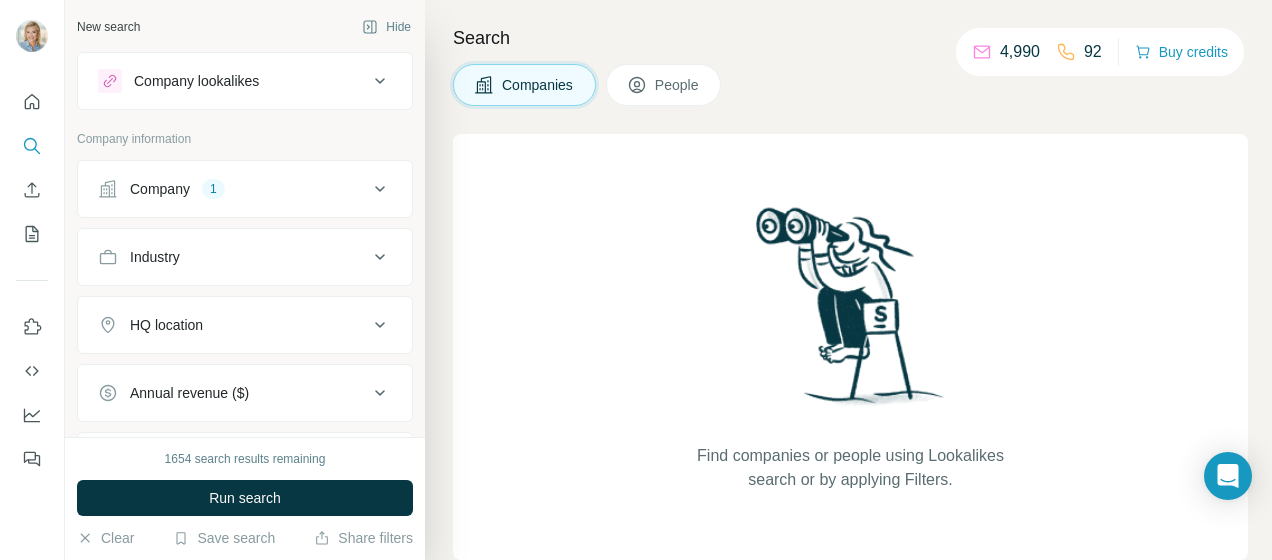click on "Company lookalikes" at bounding box center (196, 81) 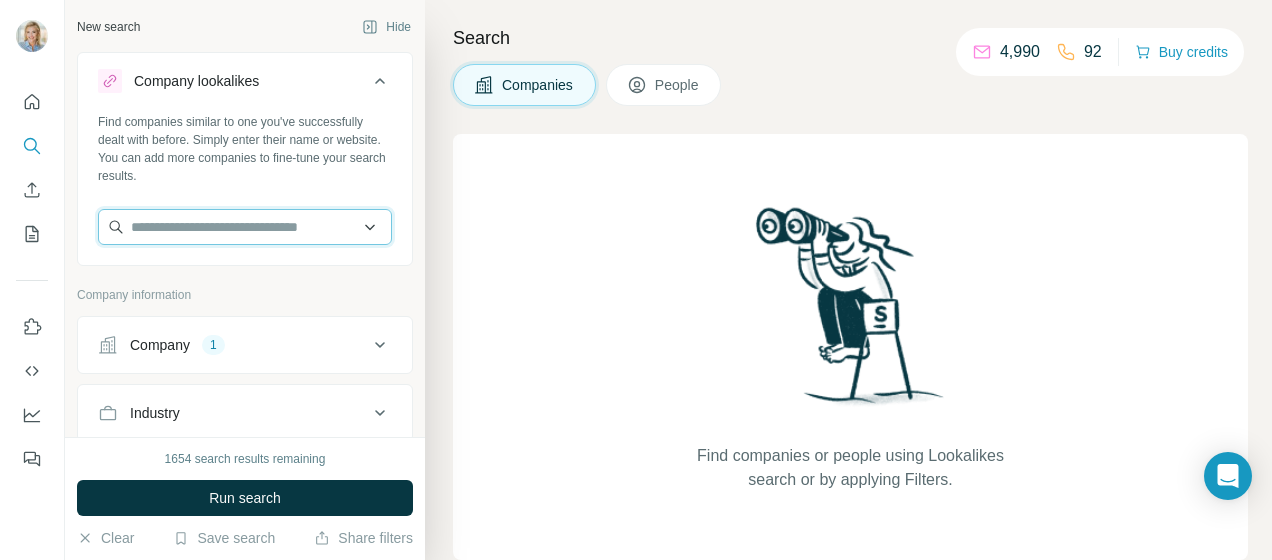click at bounding box center (245, 227) 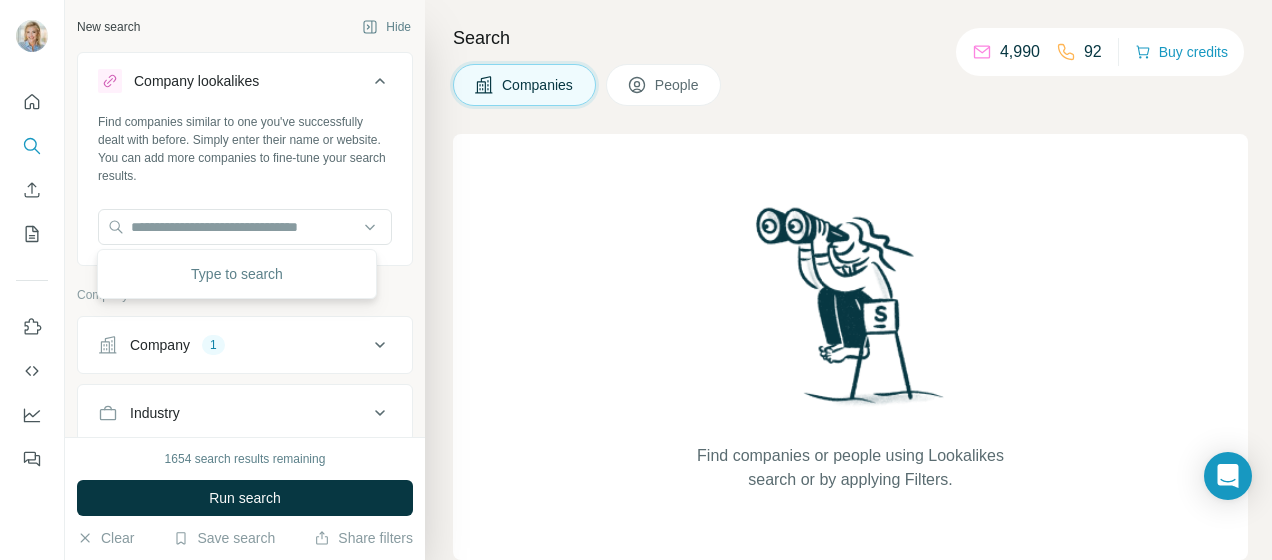drag, startPoint x: 1134, startPoint y: 102, endPoint x: 824, endPoint y: 62, distance: 312.57 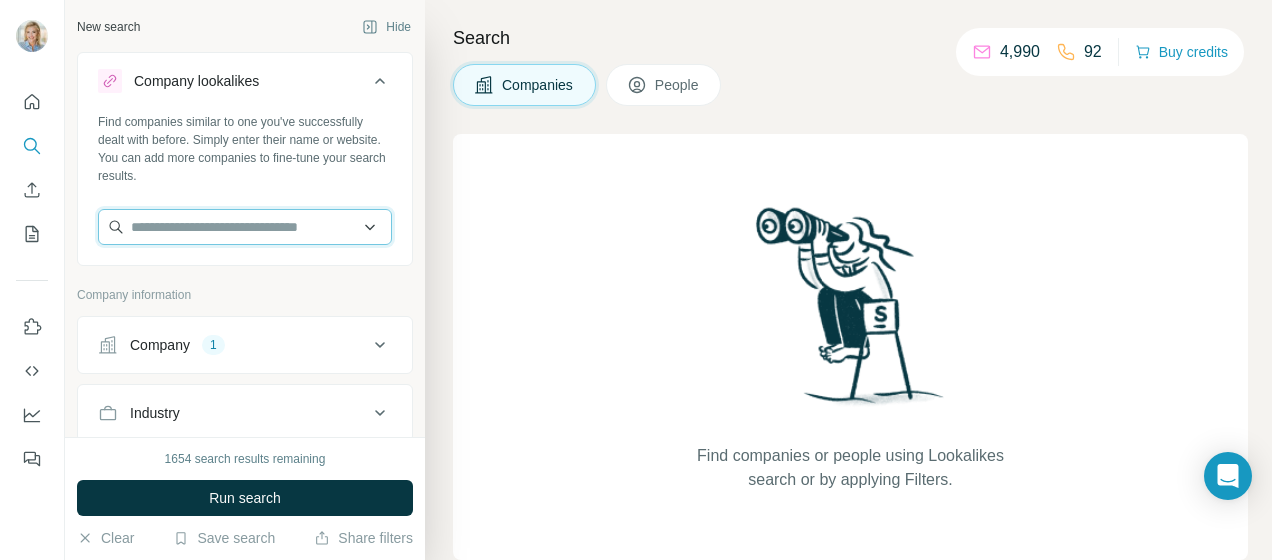click at bounding box center (245, 227) 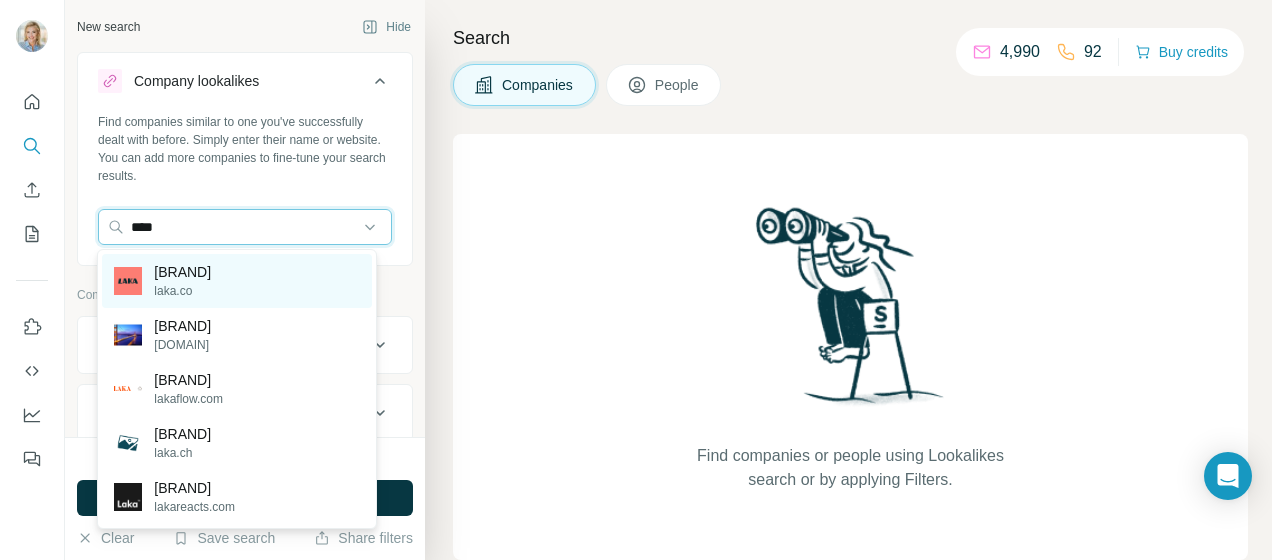 type on "****" 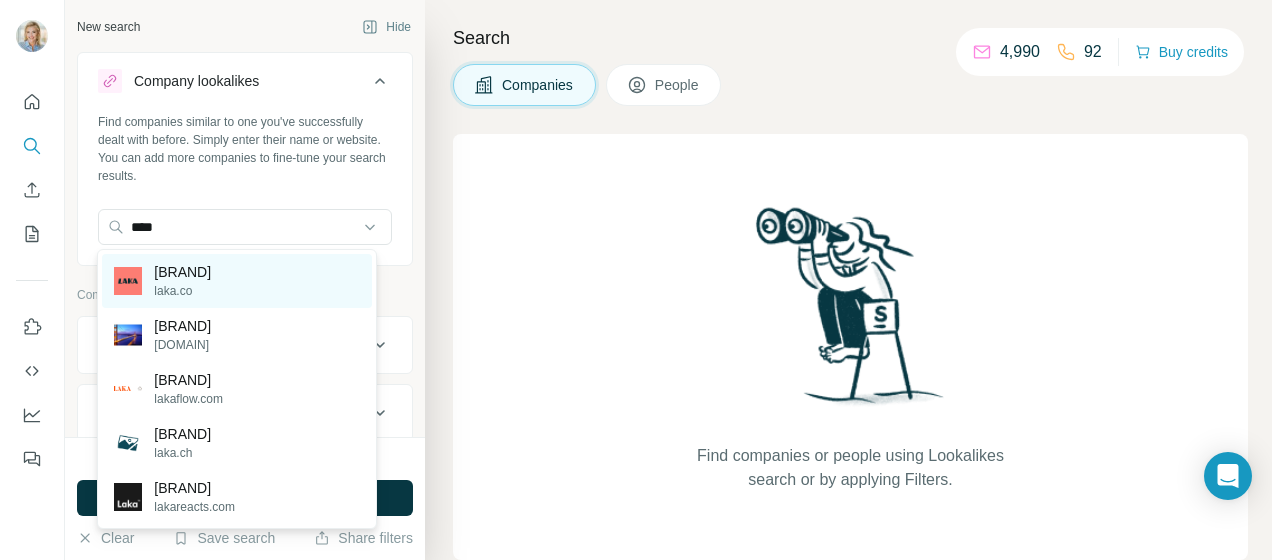 click on "Laka laka.co" at bounding box center [236, 281] 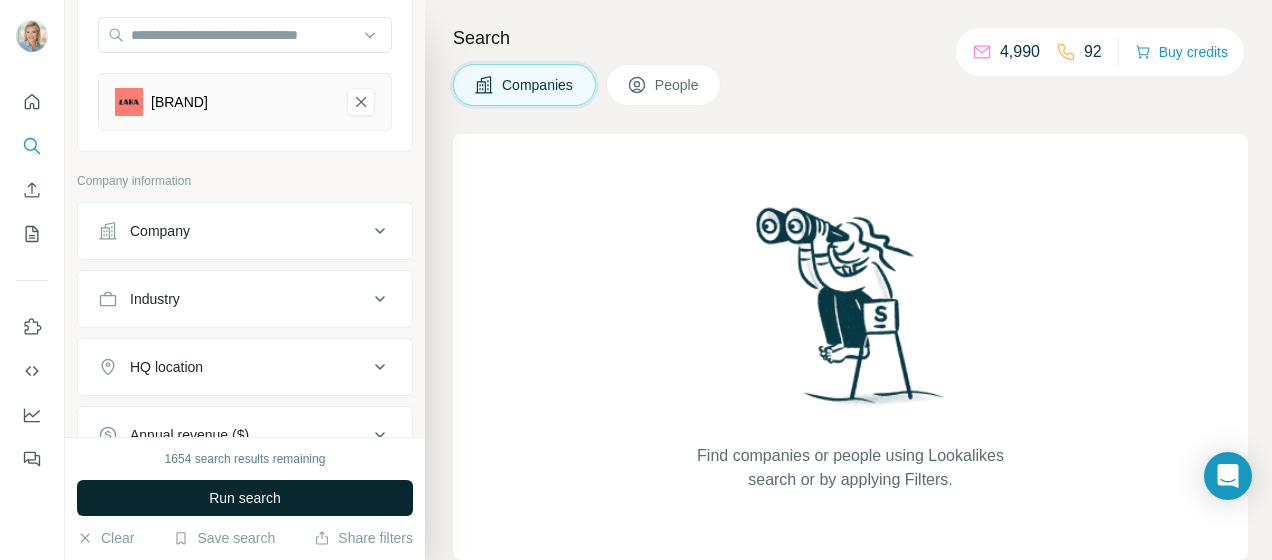 scroll, scrollTop: 200, scrollLeft: 0, axis: vertical 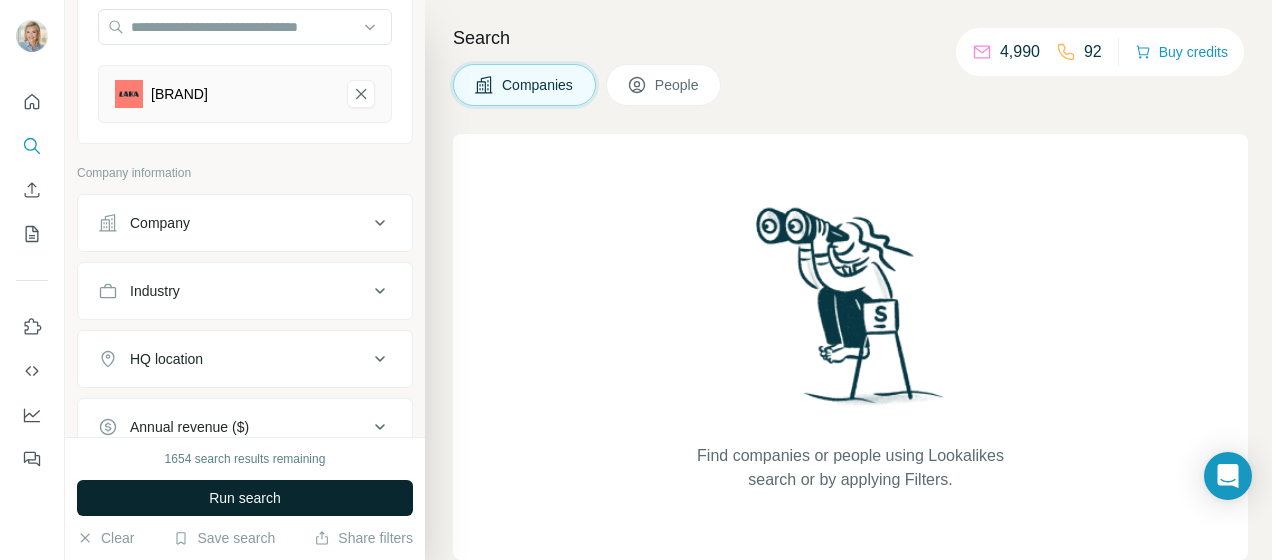 click on "Run search" at bounding box center [245, 498] 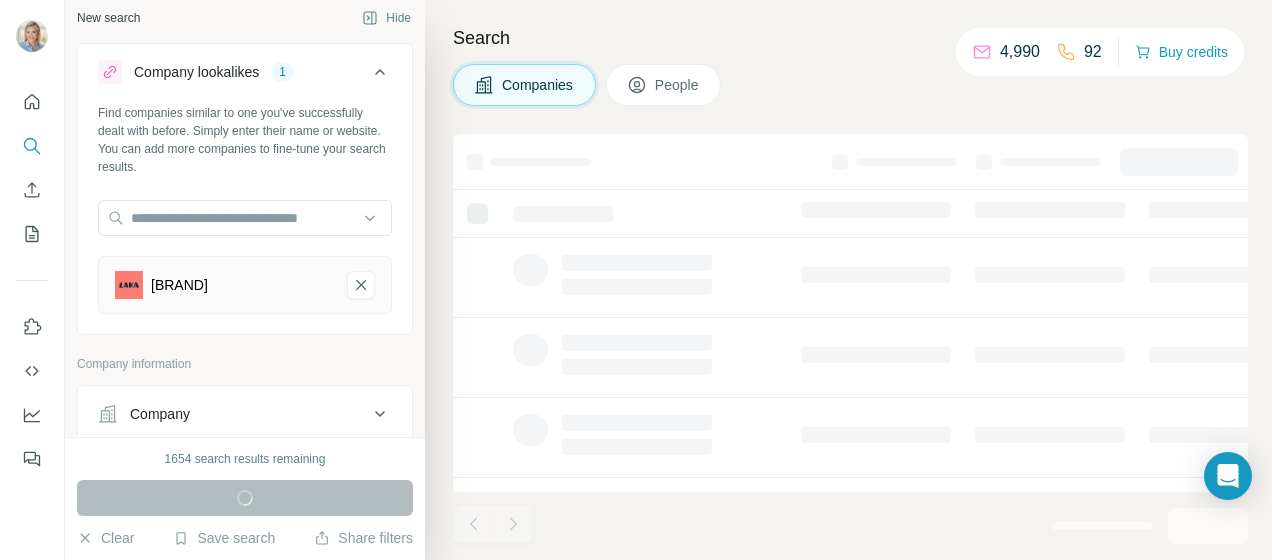 scroll, scrollTop: 0, scrollLeft: 0, axis: both 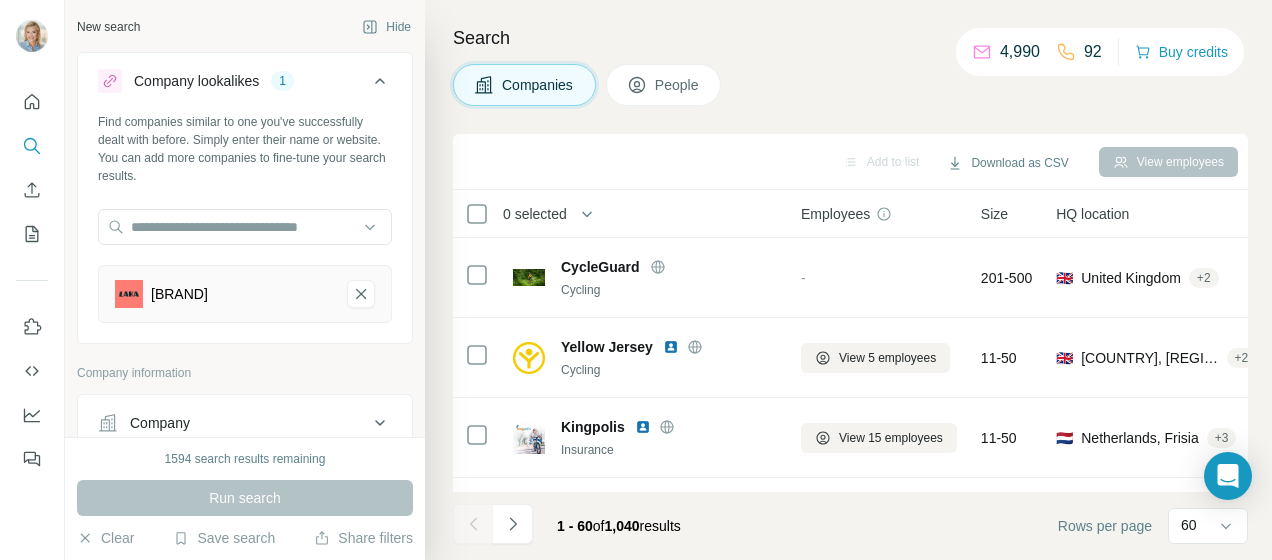 click on "Size" at bounding box center [994, 214] 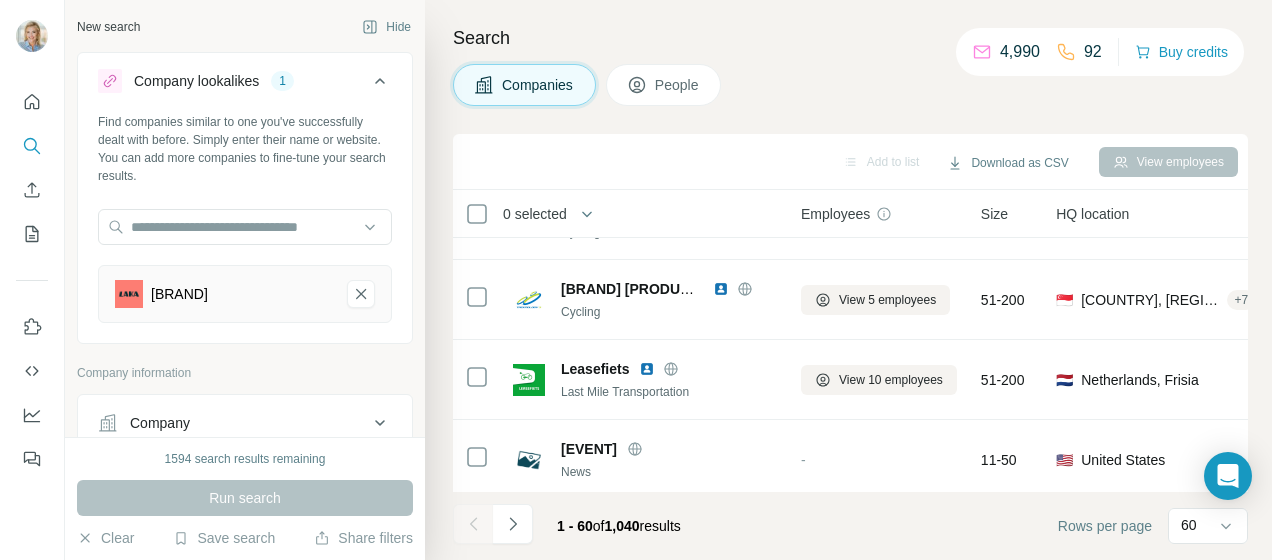 scroll, scrollTop: 4000, scrollLeft: 0, axis: vertical 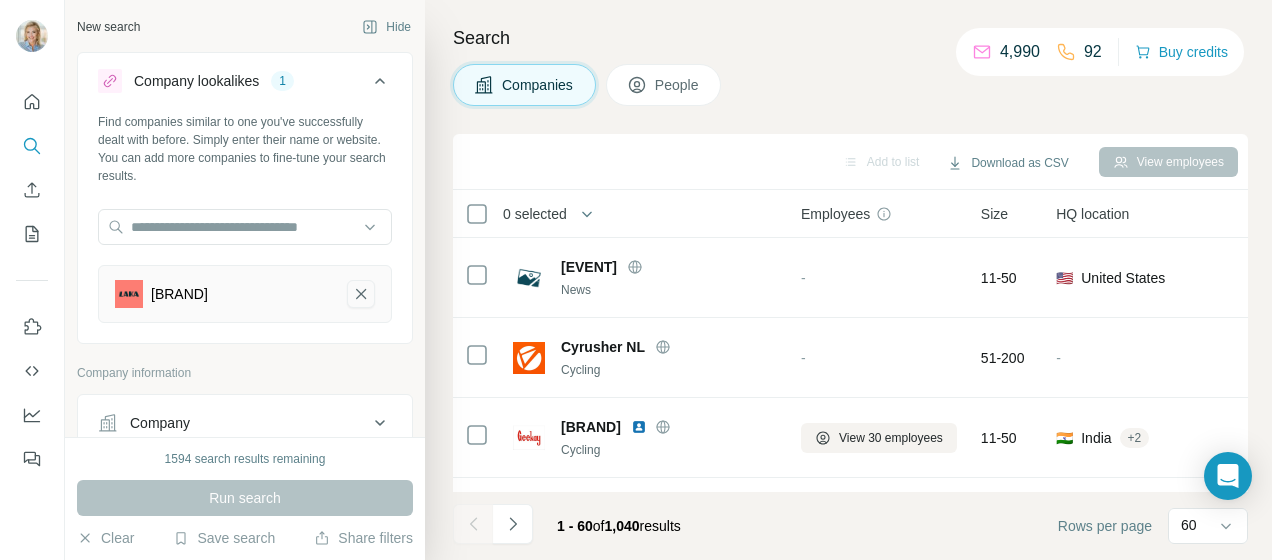 click 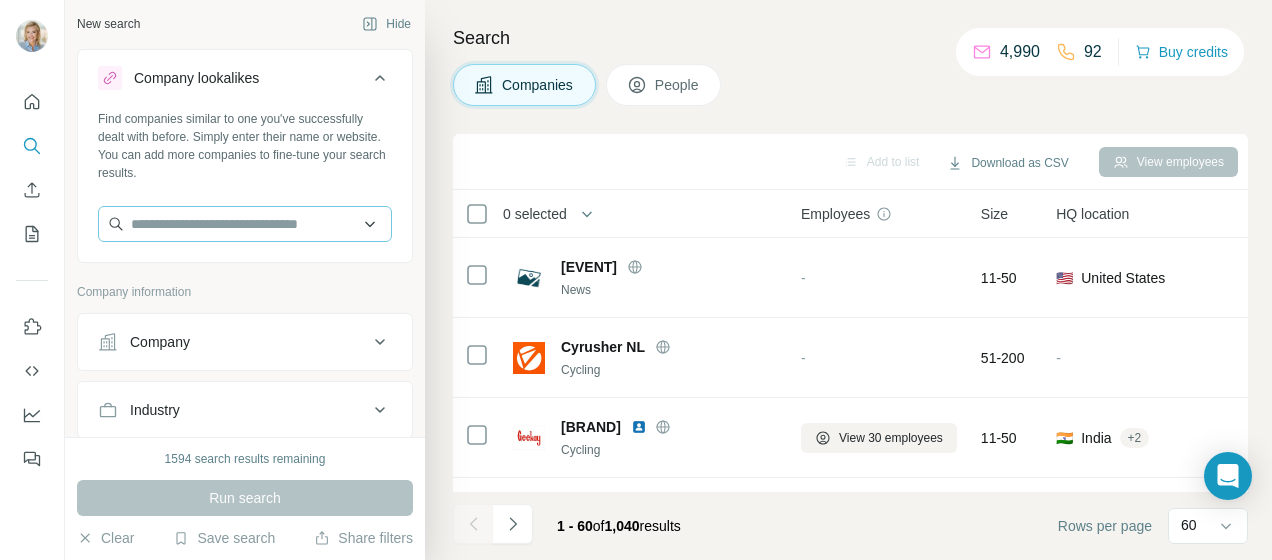 scroll, scrollTop: 0, scrollLeft: 0, axis: both 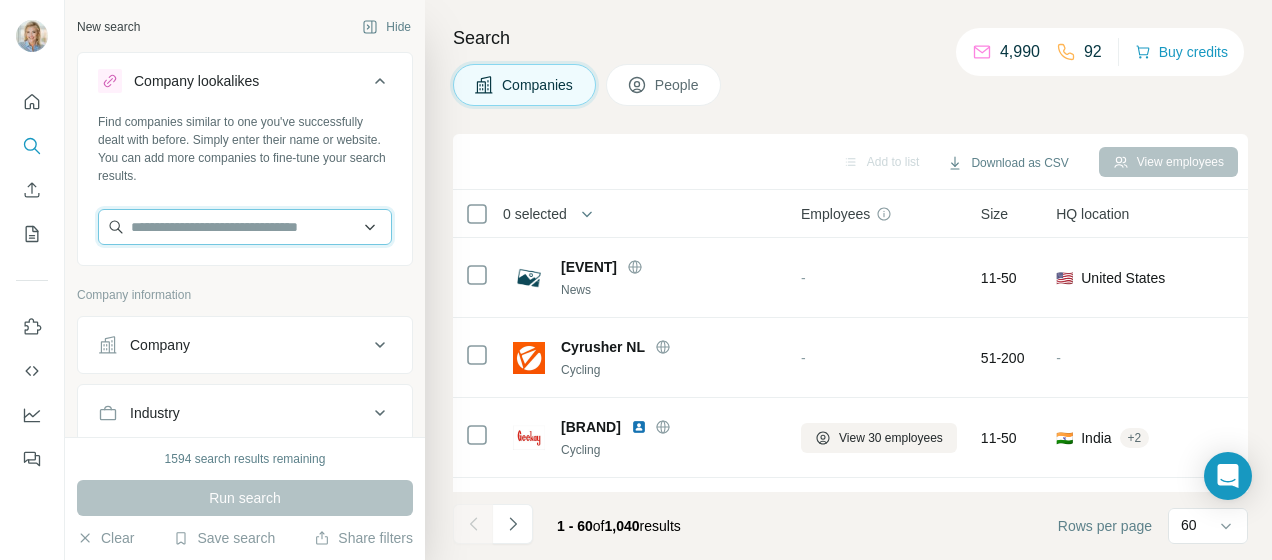 click at bounding box center (245, 227) 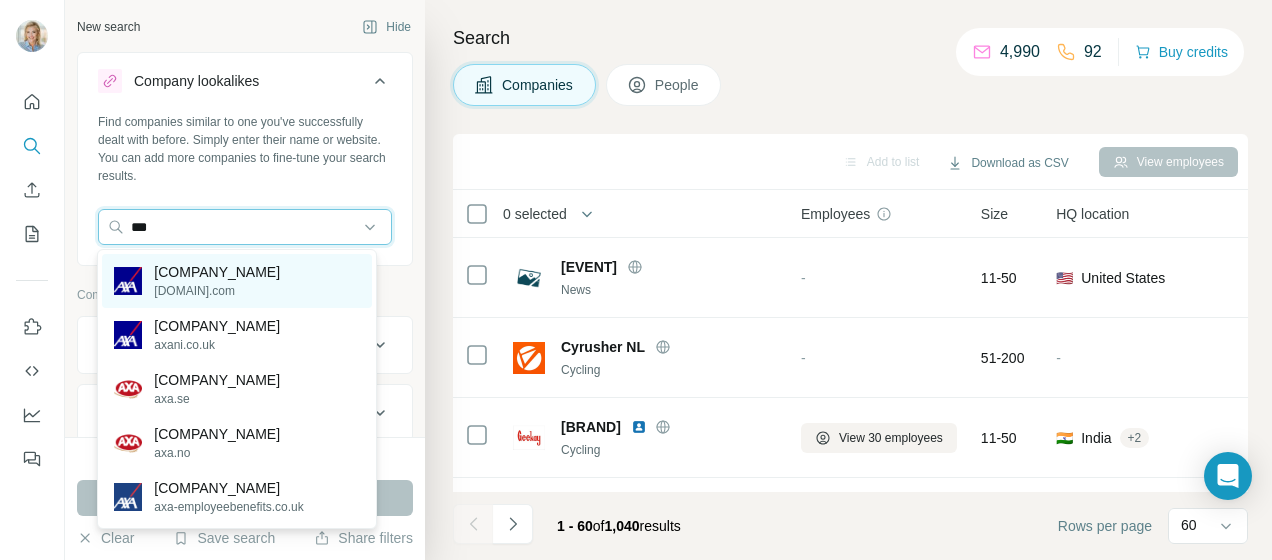 type on "***" 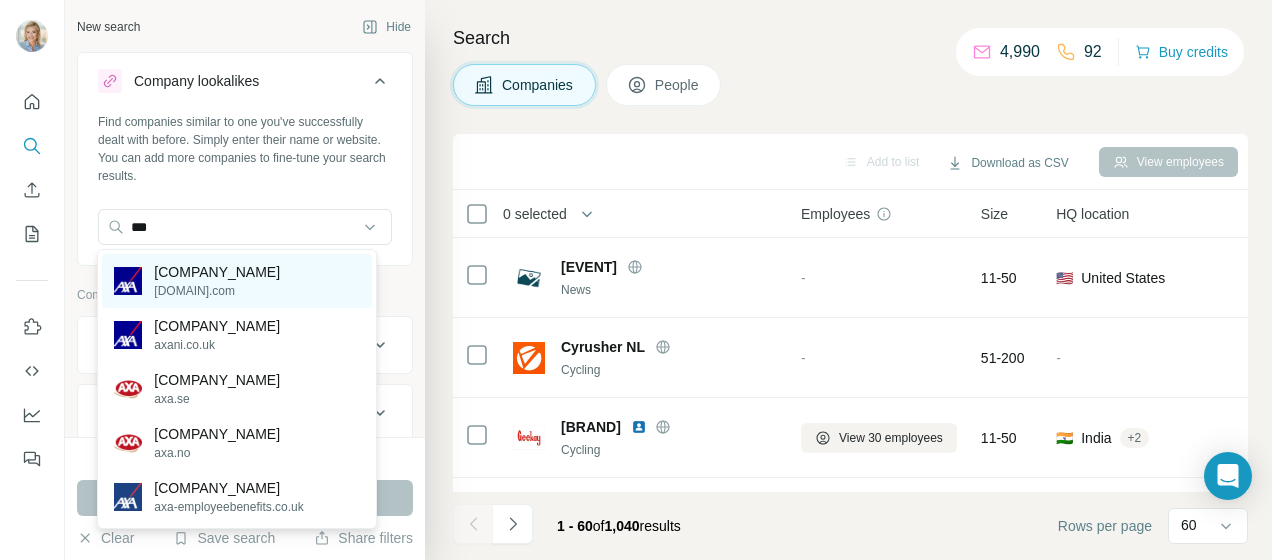click on "Axa [EMAIL]" at bounding box center [236, 281] 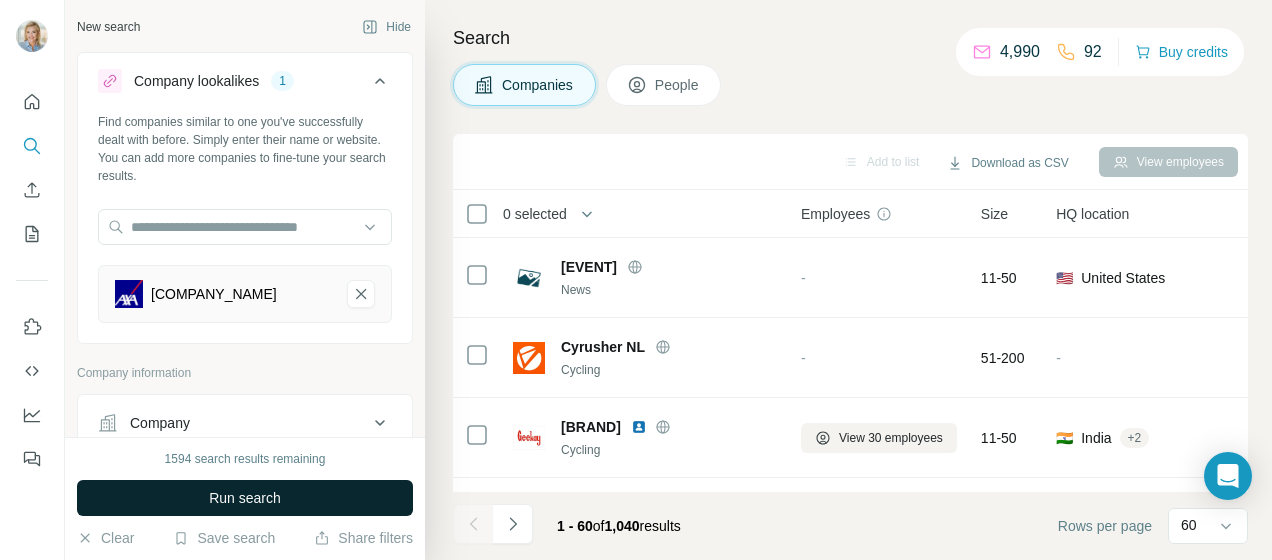 click on "Run search" at bounding box center (245, 498) 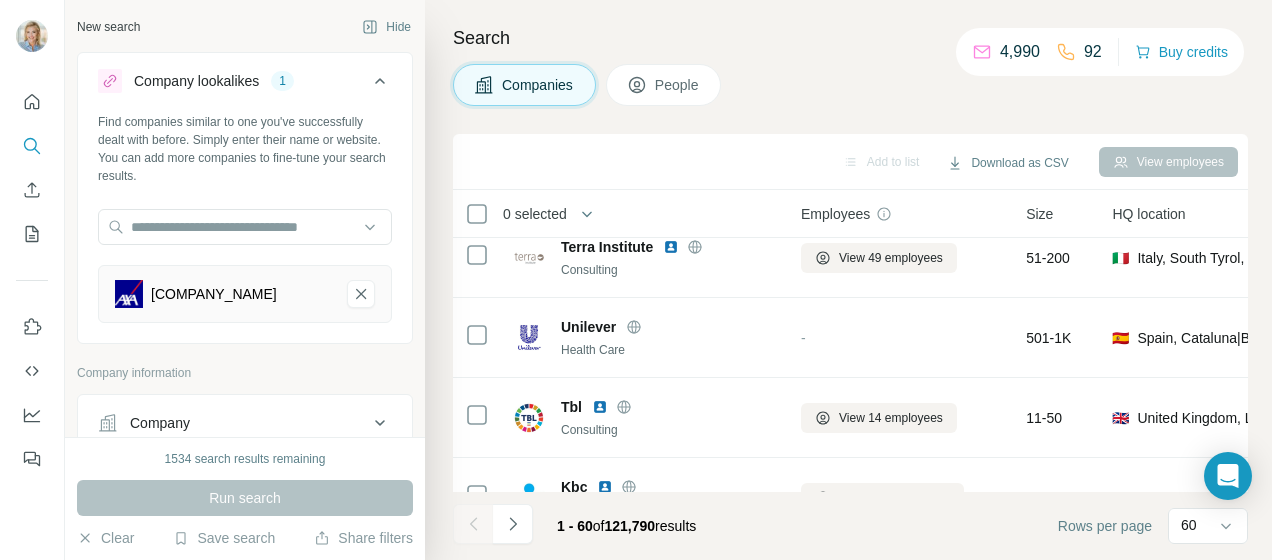 scroll, scrollTop: 4555, scrollLeft: 0, axis: vertical 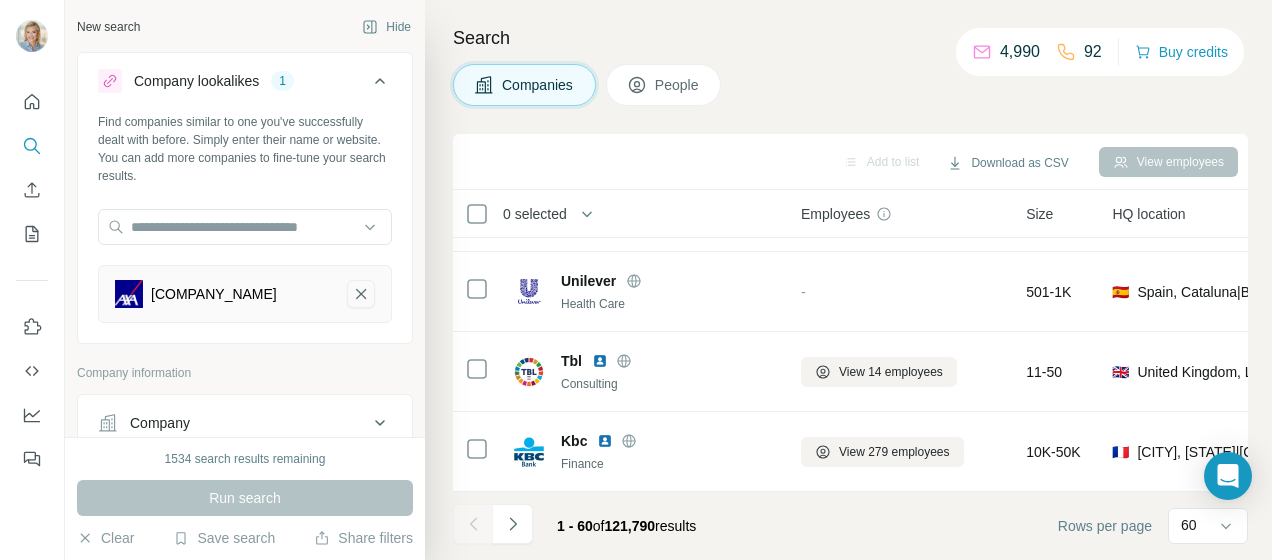 click at bounding box center (361, 294) 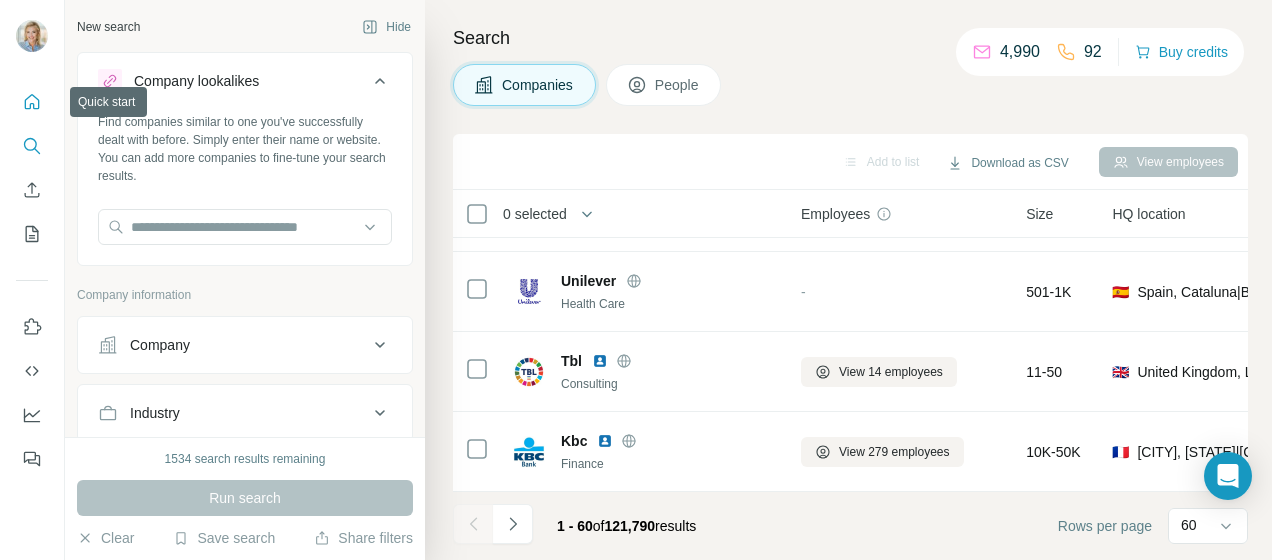 click 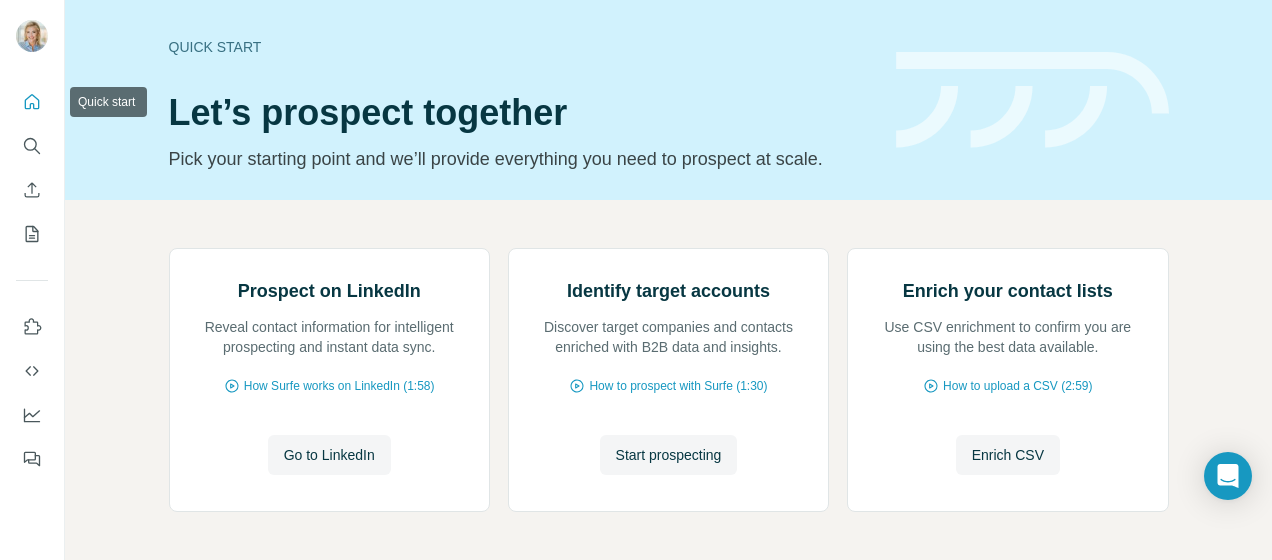 click 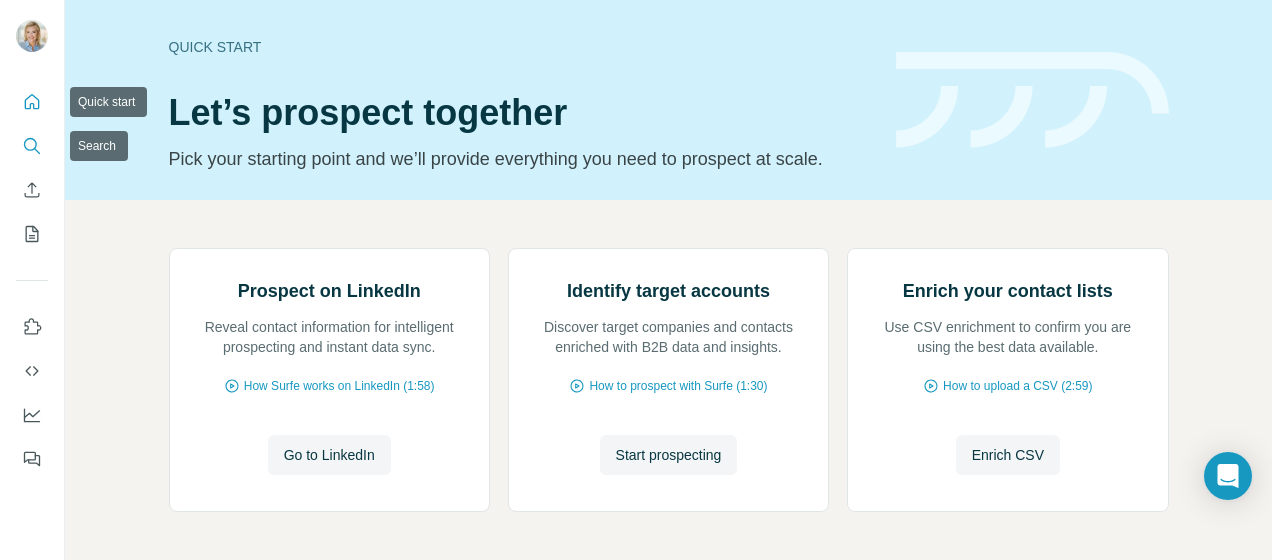 click 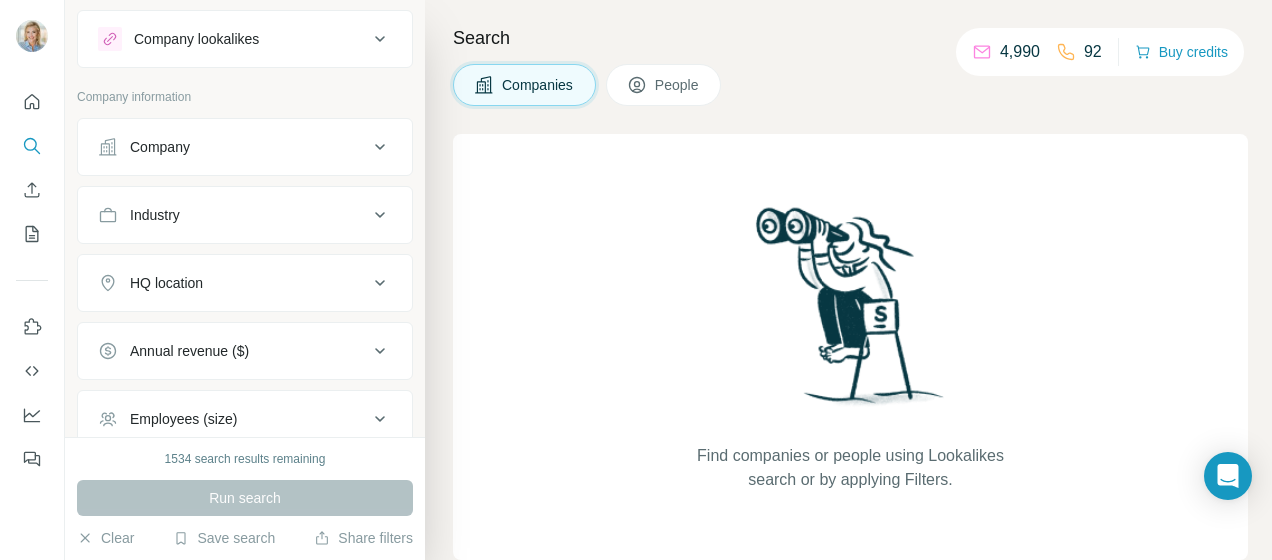 scroll, scrollTop: 0, scrollLeft: 0, axis: both 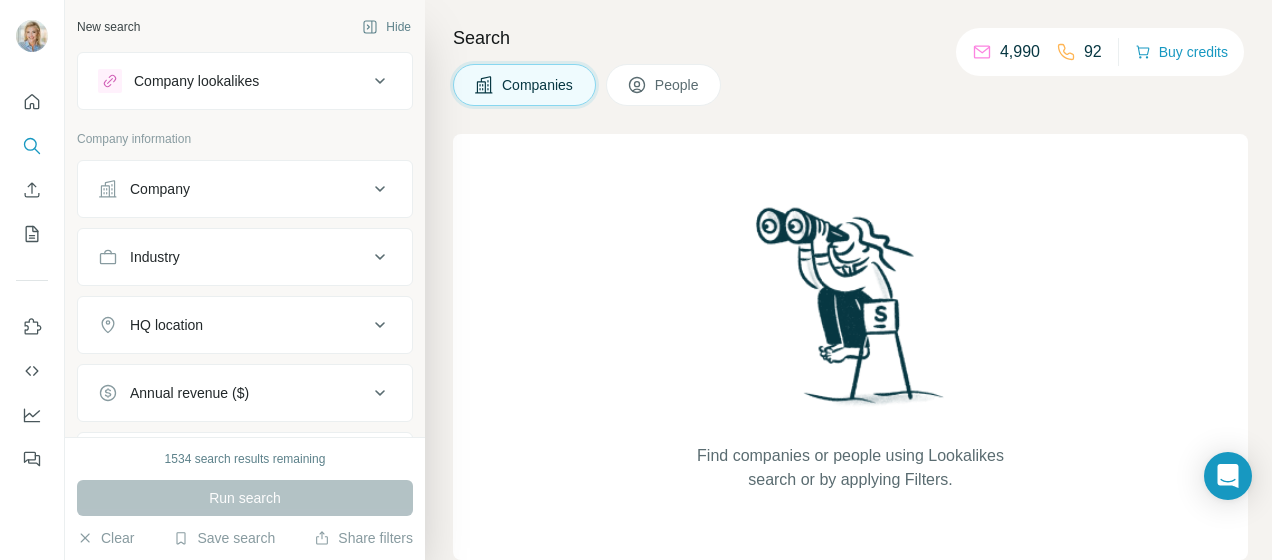 click on "Company" at bounding box center (245, 189) 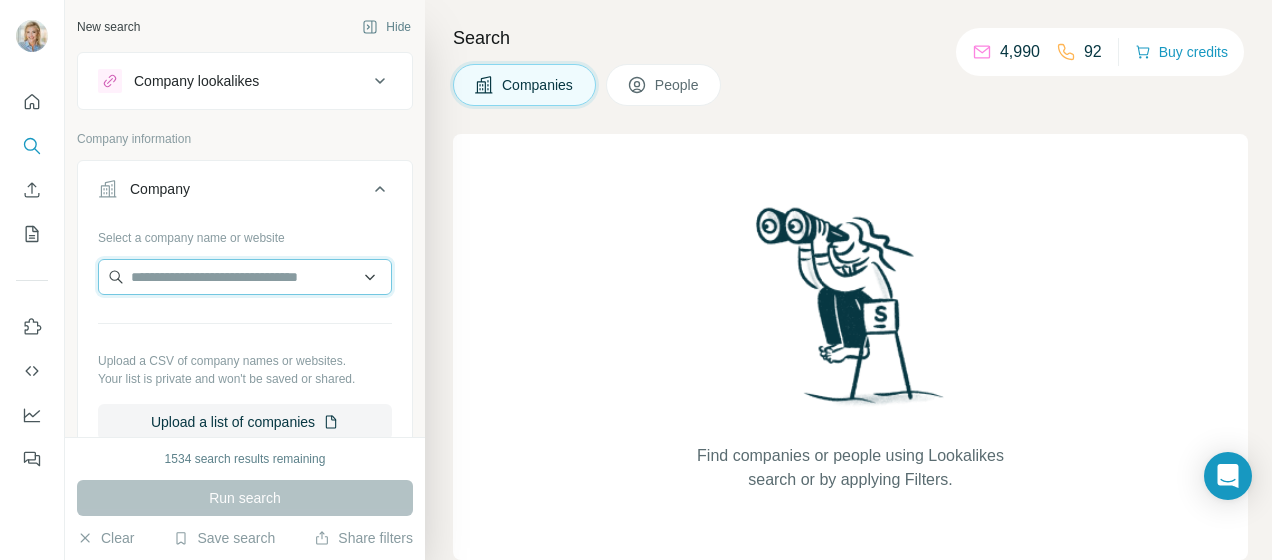 click at bounding box center (245, 277) 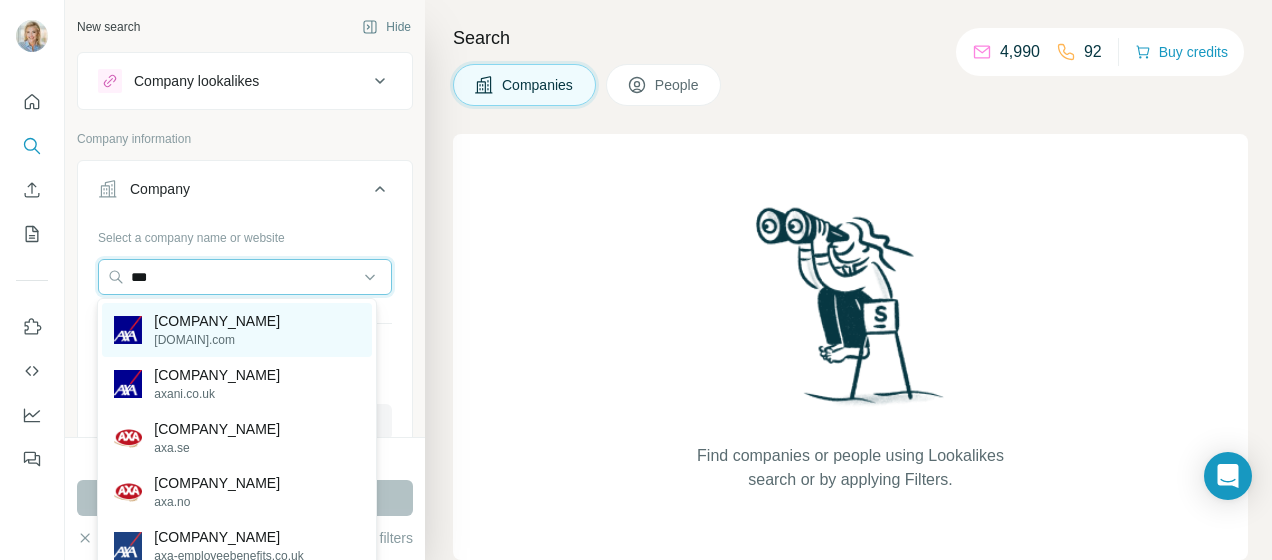 type on "***" 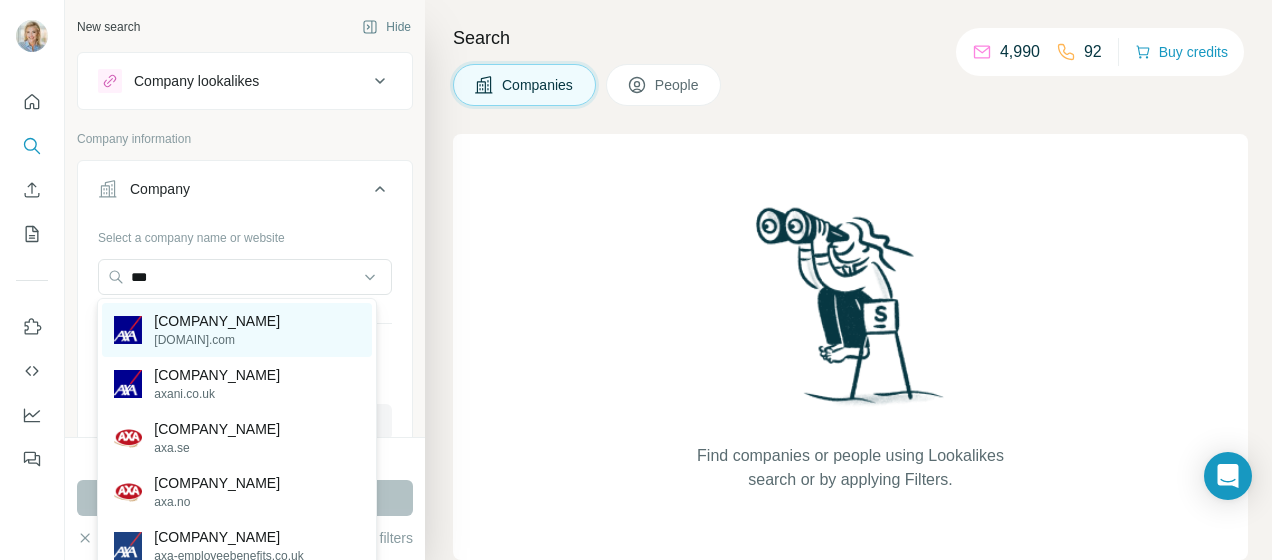 click on "[COMPANY_NAME]" at bounding box center [217, 321] 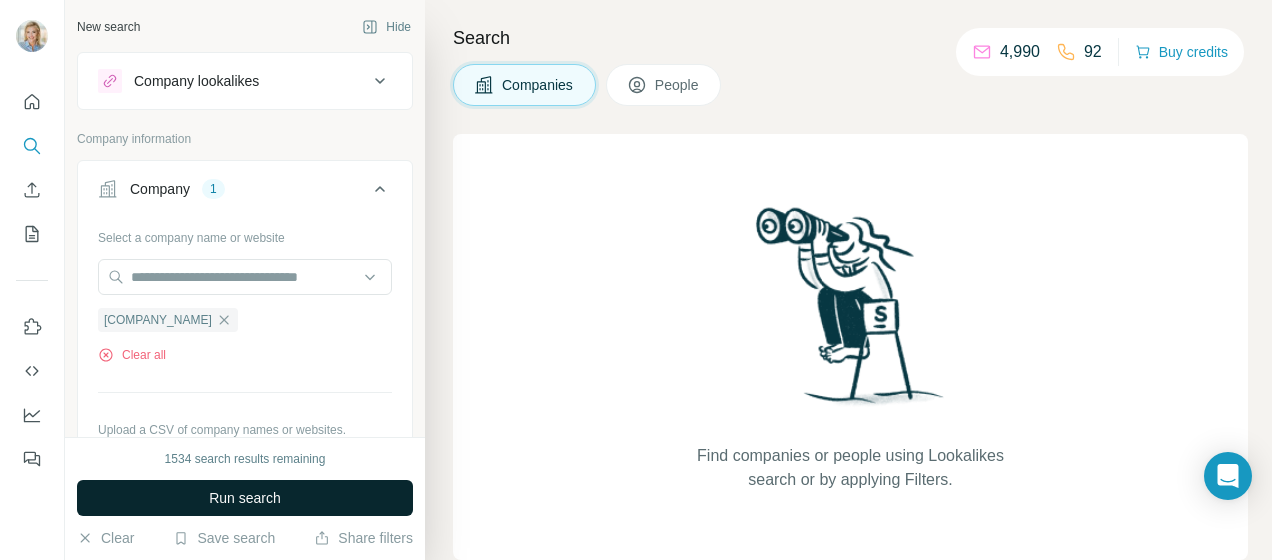 click on "Run search" at bounding box center [245, 498] 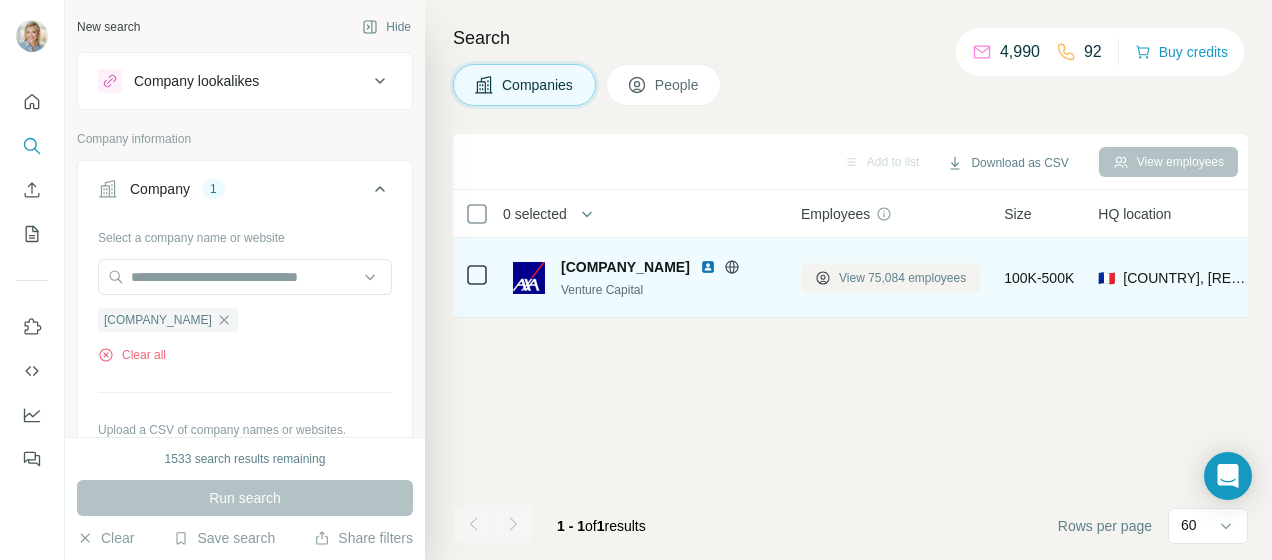 click on "View 75,084 employees" at bounding box center [902, 278] 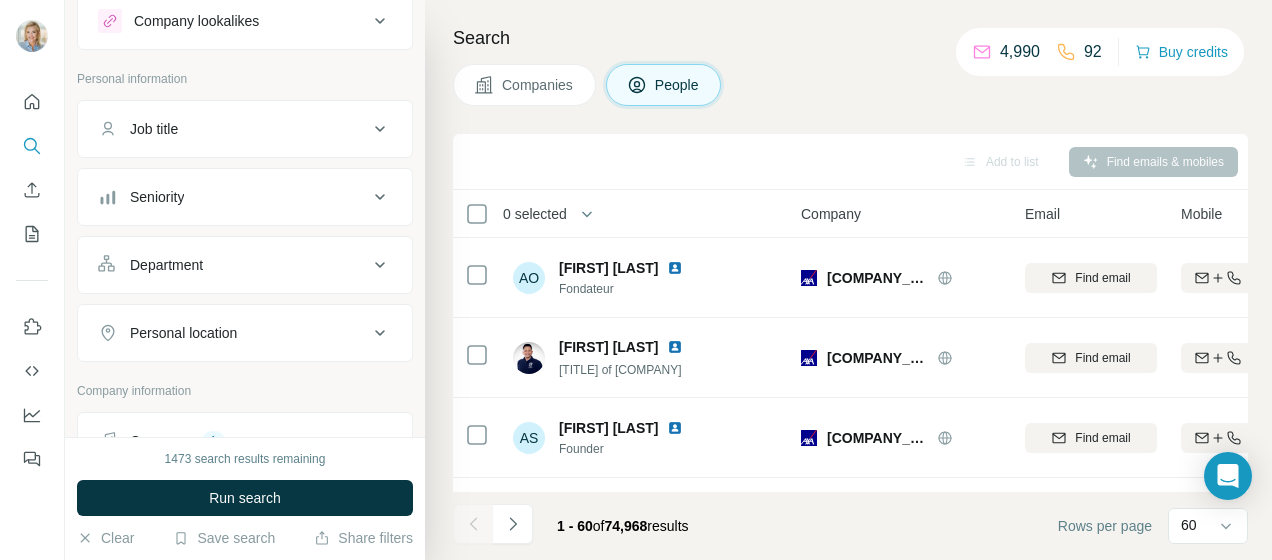 scroll, scrollTop: 0, scrollLeft: 0, axis: both 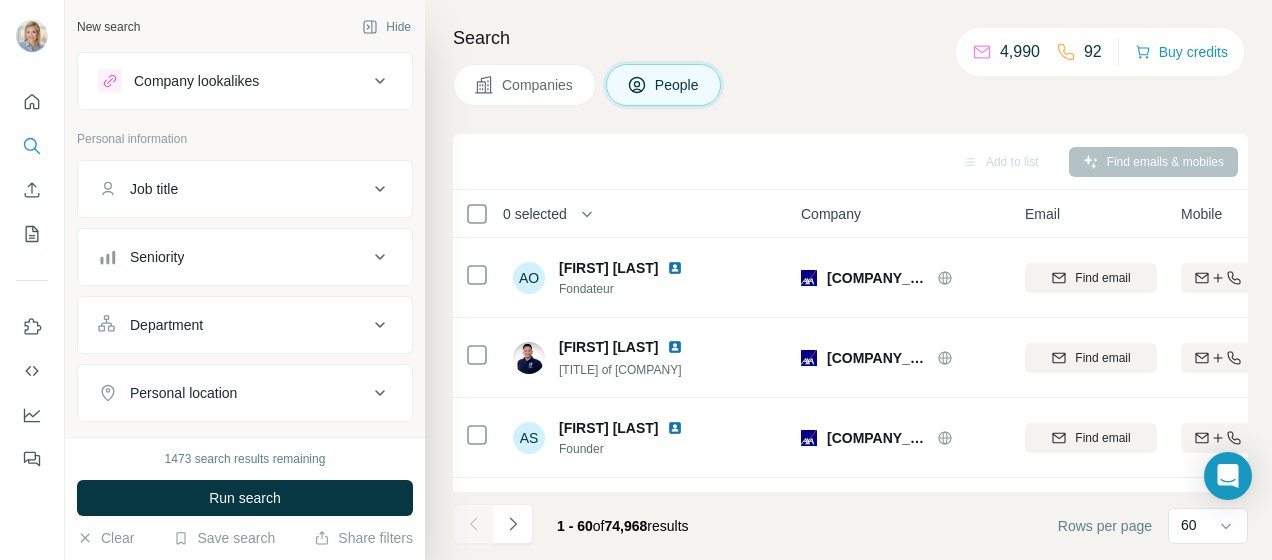click on "Job title" at bounding box center (233, 189) 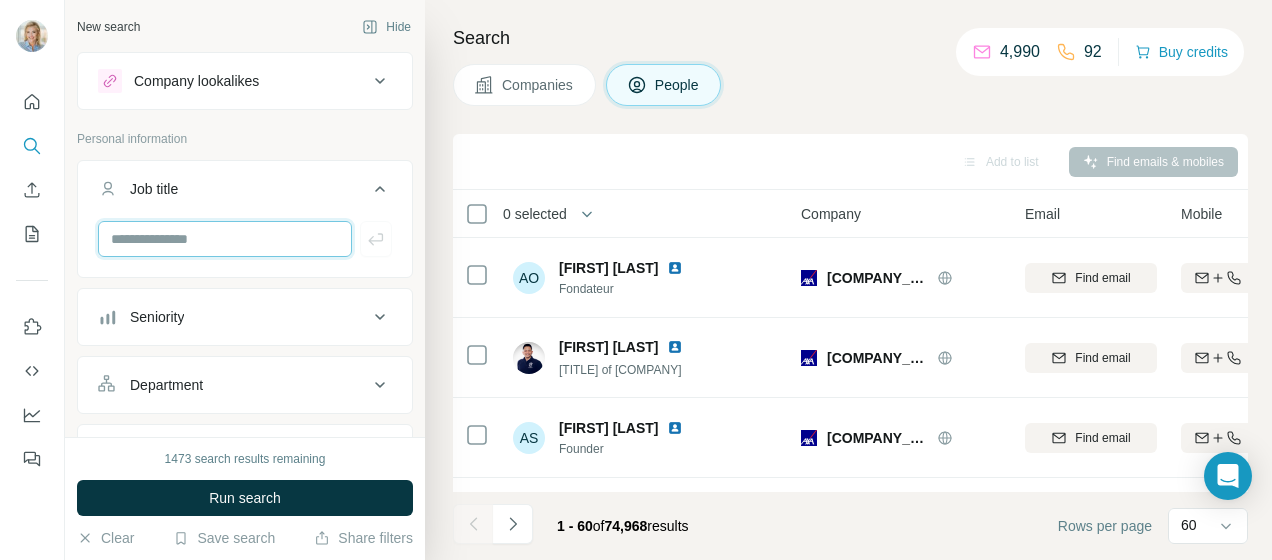click at bounding box center [225, 239] 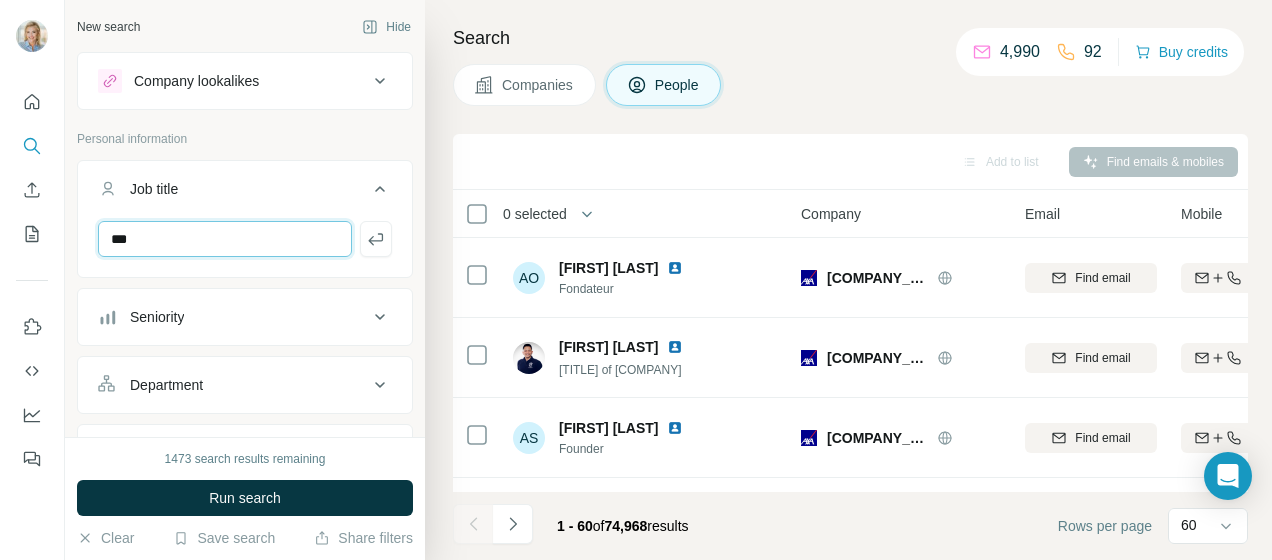 type on "***" 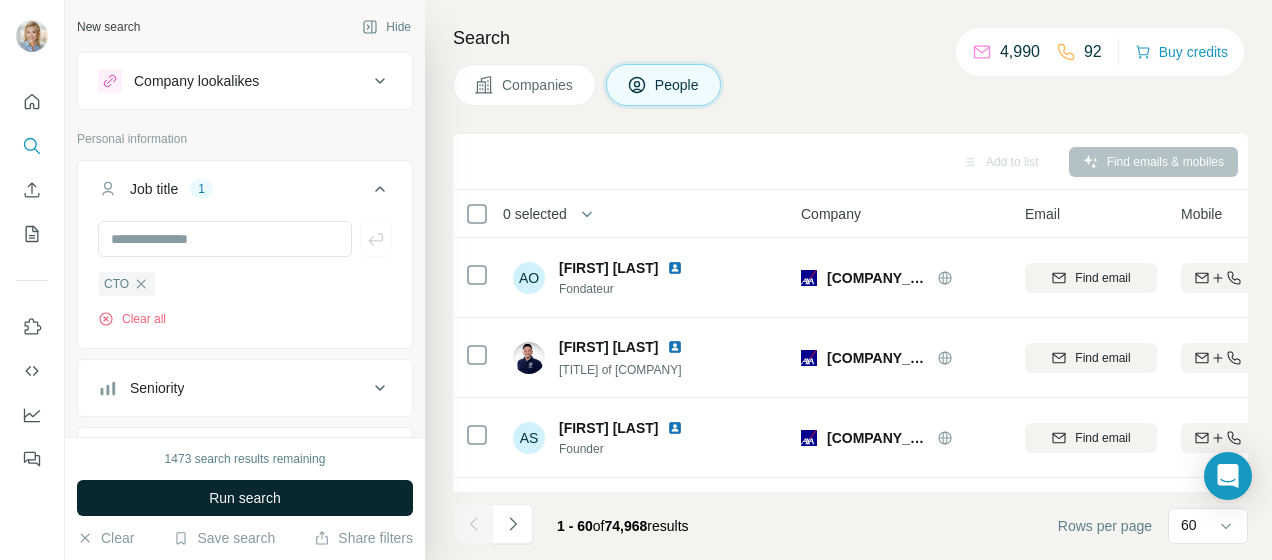 click on "Run search" at bounding box center [245, 498] 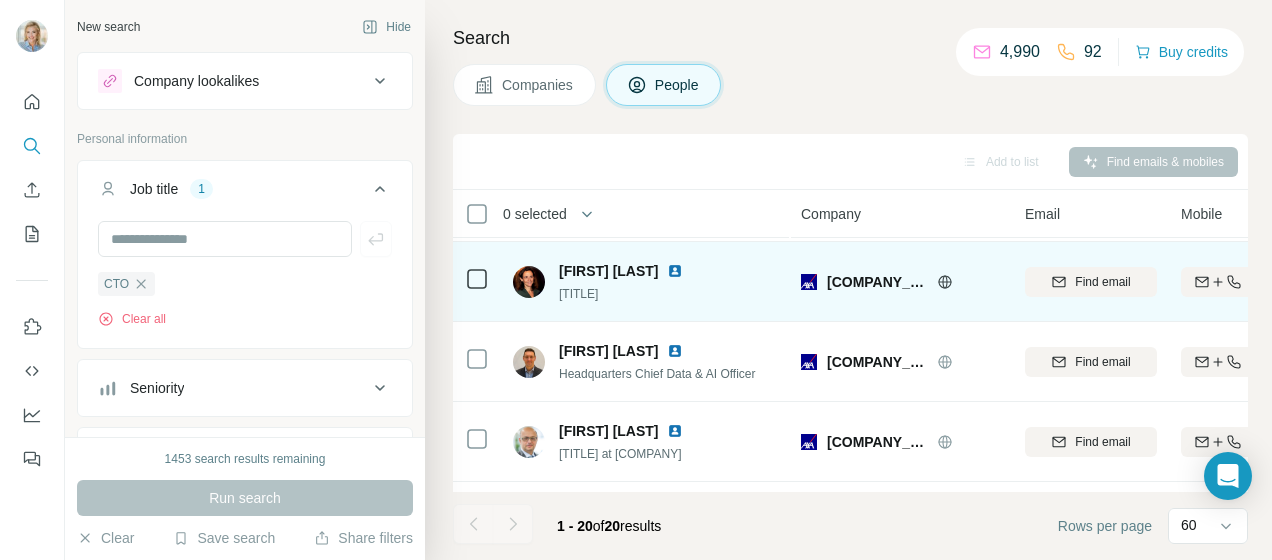 scroll, scrollTop: 100, scrollLeft: 0, axis: vertical 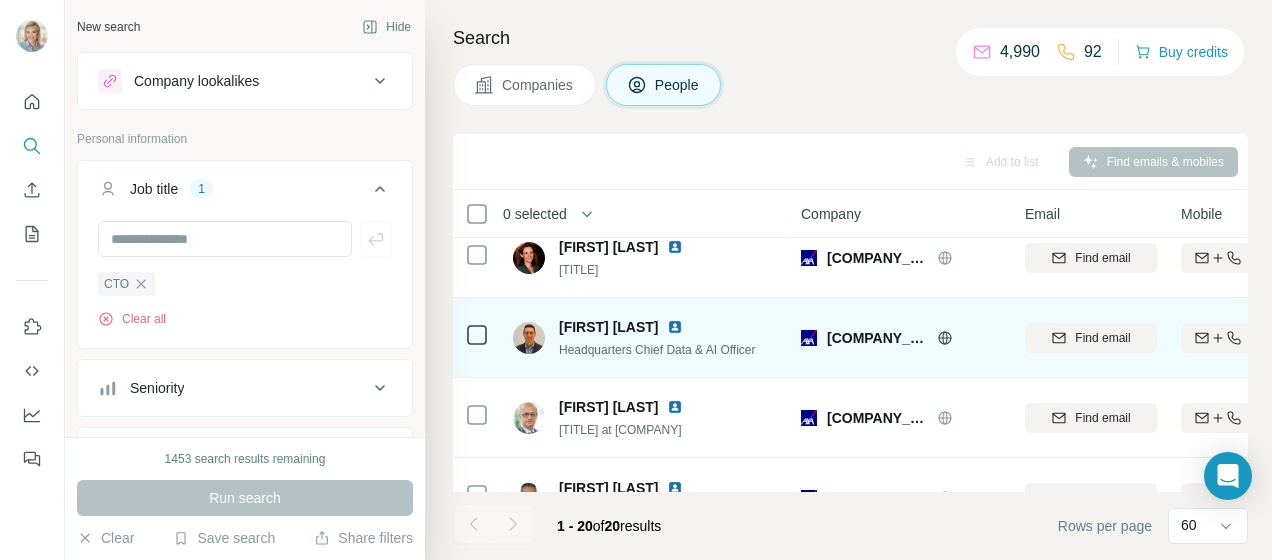 click at bounding box center [675, 327] 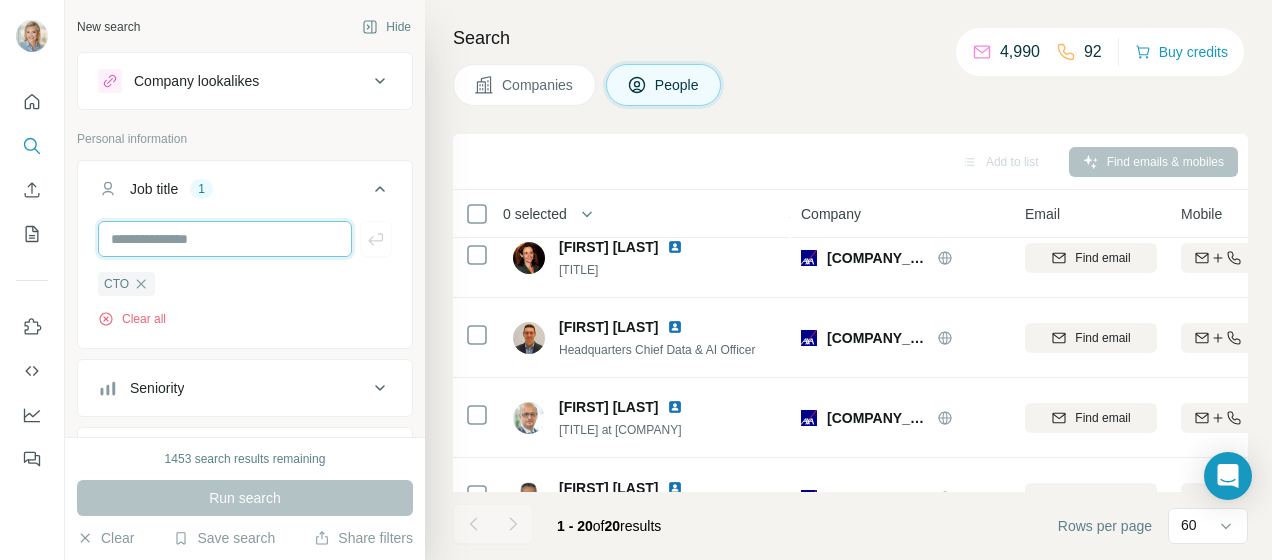 click at bounding box center (225, 239) 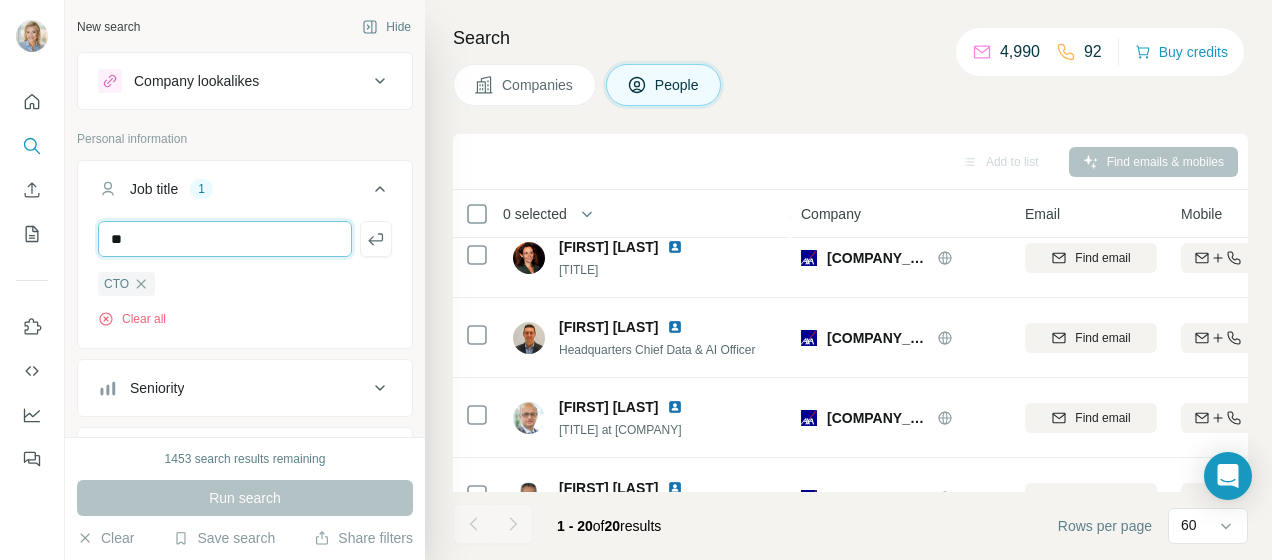 type on "*" 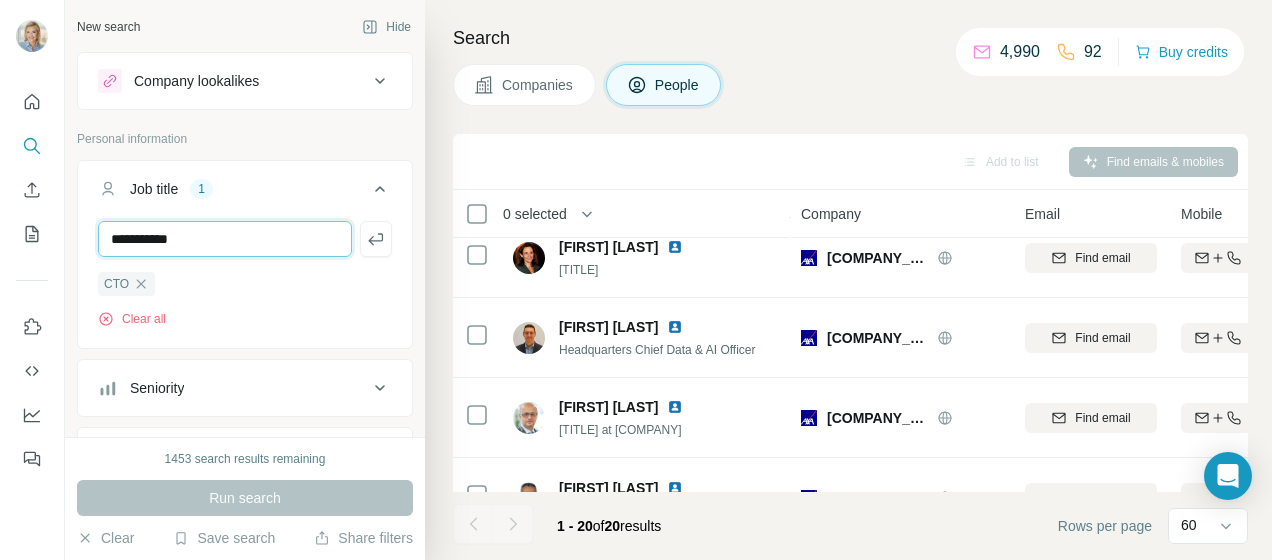 type on "**********" 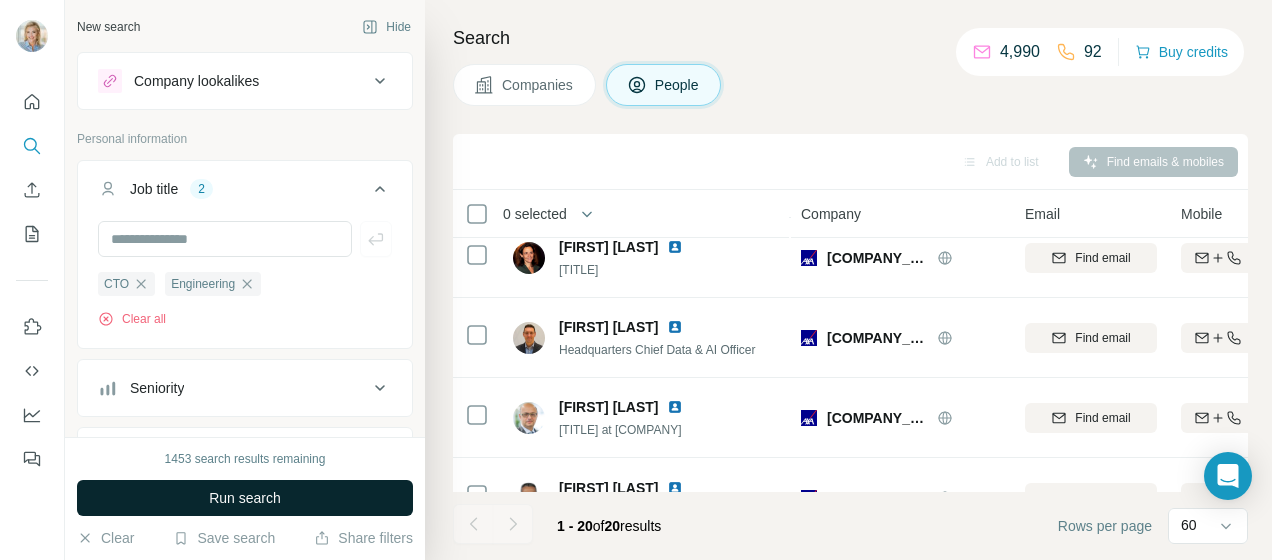 click on "Run search" at bounding box center [245, 498] 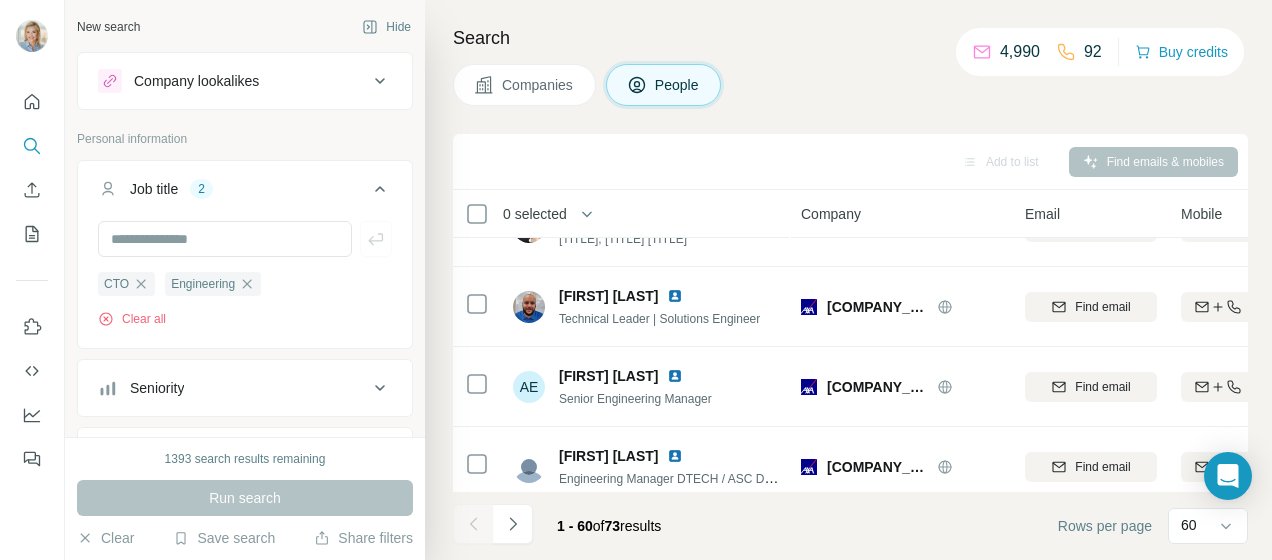 scroll, scrollTop: 2000, scrollLeft: 0, axis: vertical 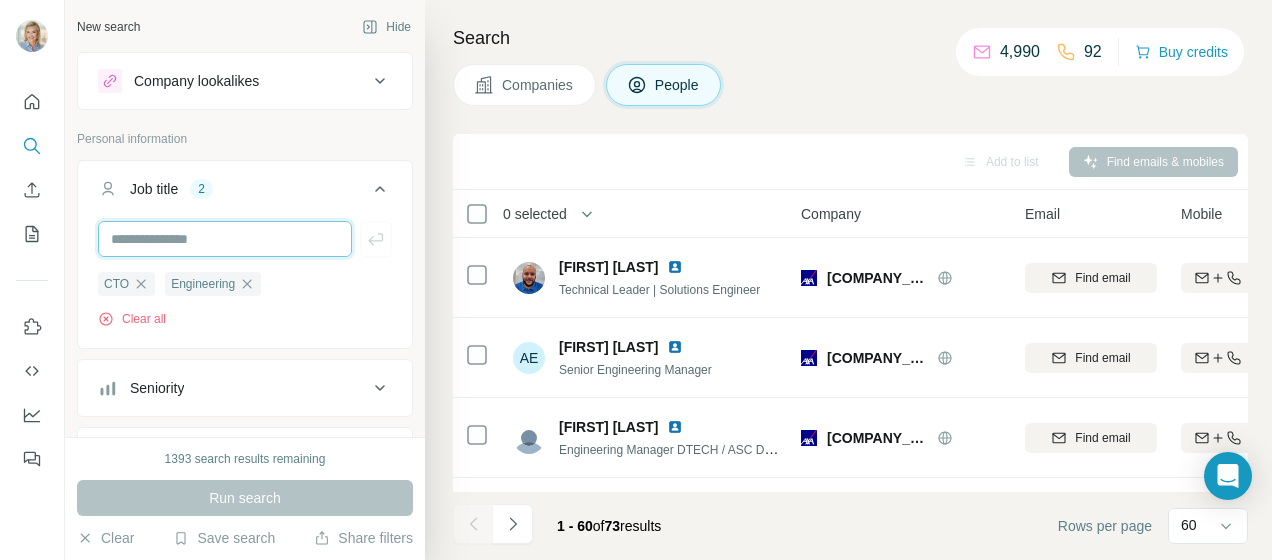 click at bounding box center (225, 239) 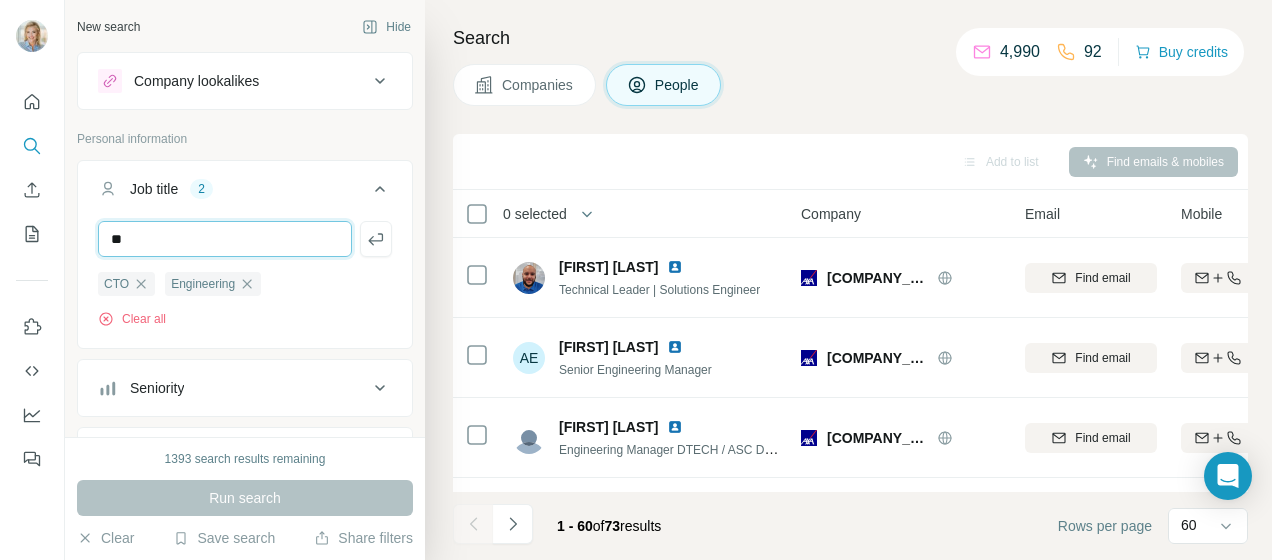 type on "**" 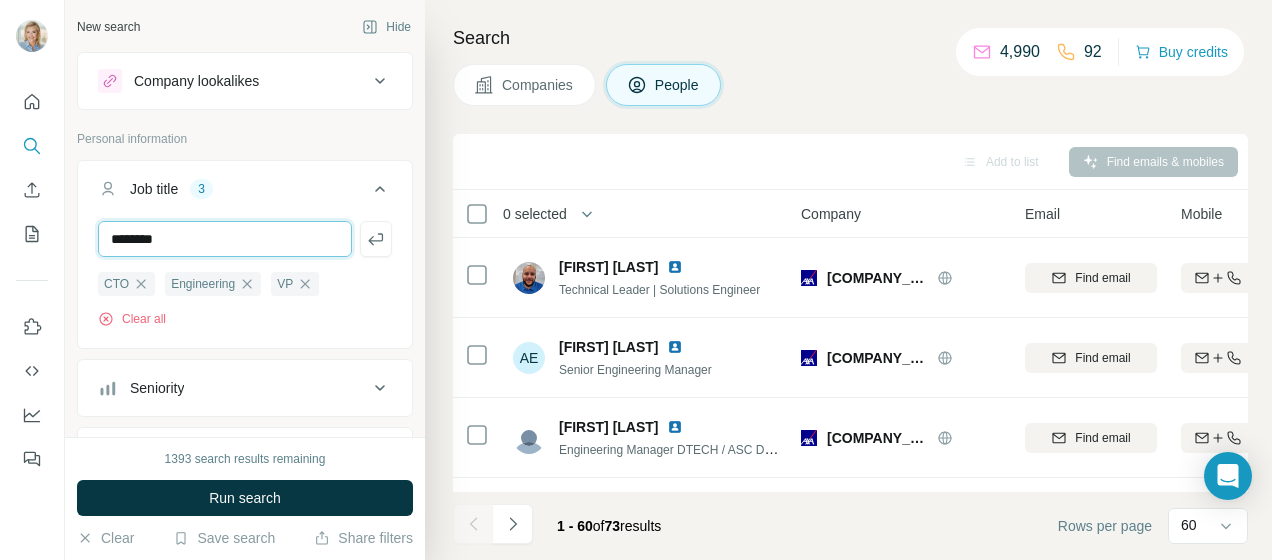 type on "********" 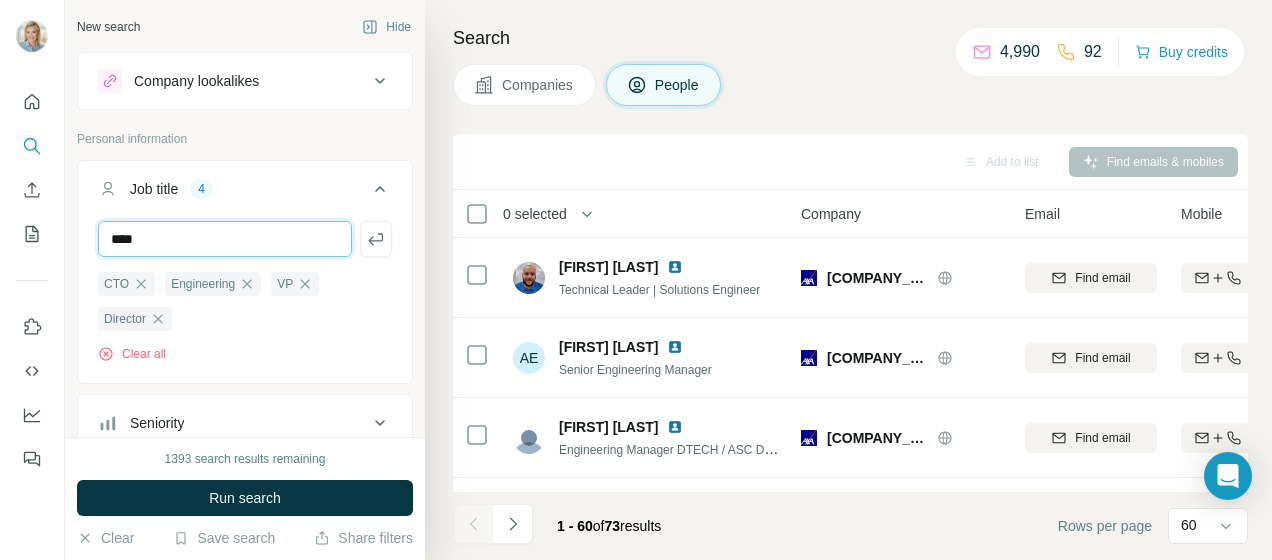 type on "****" 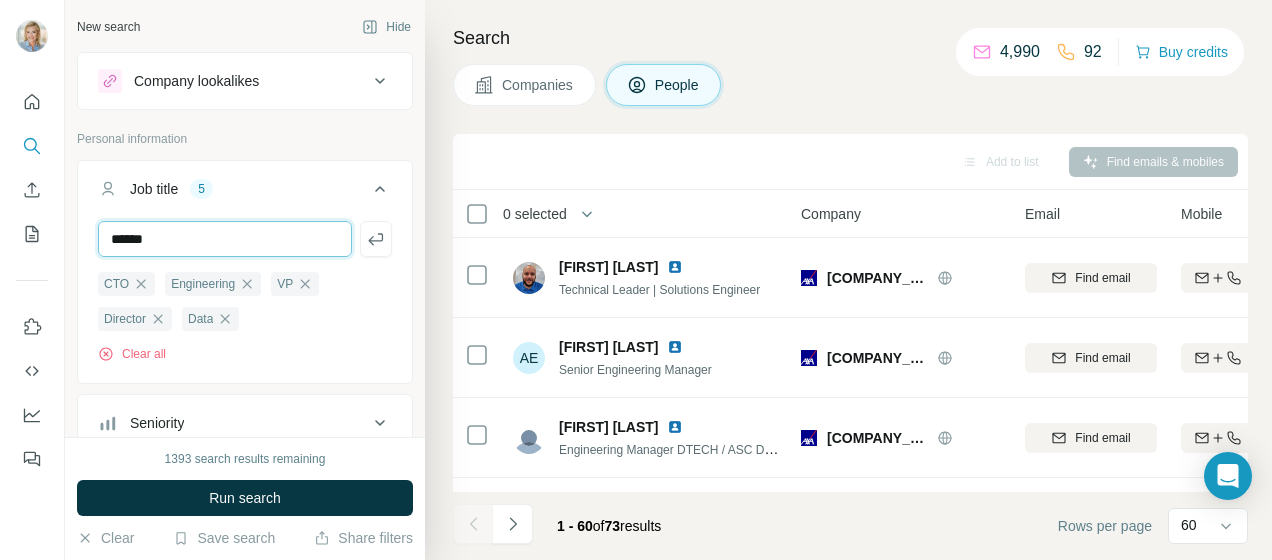 type on "******" 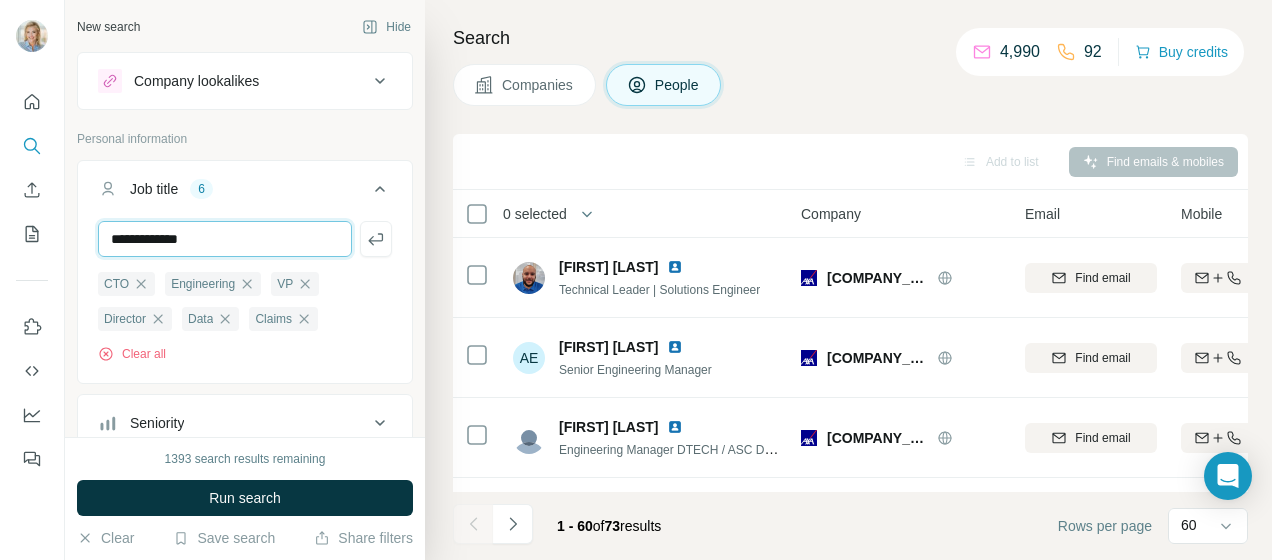 type on "**********" 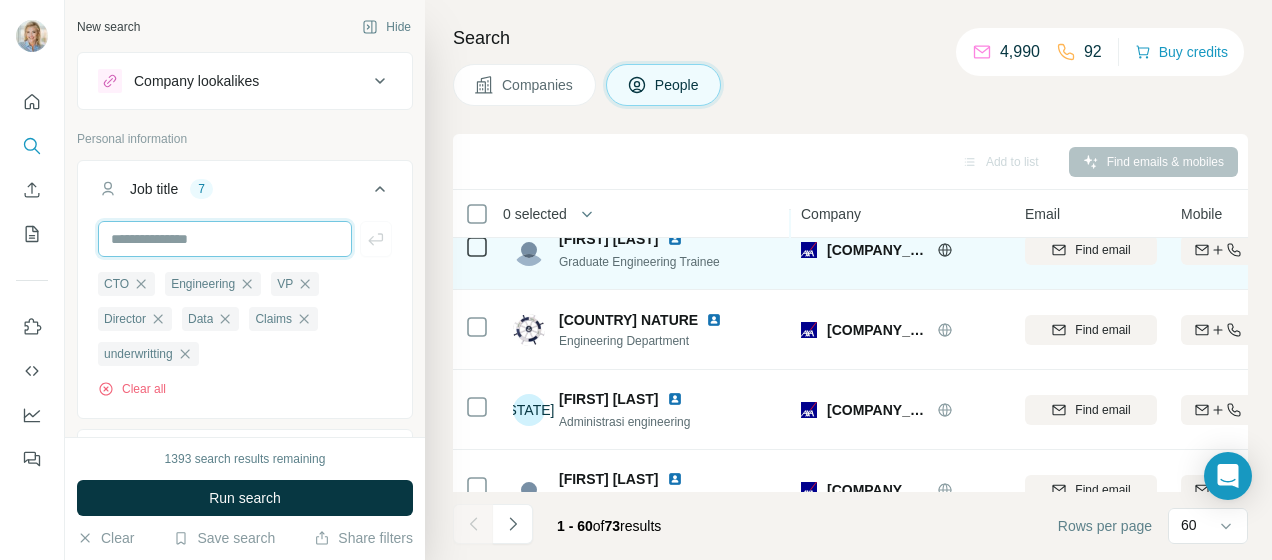 scroll, scrollTop: 3000, scrollLeft: 0, axis: vertical 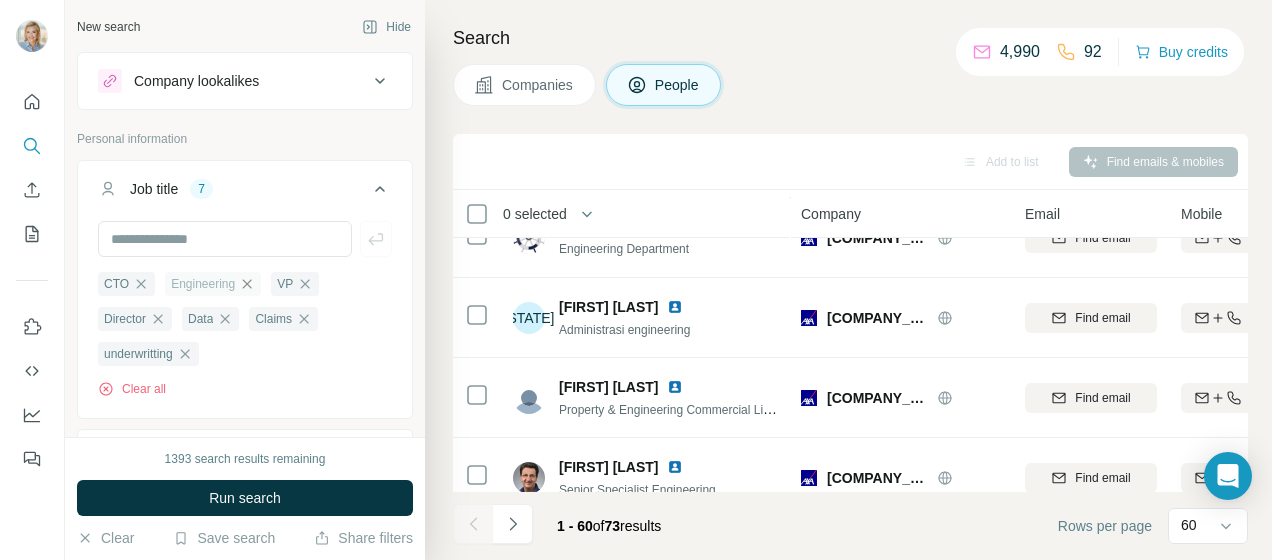 click 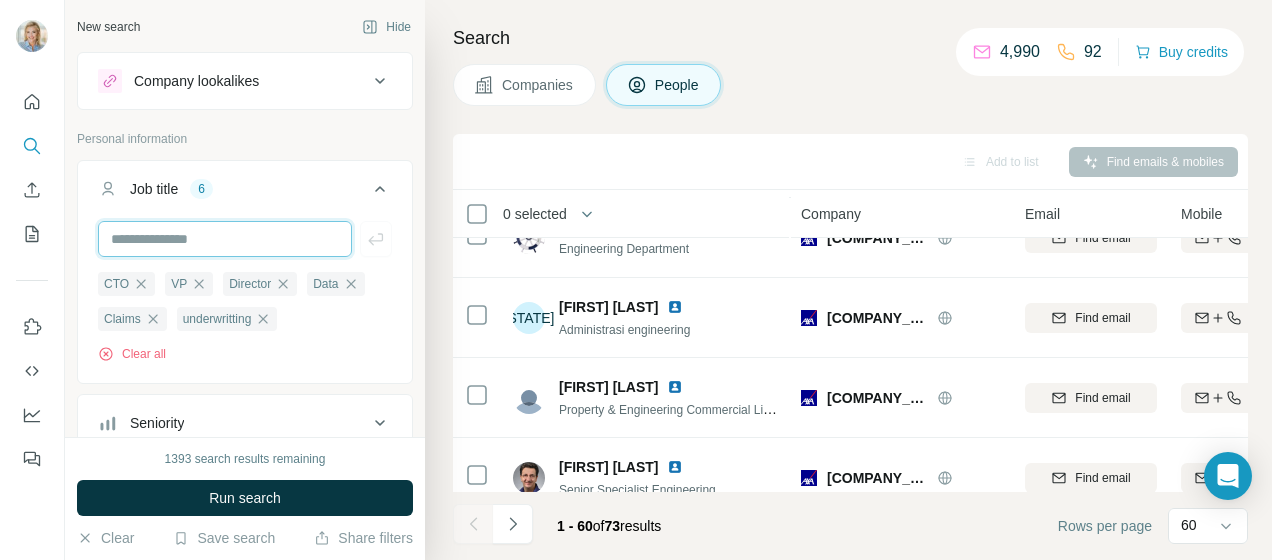click at bounding box center (225, 239) 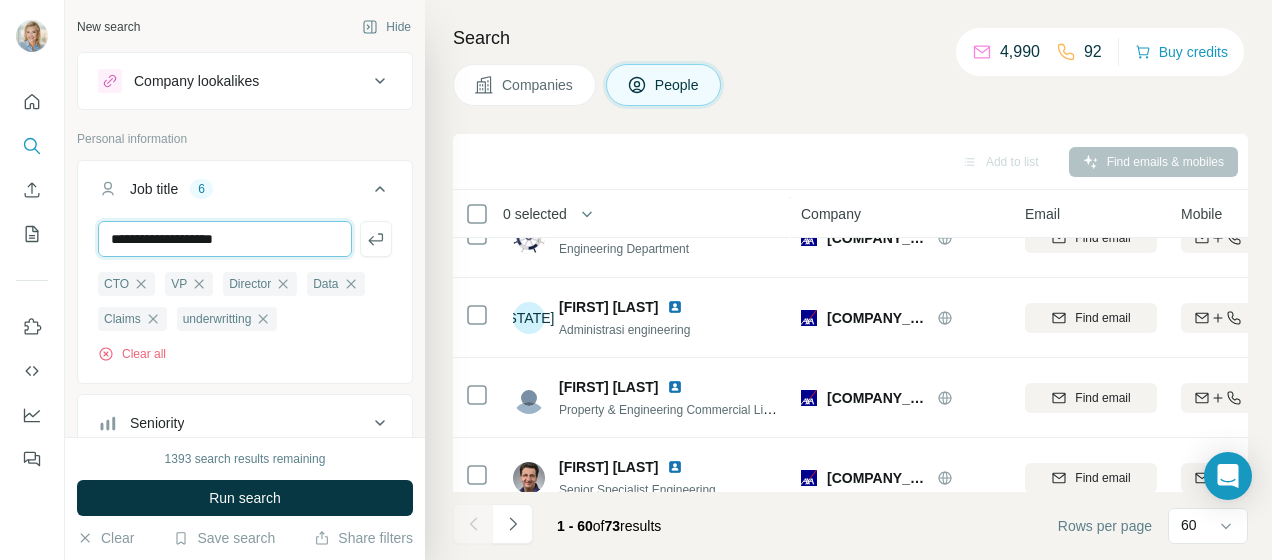 type on "**********" 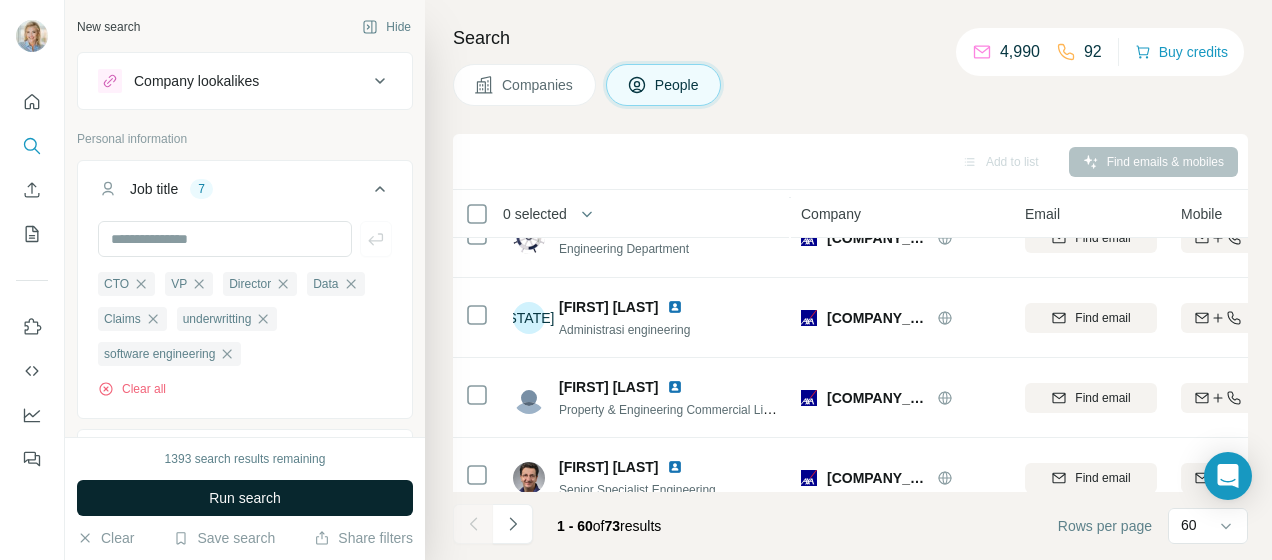 click on "Run search" at bounding box center (245, 498) 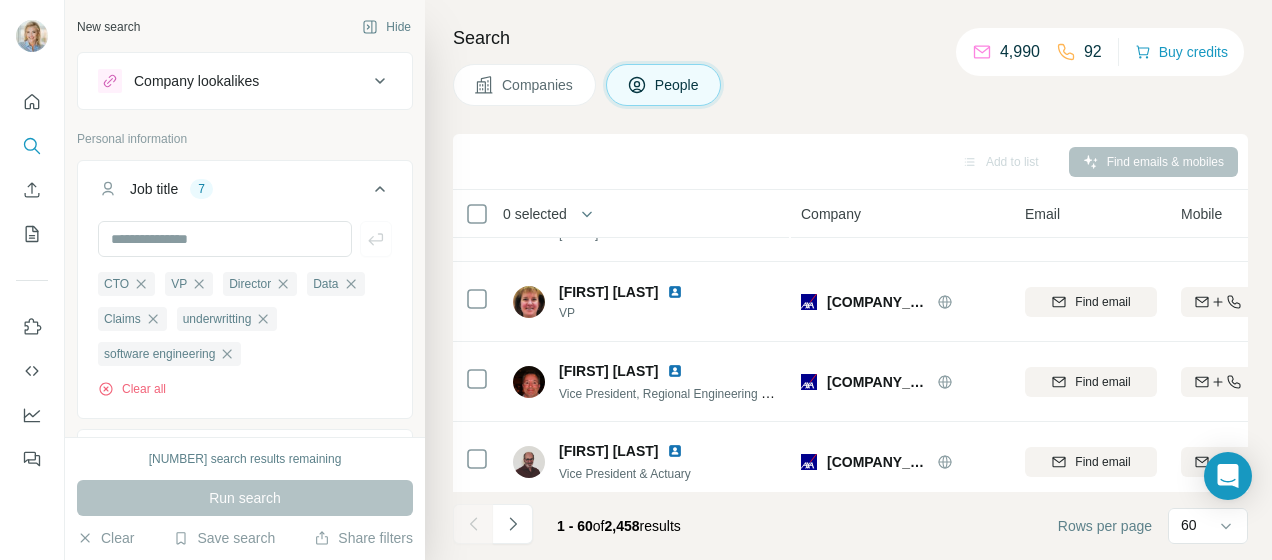 scroll, scrollTop: 4555, scrollLeft: 0, axis: vertical 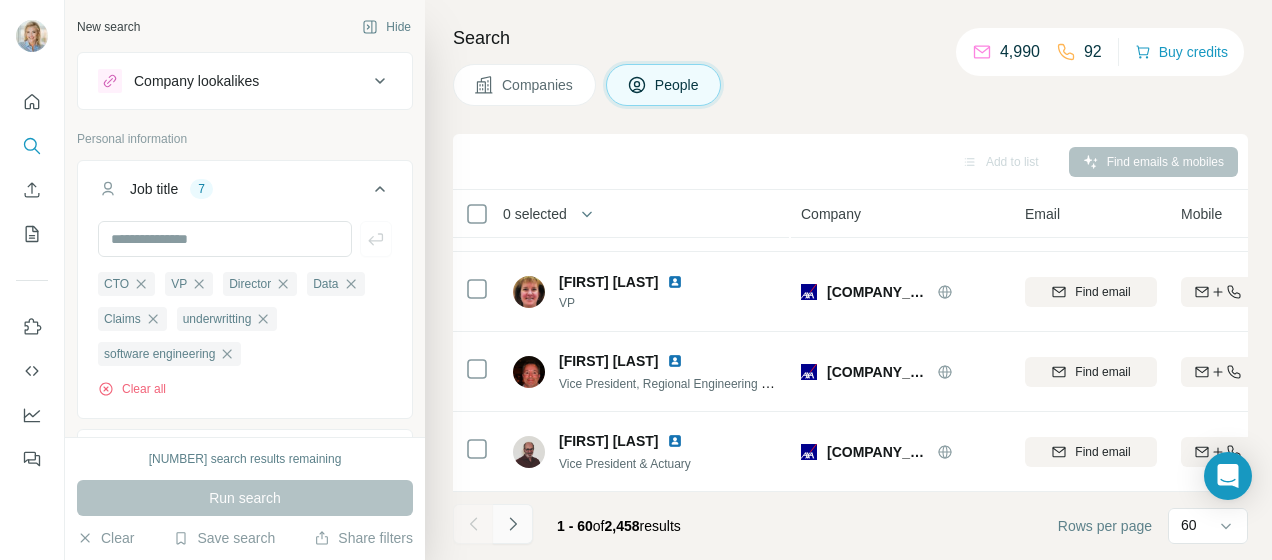 click 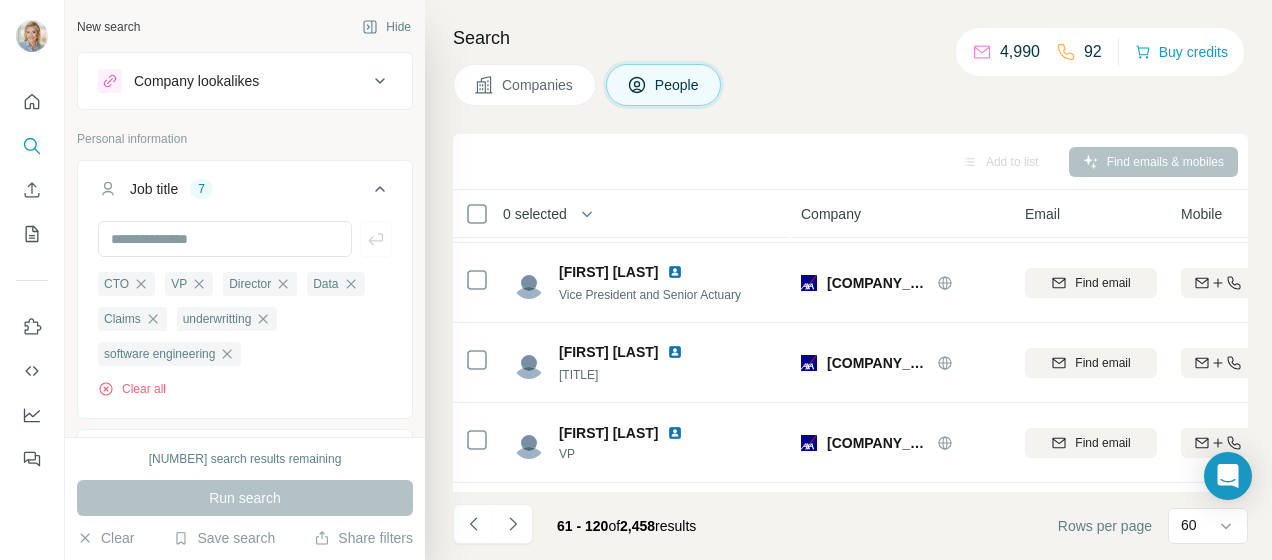 scroll, scrollTop: 4555, scrollLeft: 0, axis: vertical 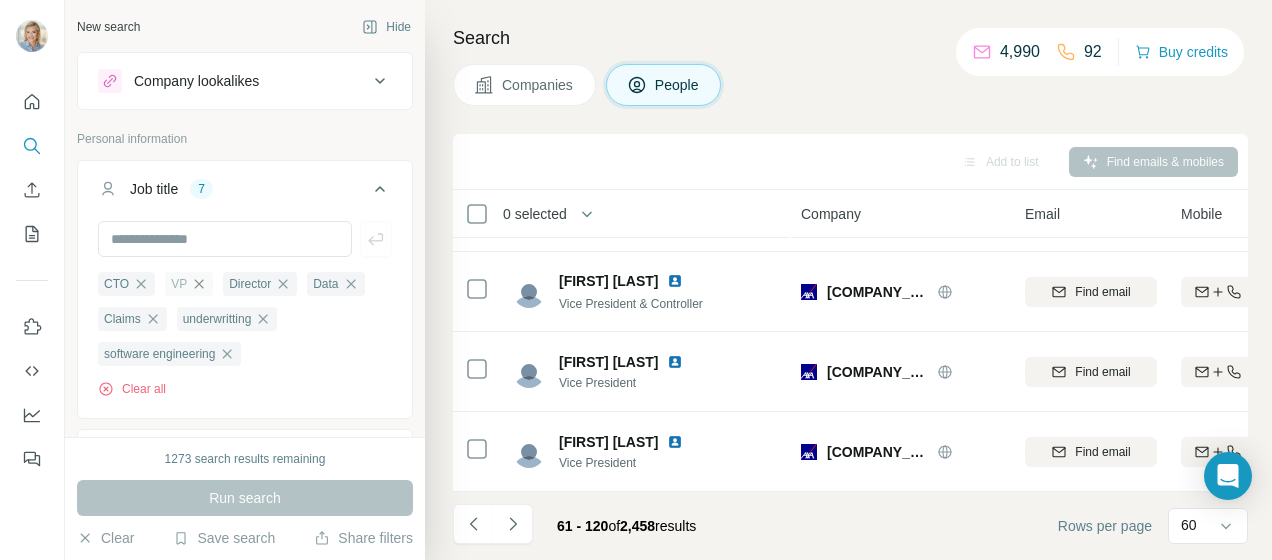 click 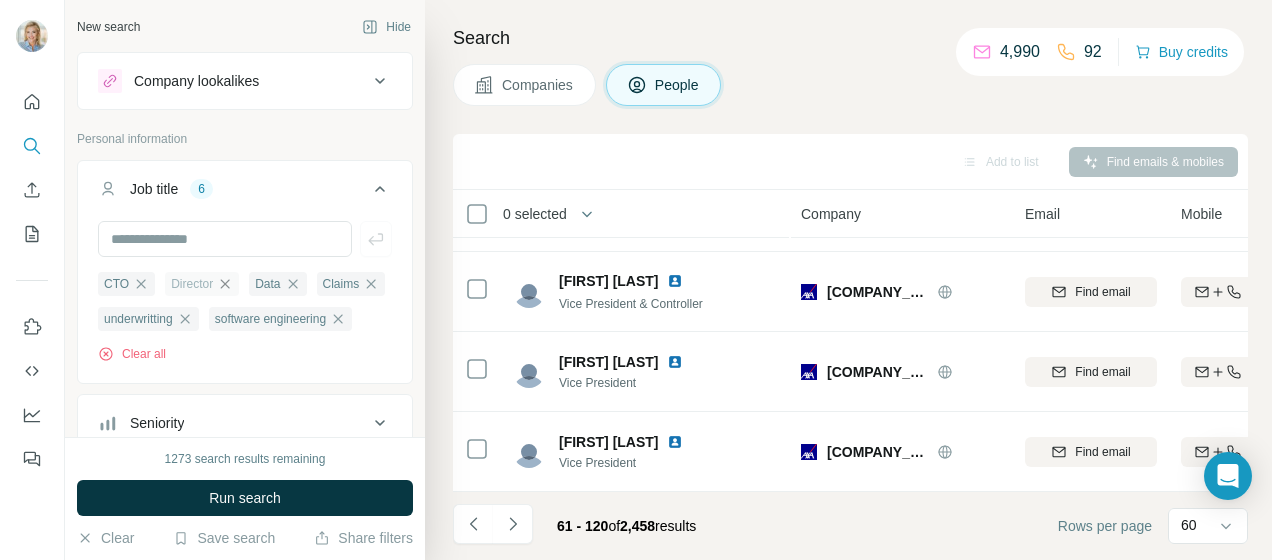 click 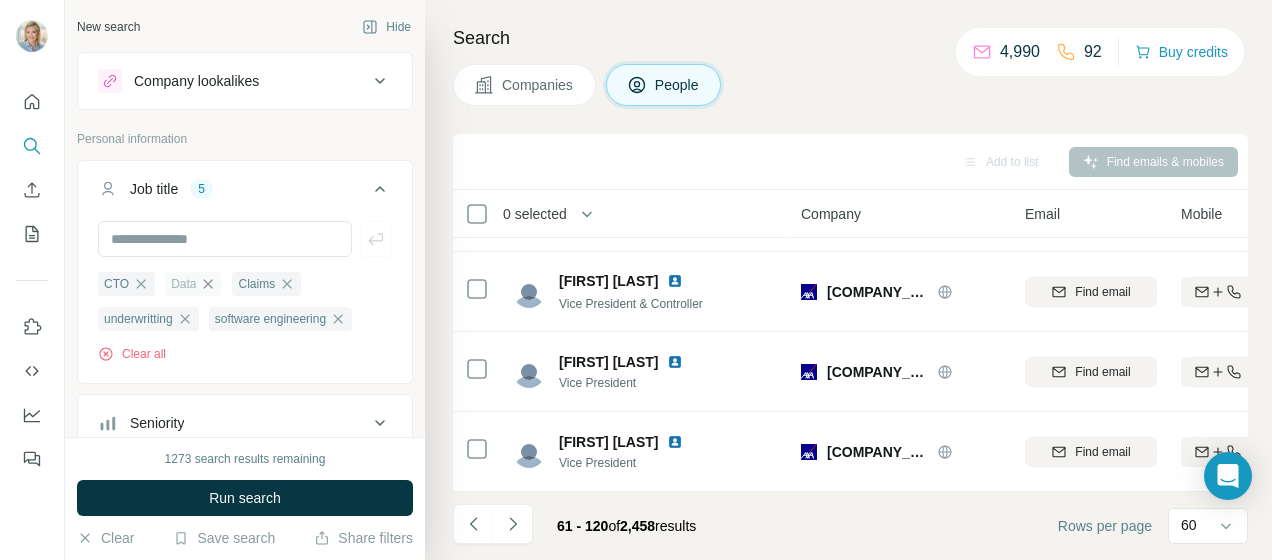click 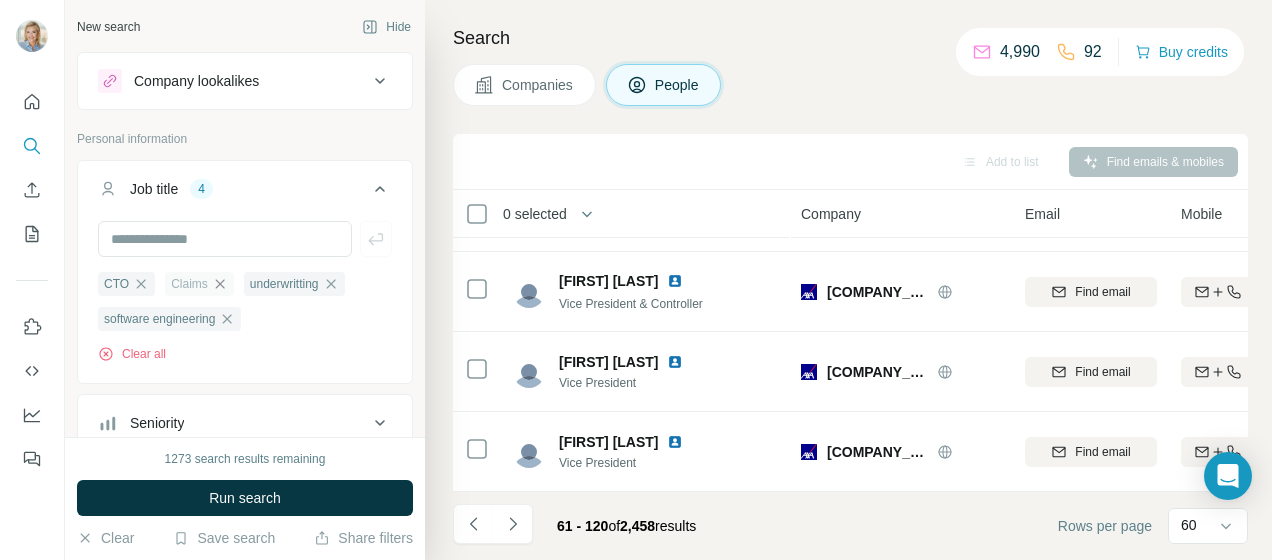 click 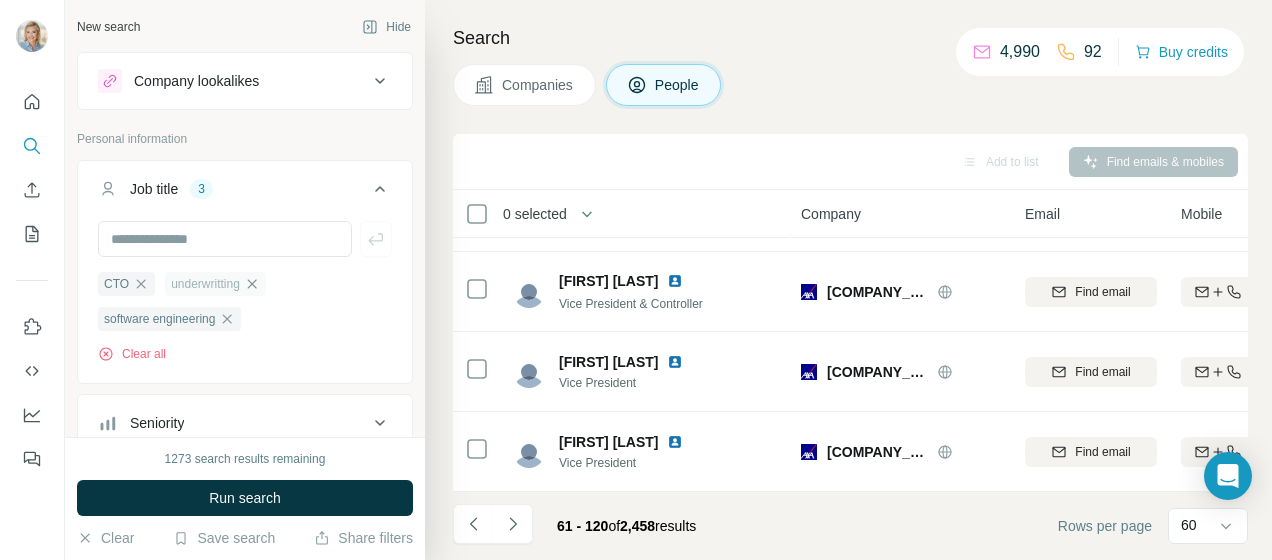 click 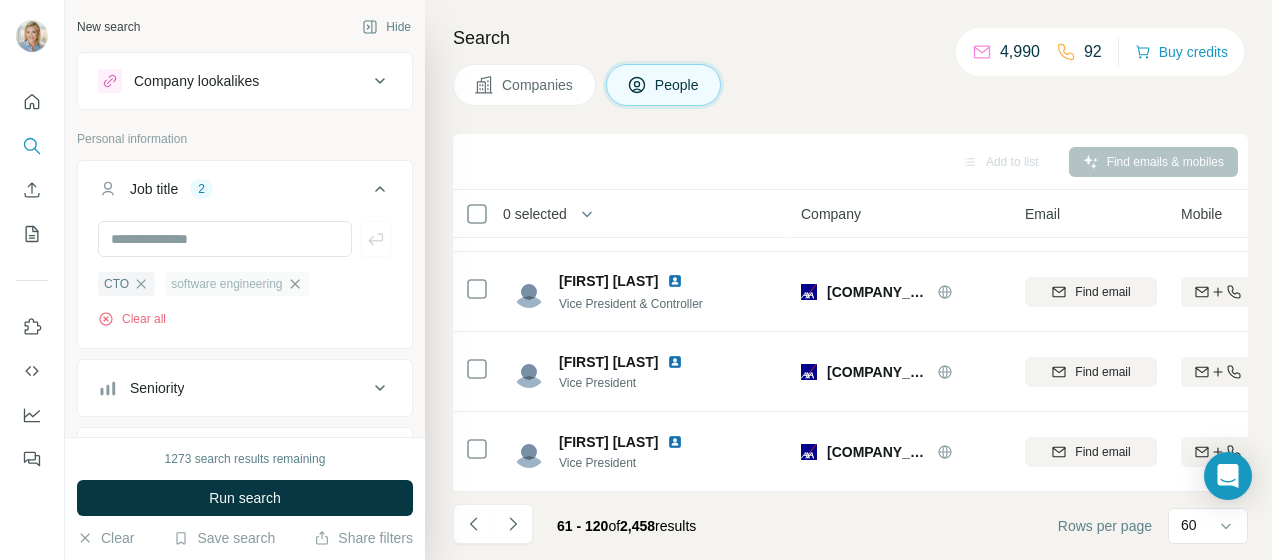 click 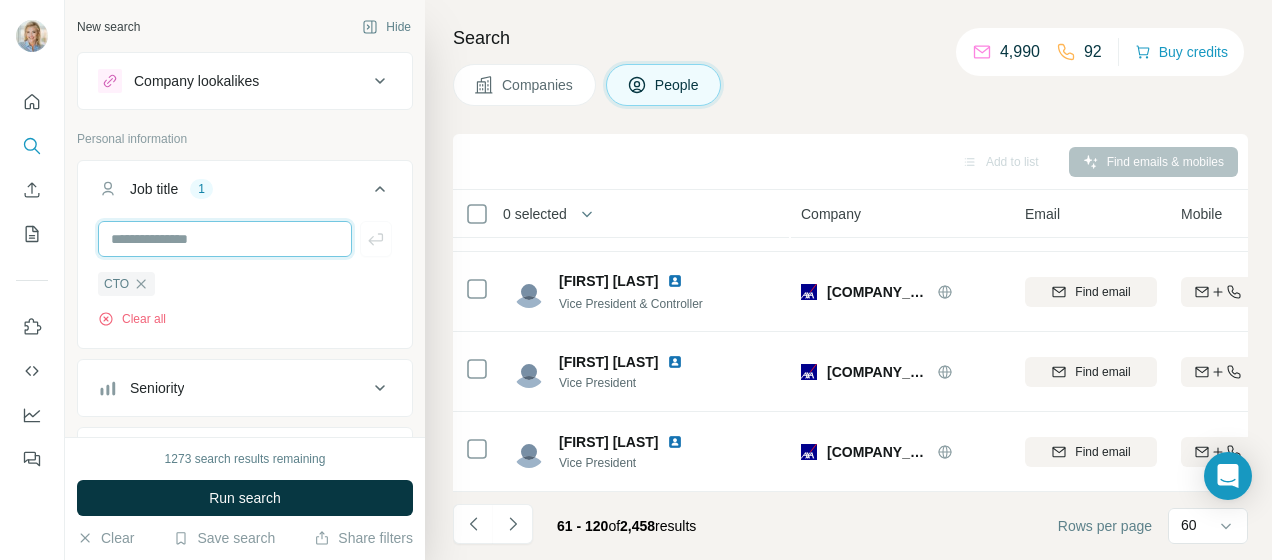 click at bounding box center (225, 239) 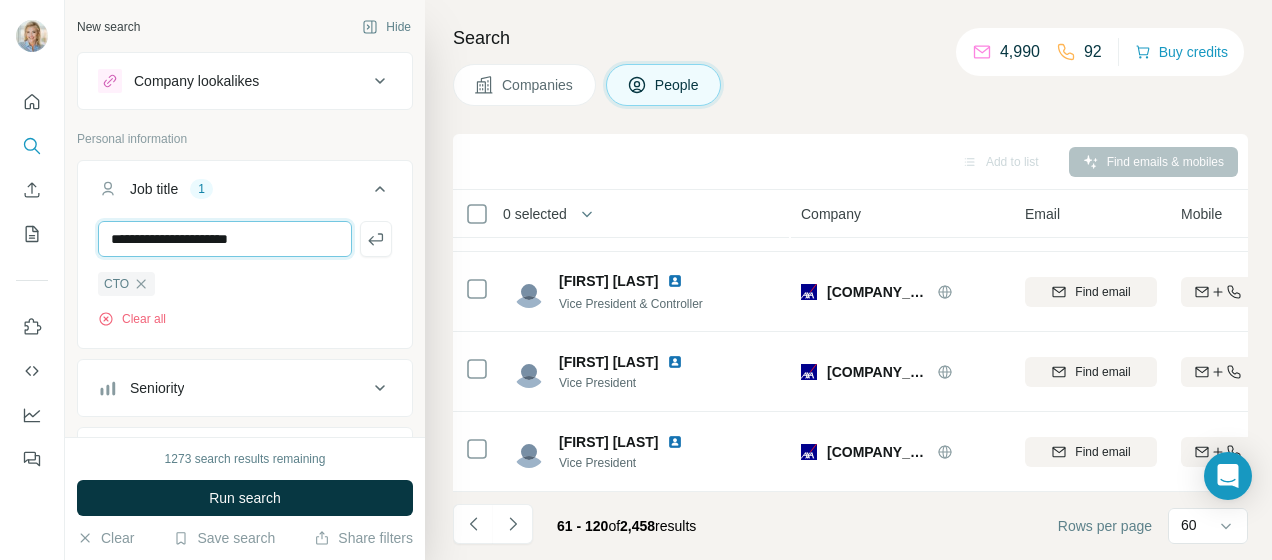 type on "**********" 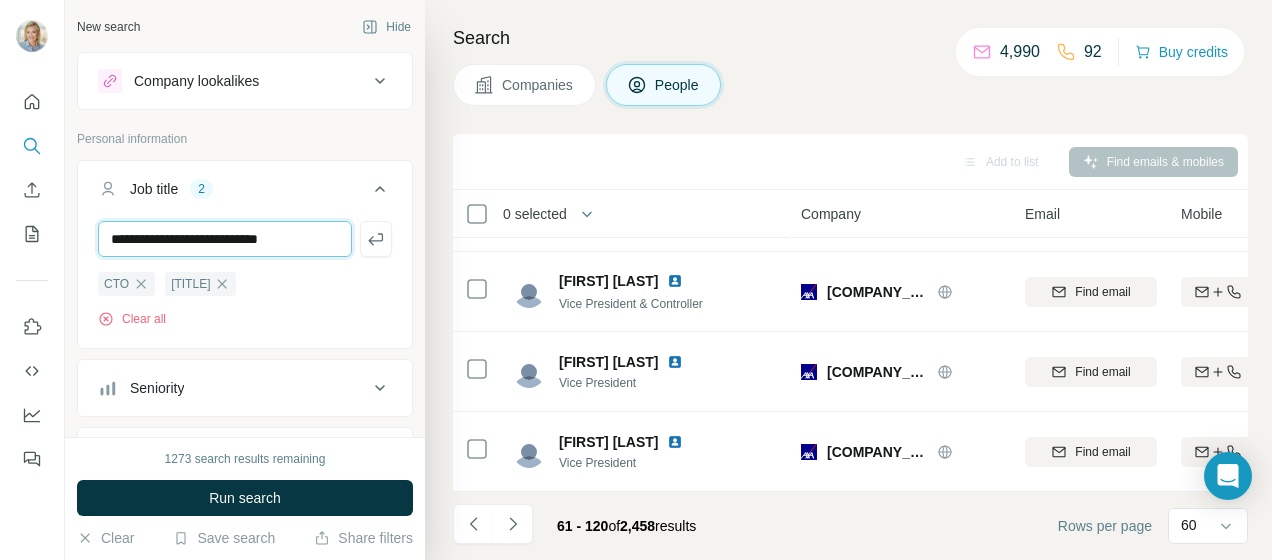 type on "**********" 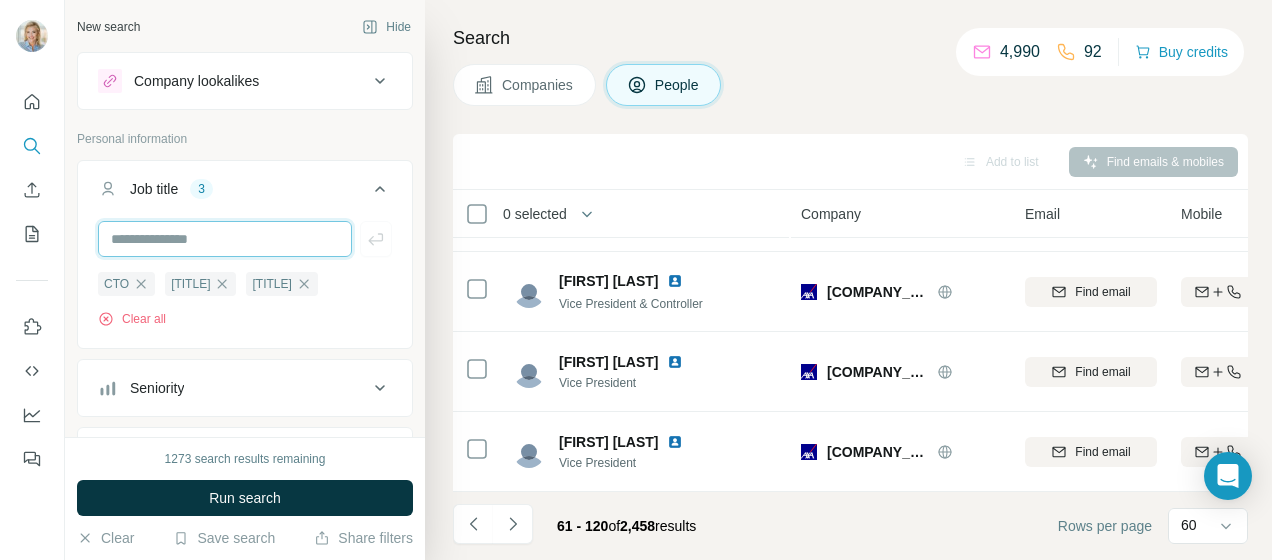 click at bounding box center (225, 239) 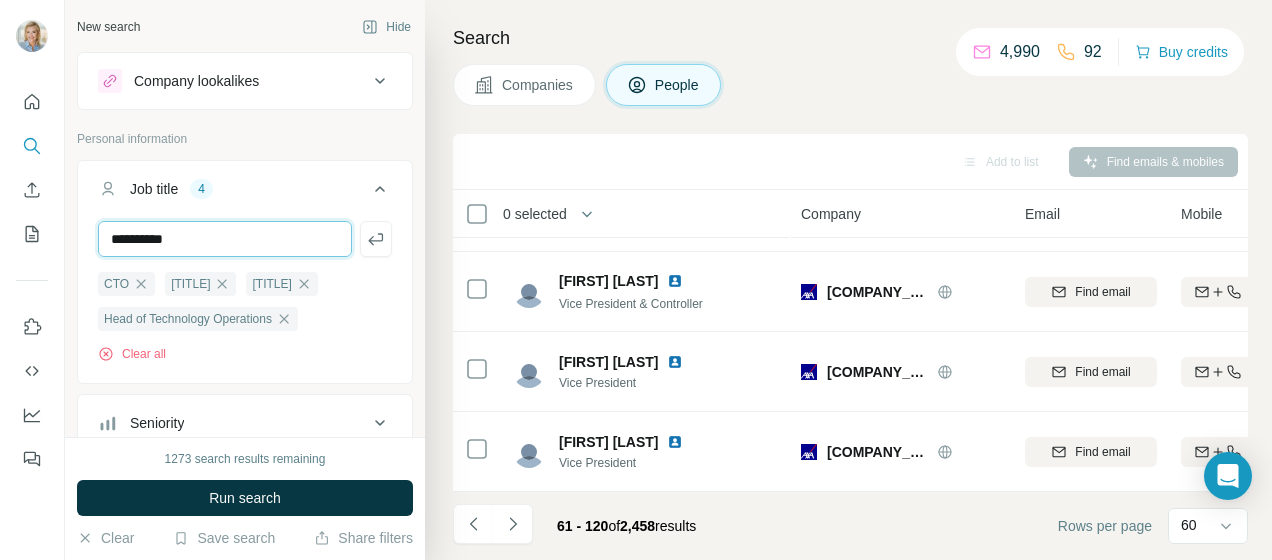 type on "**********" 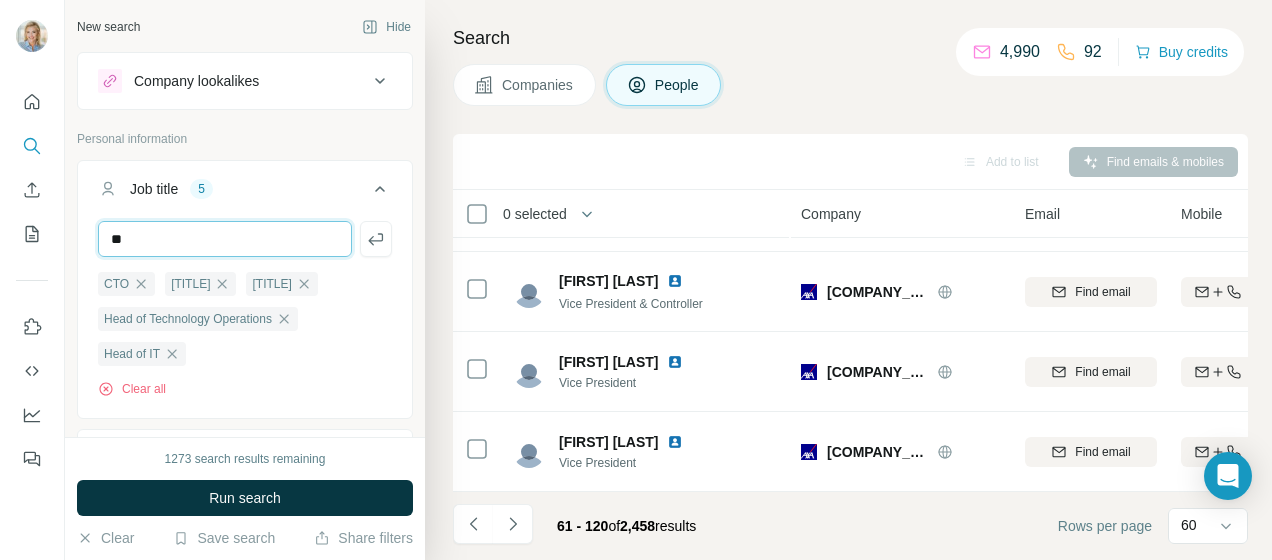 type on "*" 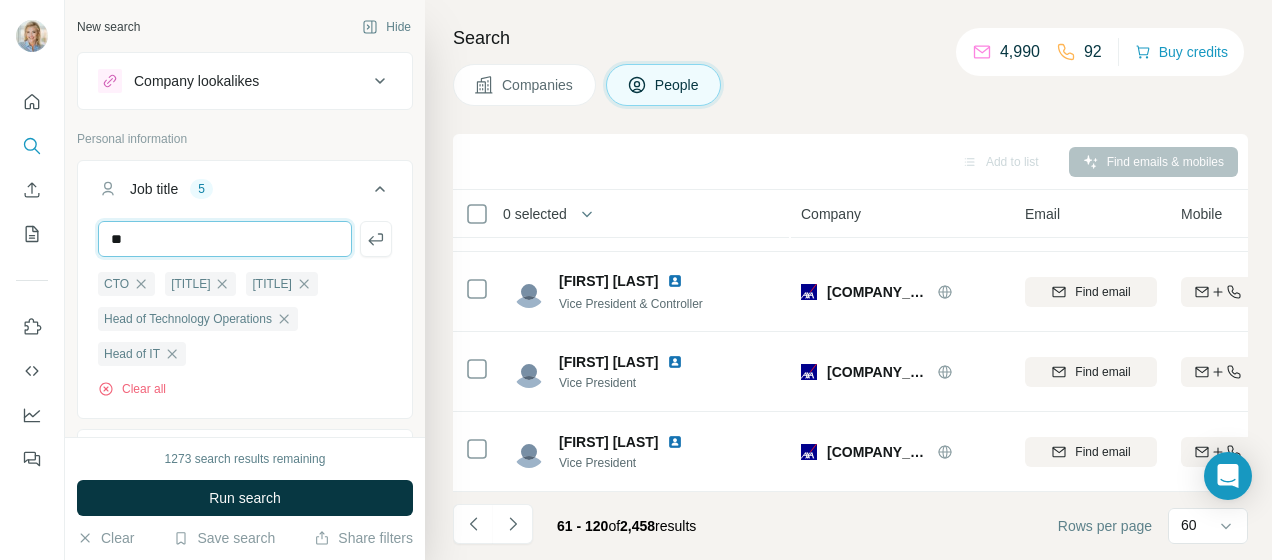 type on "**" 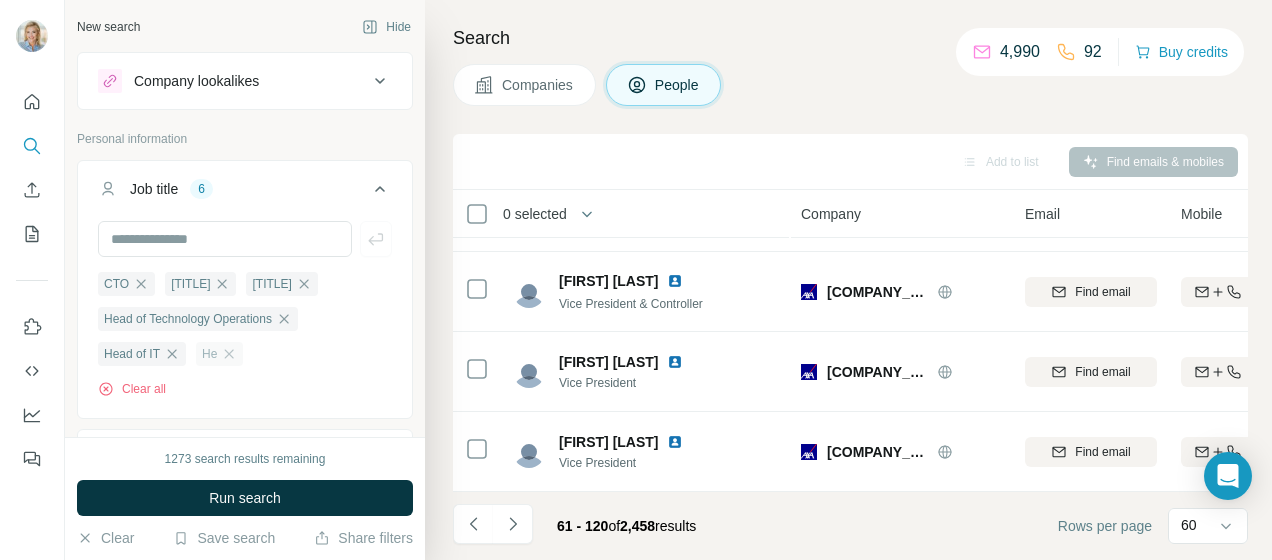 click on "He" at bounding box center [219, 354] 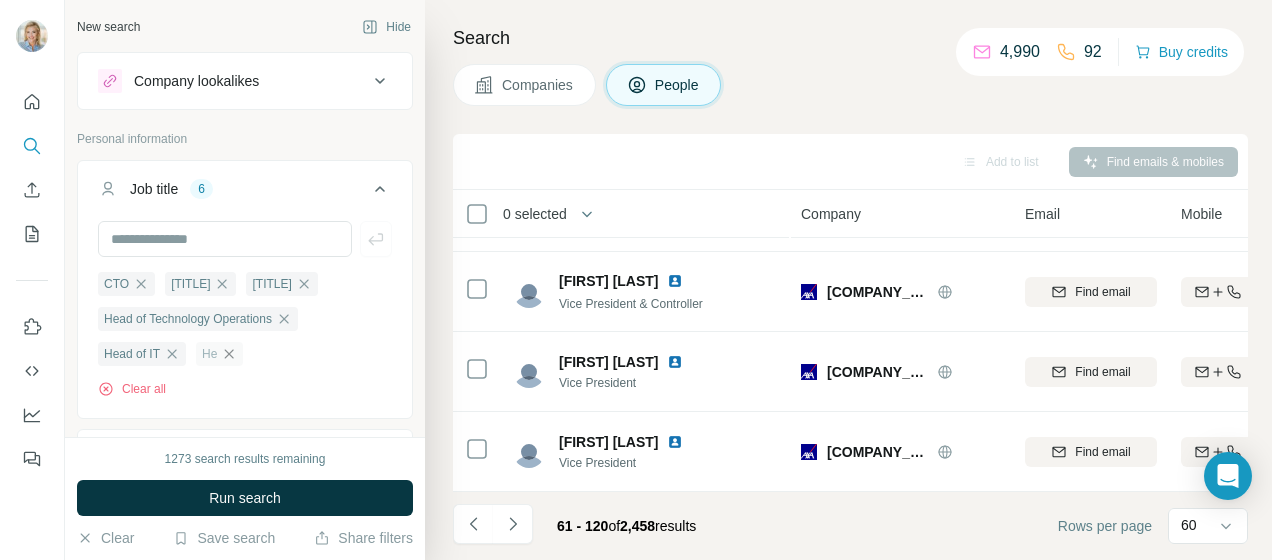 click 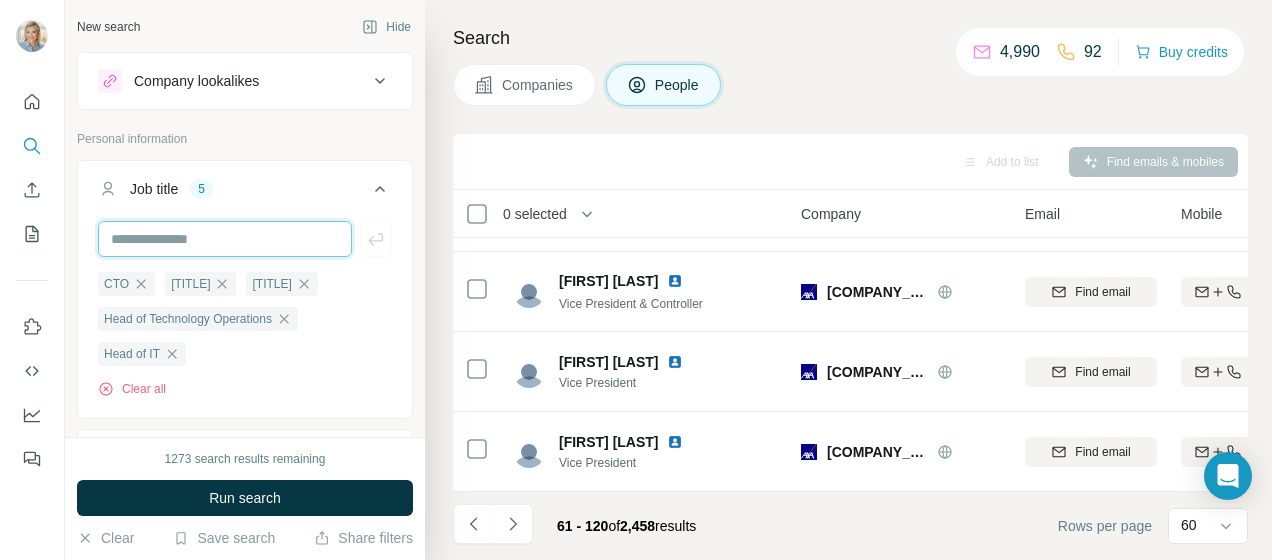 click at bounding box center [225, 239] 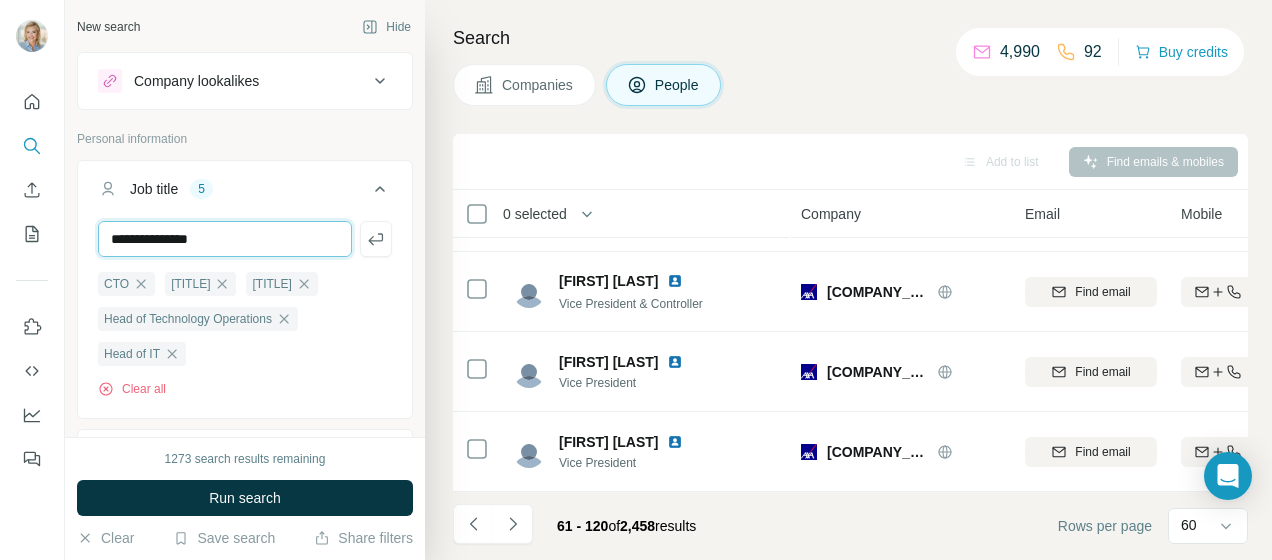 type on "**********" 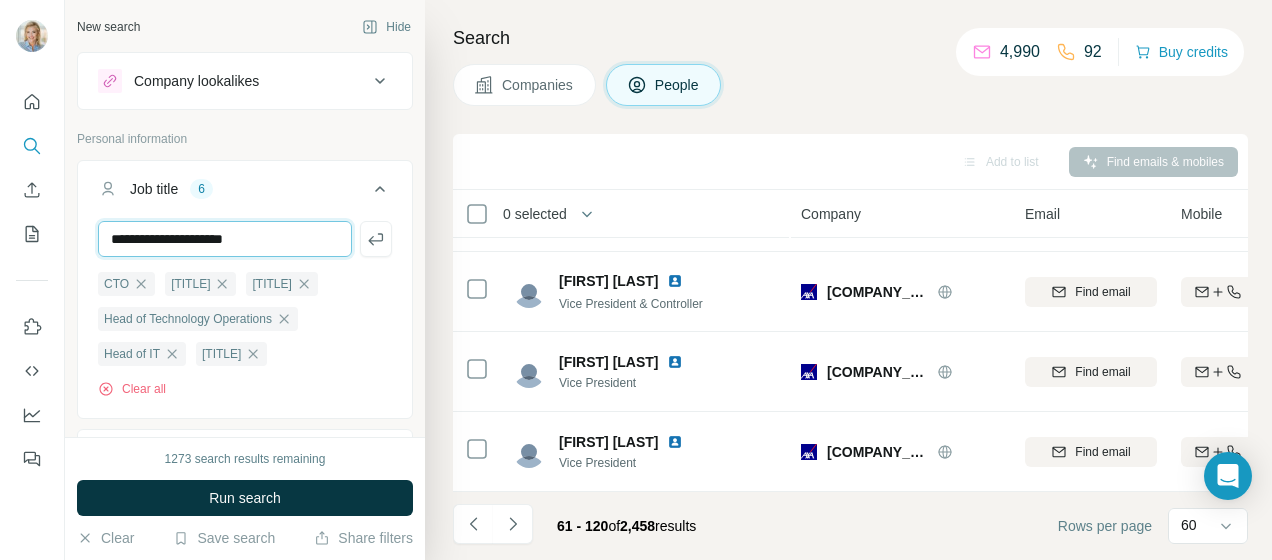 type on "**********" 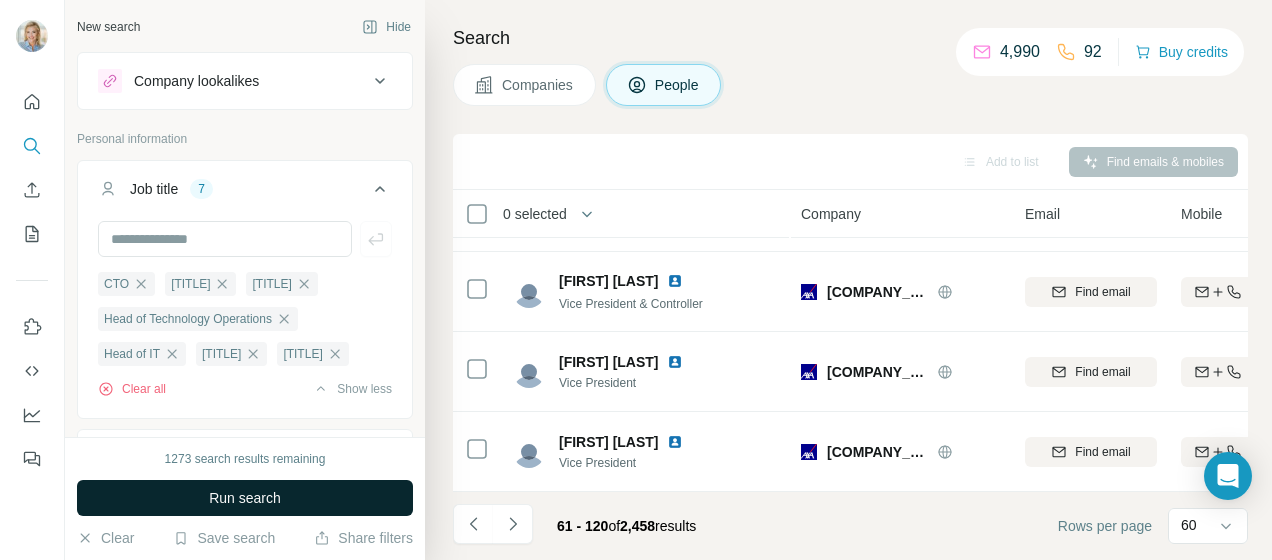 click on "Run search" at bounding box center (245, 498) 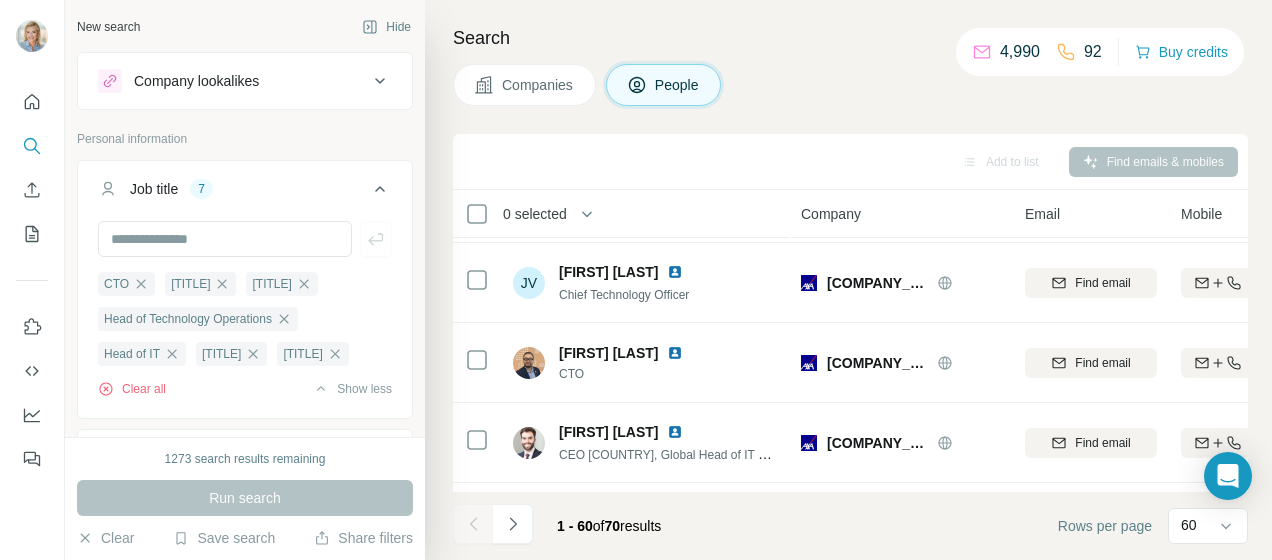 scroll, scrollTop: 4555, scrollLeft: 0, axis: vertical 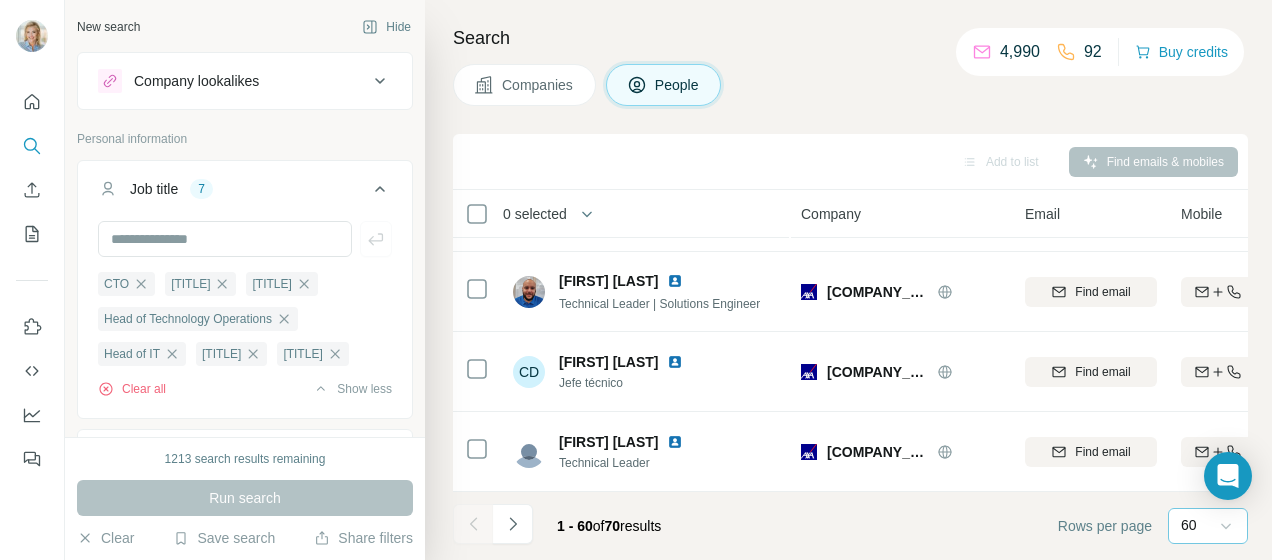 click 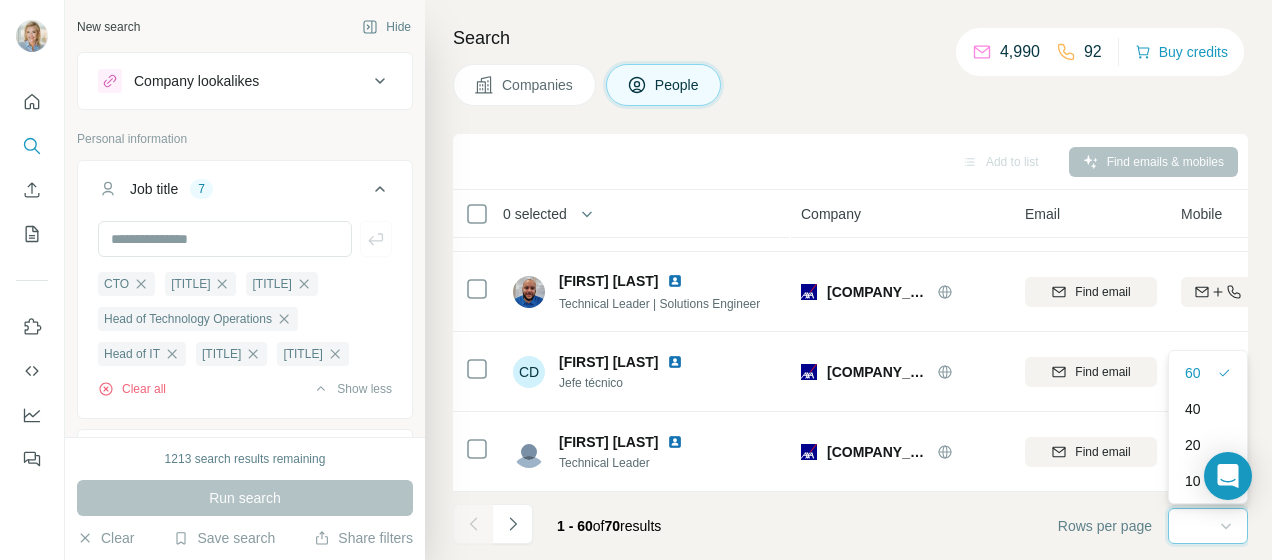 scroll, scrollTop: 0, scrollLeft: 0, axis: both 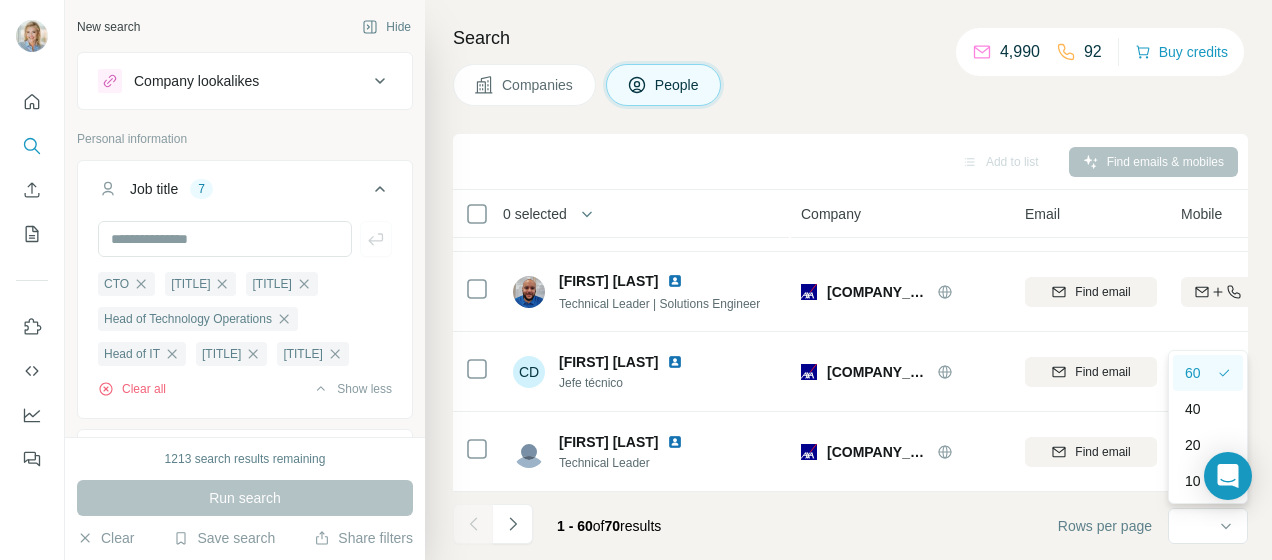 click on "60" at bounding box center [1193, 373] 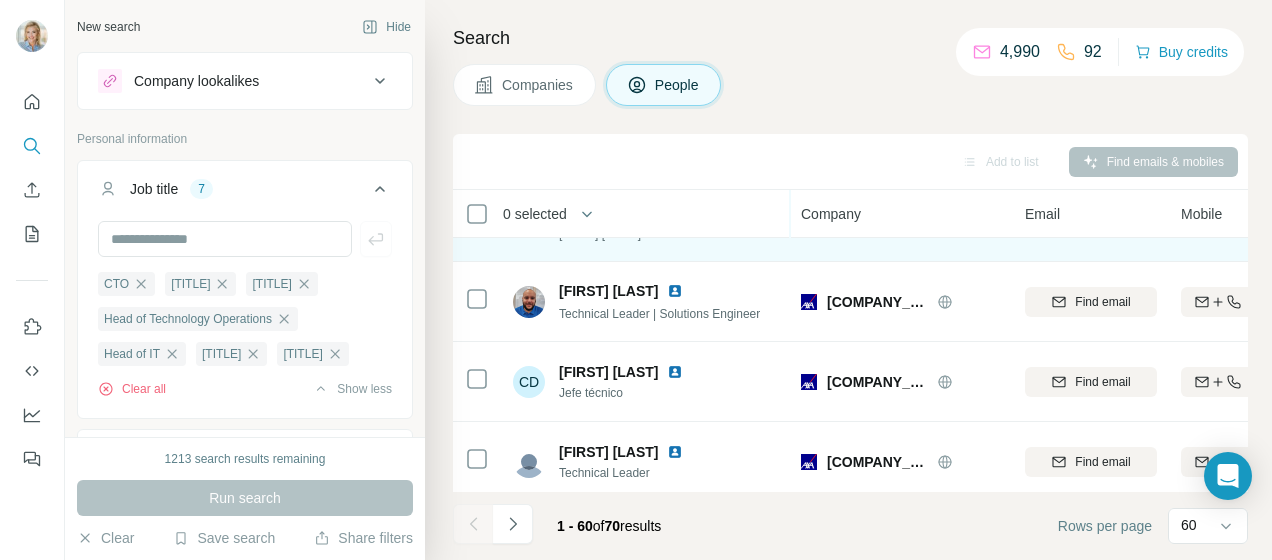 scroll, scrollTop: 4555, scrollLeft: 0, axis: vertical 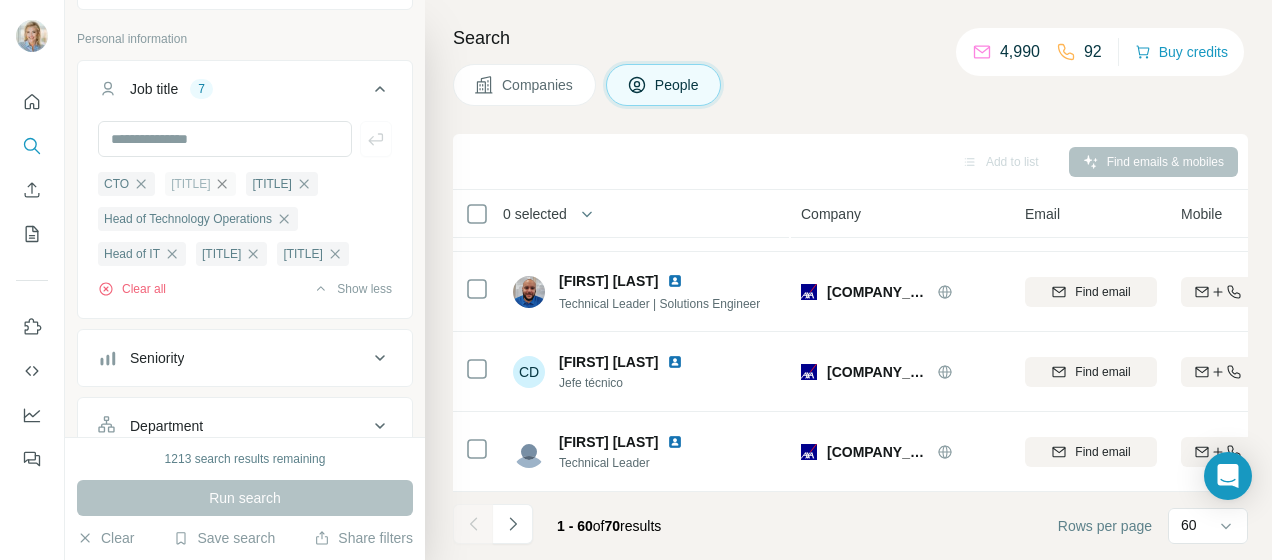 click 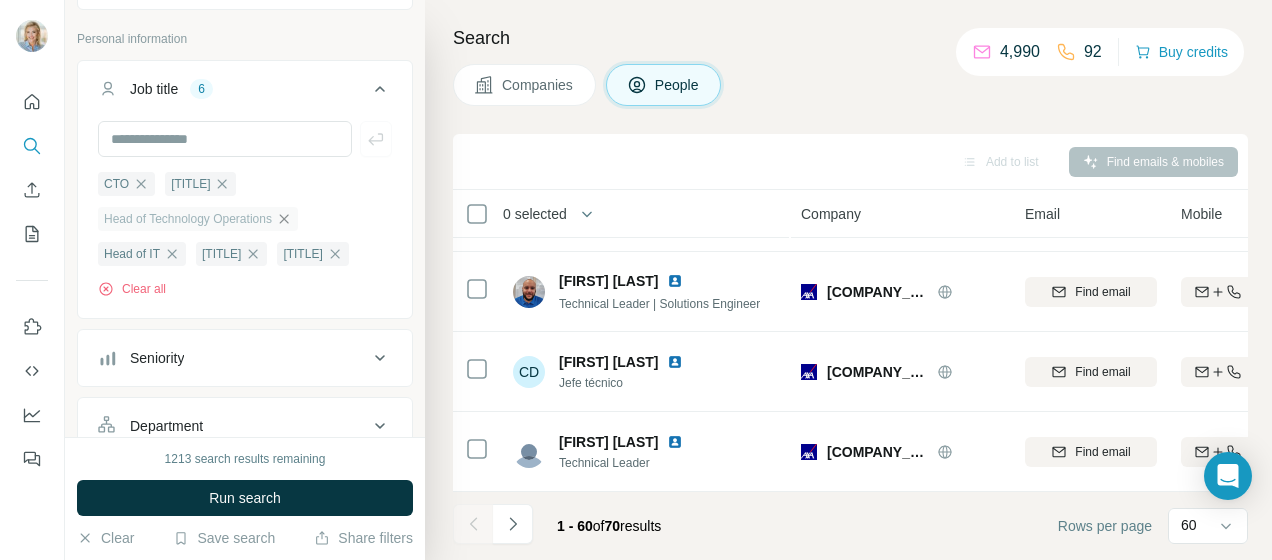 click 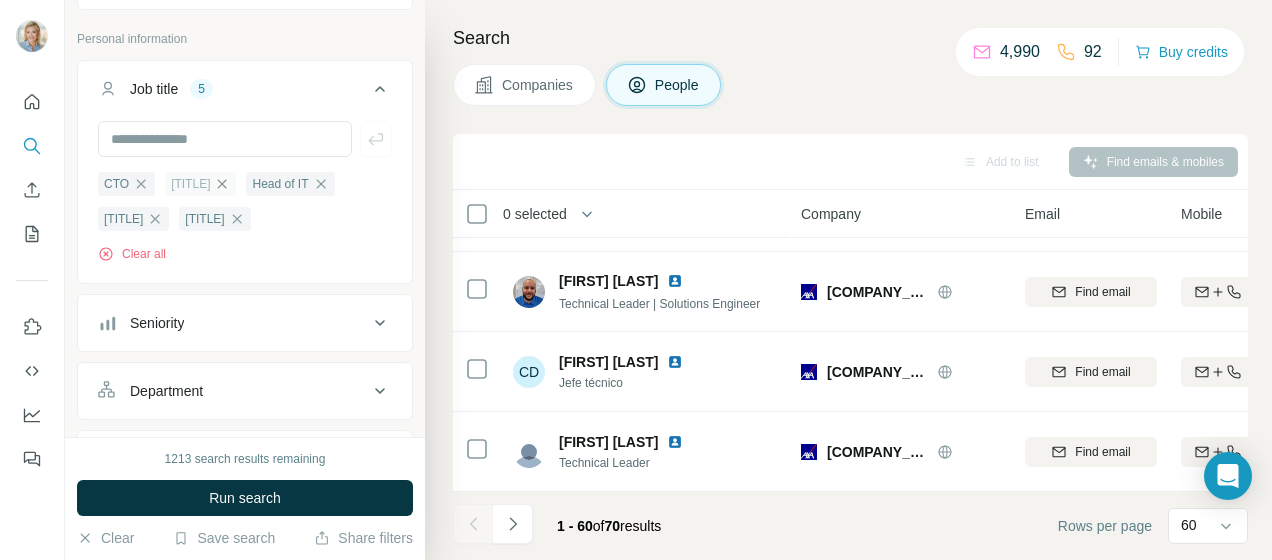 click 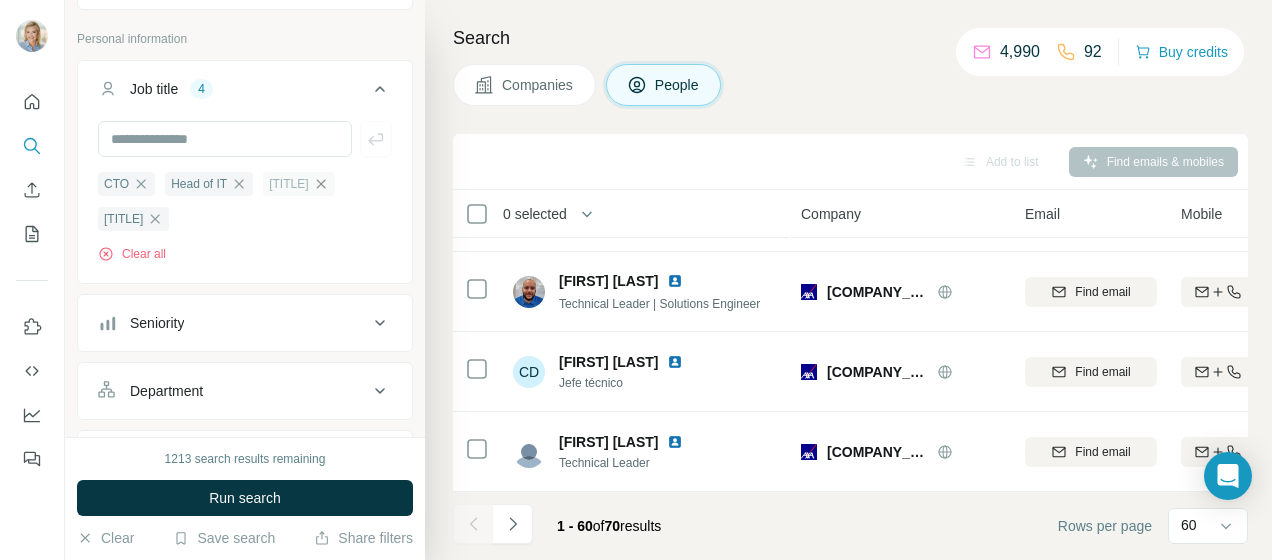 click 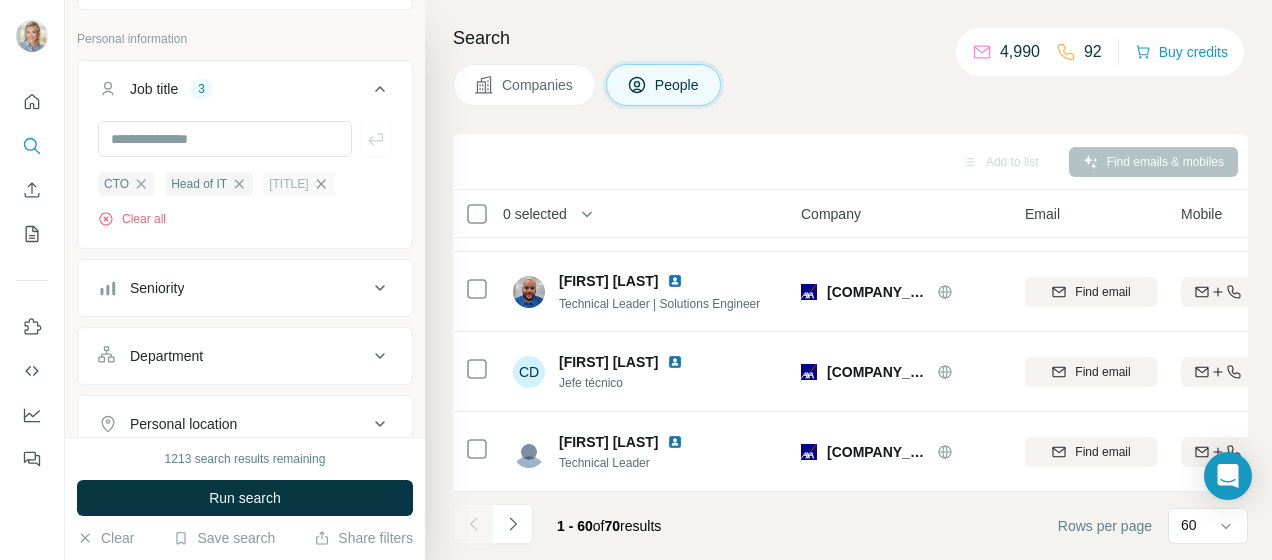 click 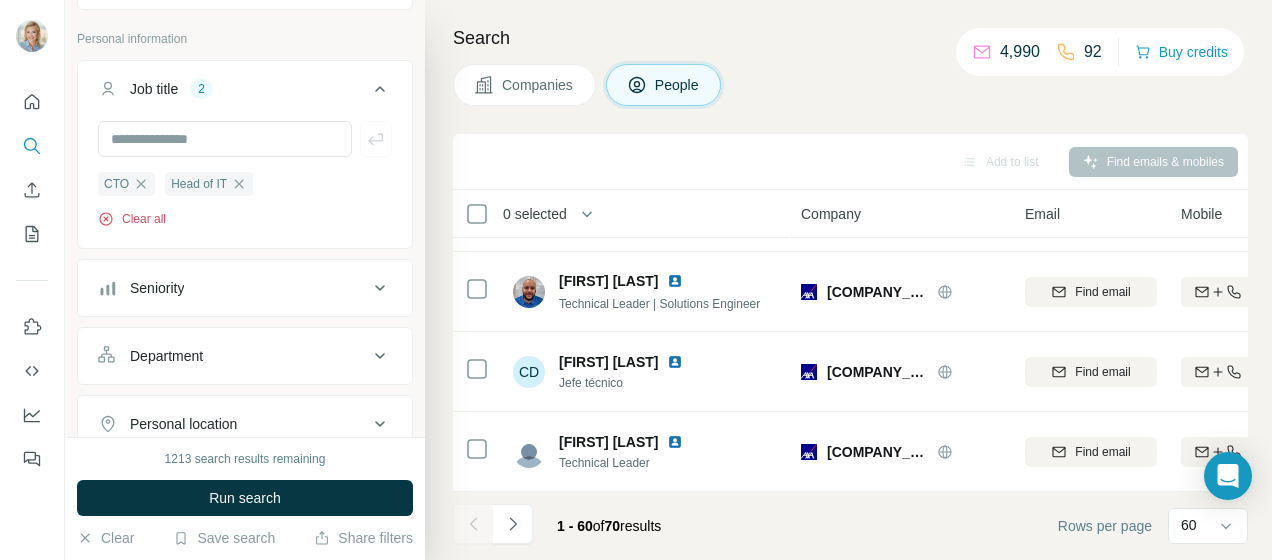 click 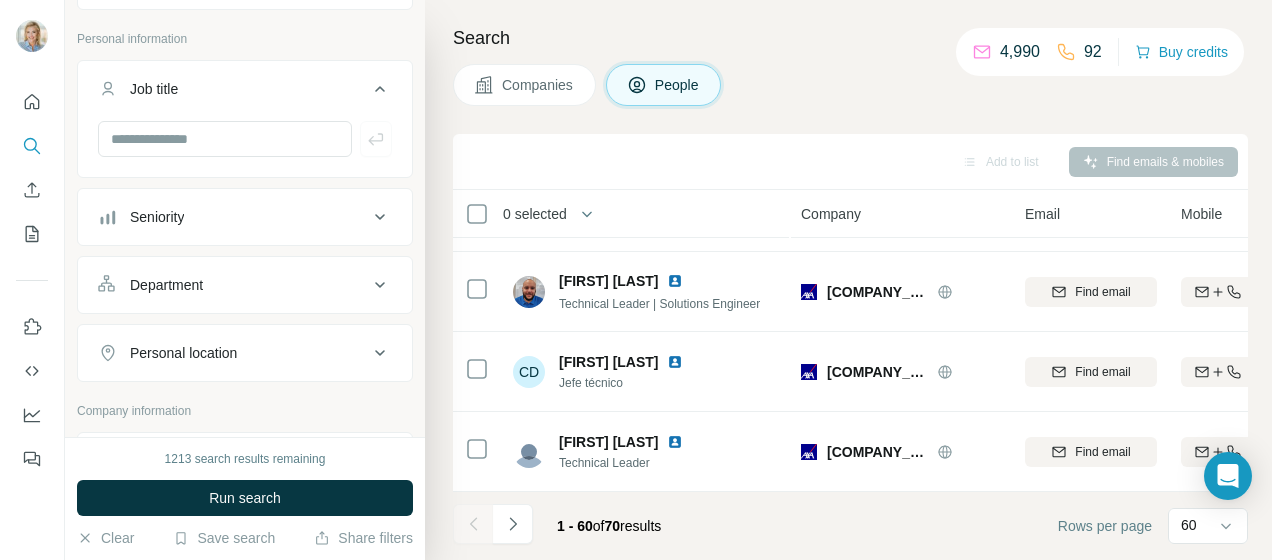 scroll, scrollTop: 0, scrollLeft: 0, axis: both 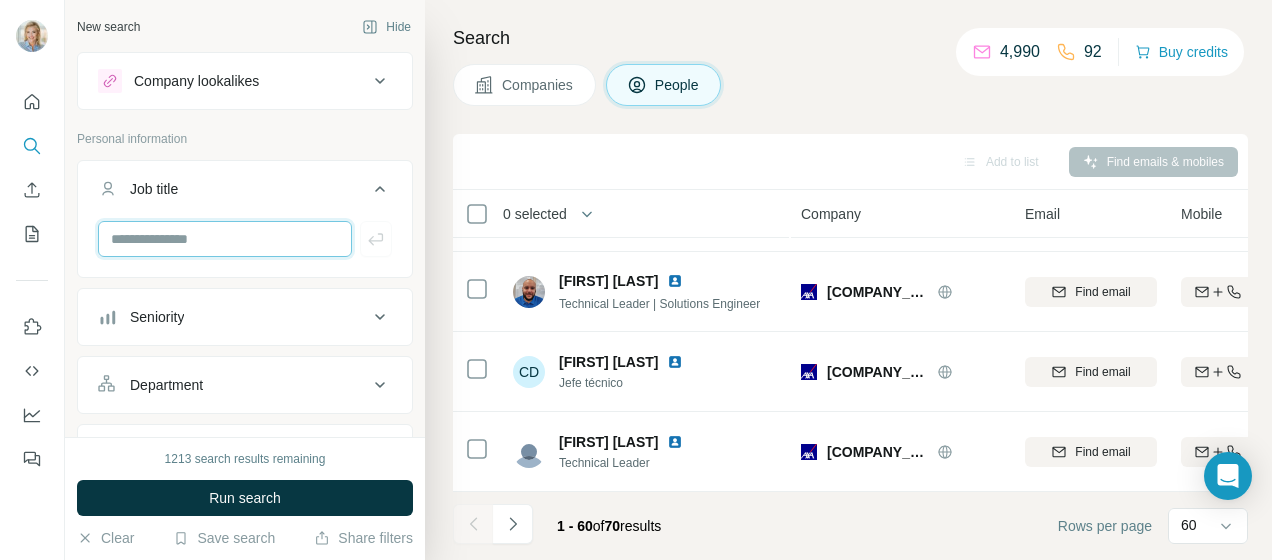 click at bounding box center [225, 239] 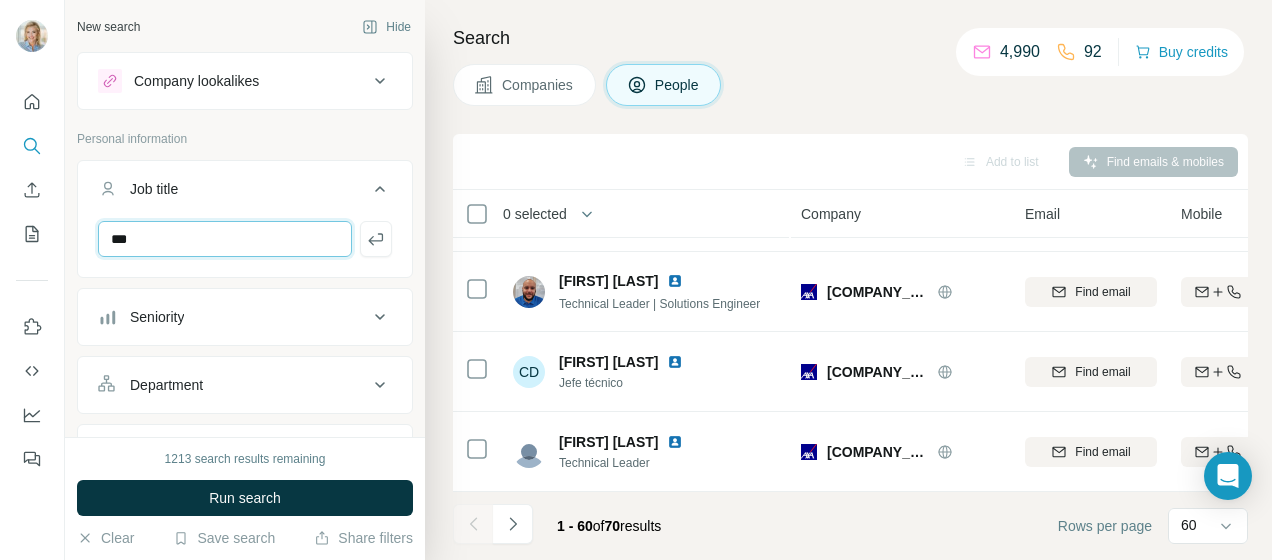 type on "***" 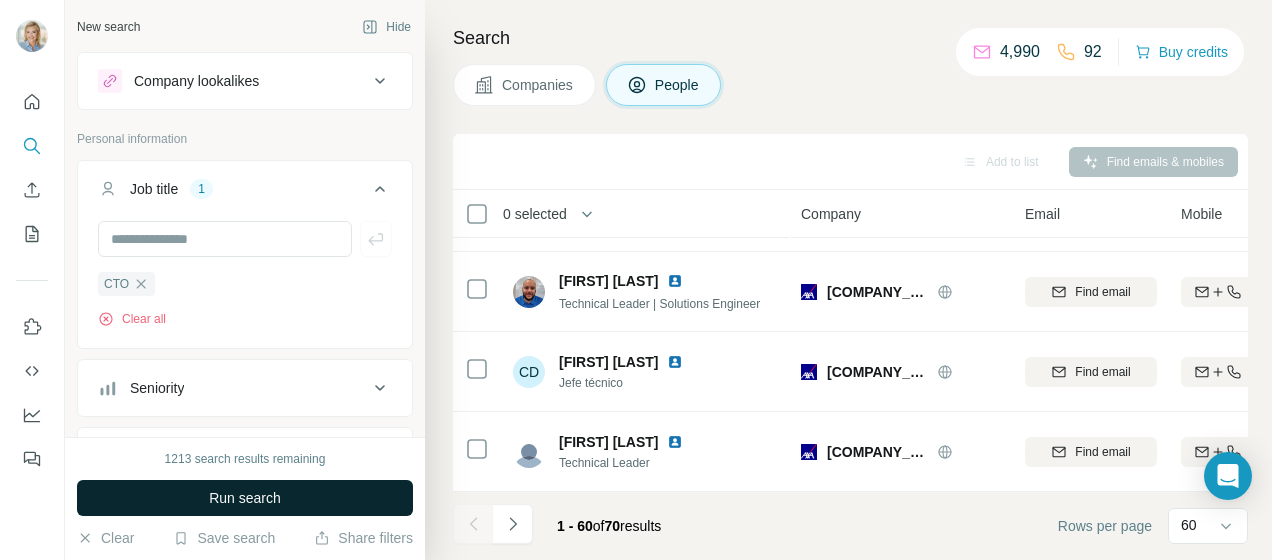click on "Run search" at bounding box center [245, 498] 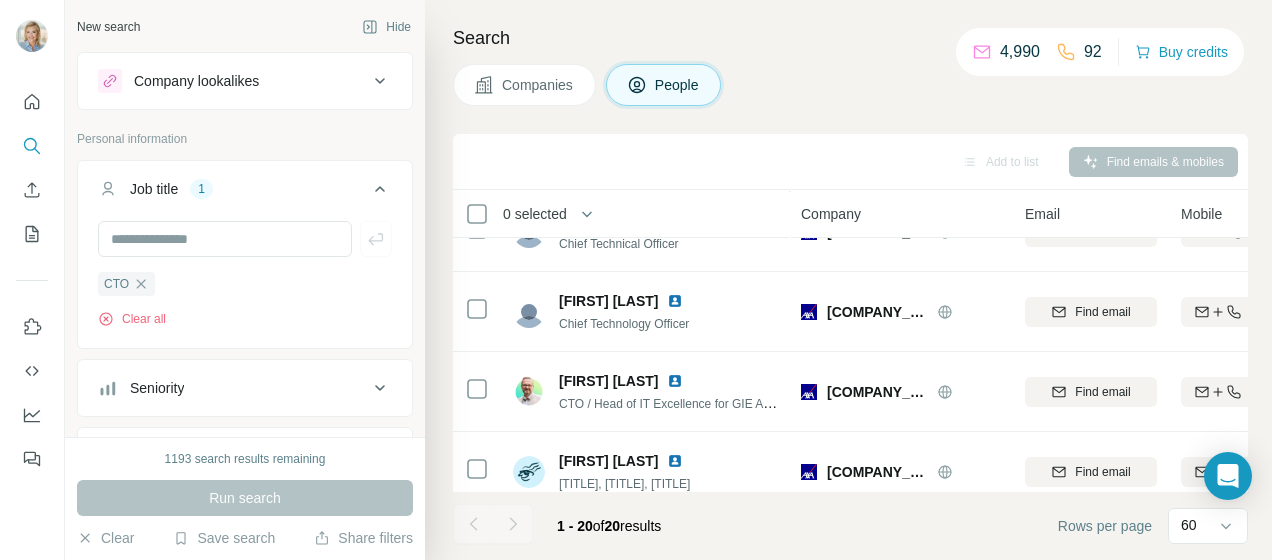 scroll, scrollTop: 1055, scrollLeft: 0, axis: vertical 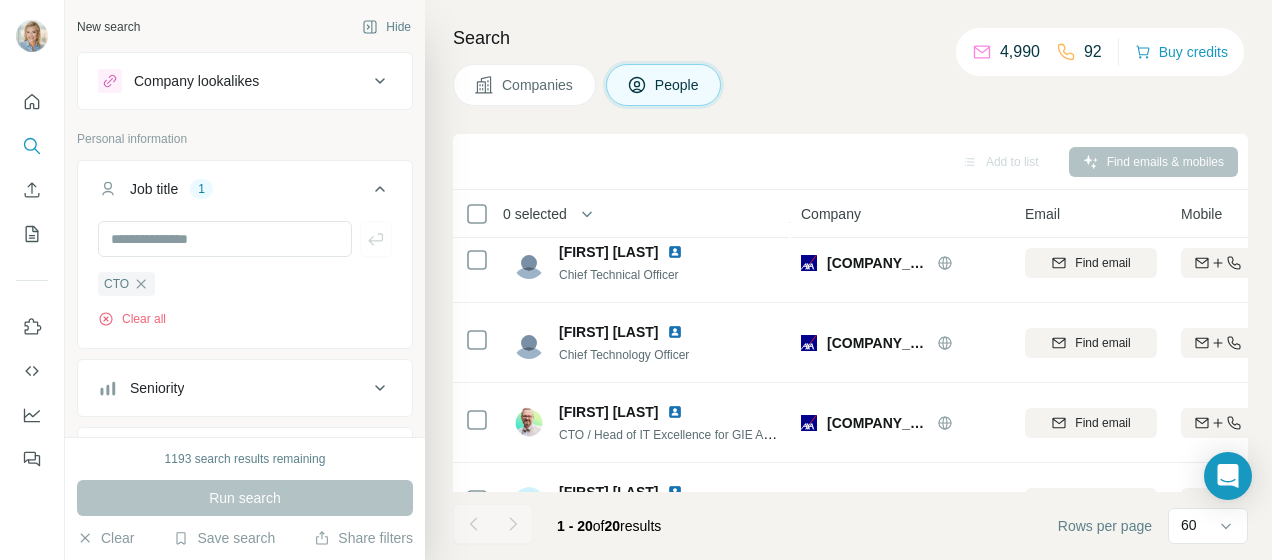 click at bounding box center (473, 524) 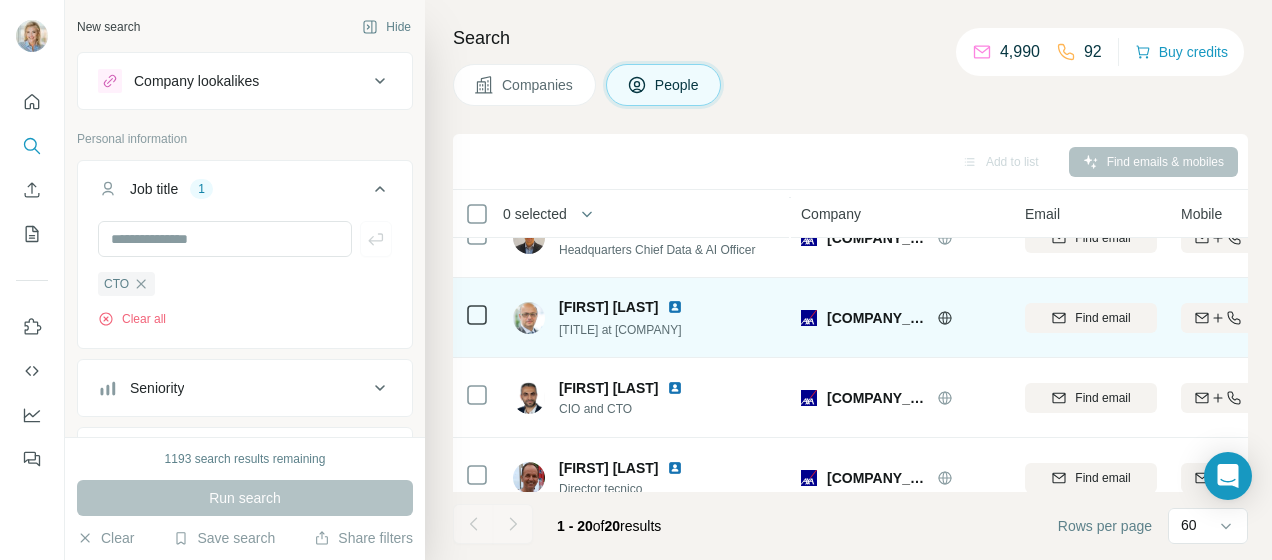 scroll, scrollTop: 100, scrollLeft: 0, axis: vertical 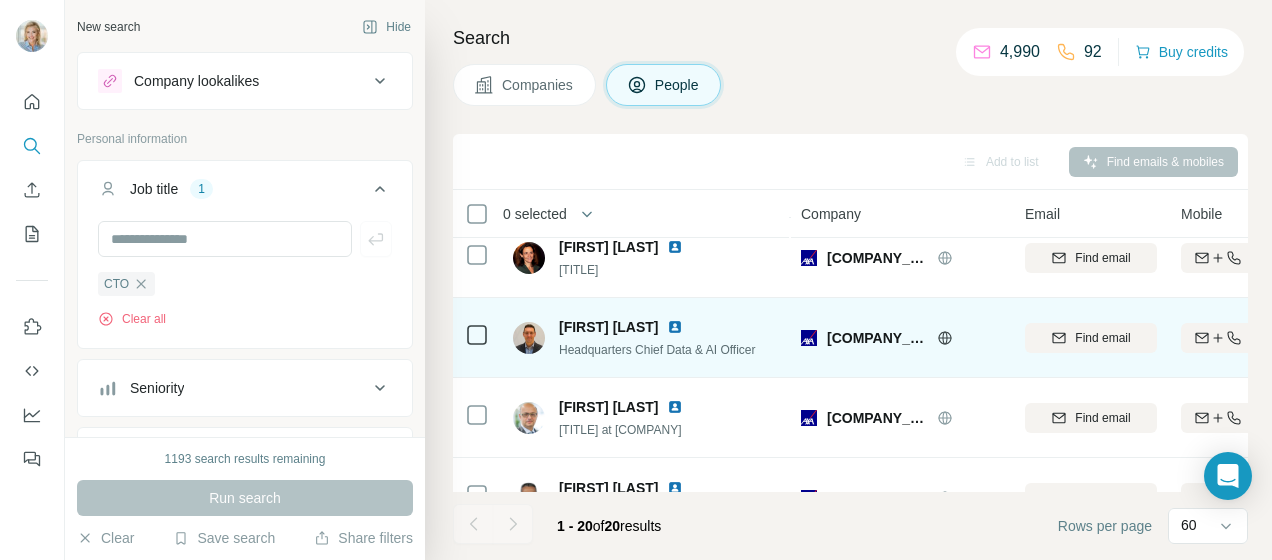 click at bounding box center [675, 327] 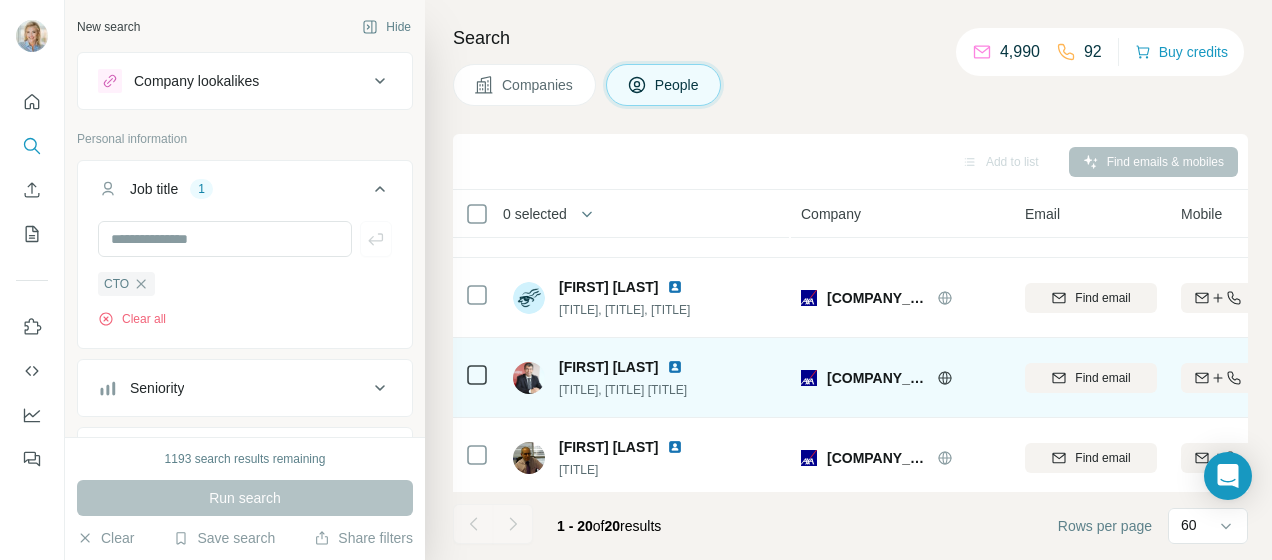 scroll, scrollTop: 1355, scrollLeft: 0, axis: vertical 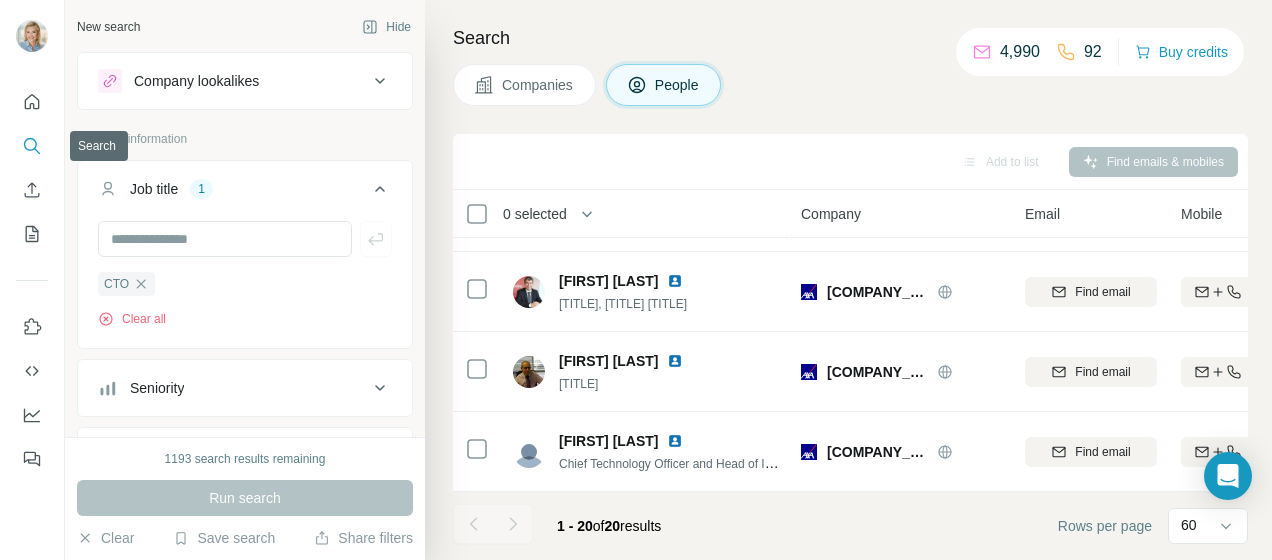 click at bounding box center (32, 168) 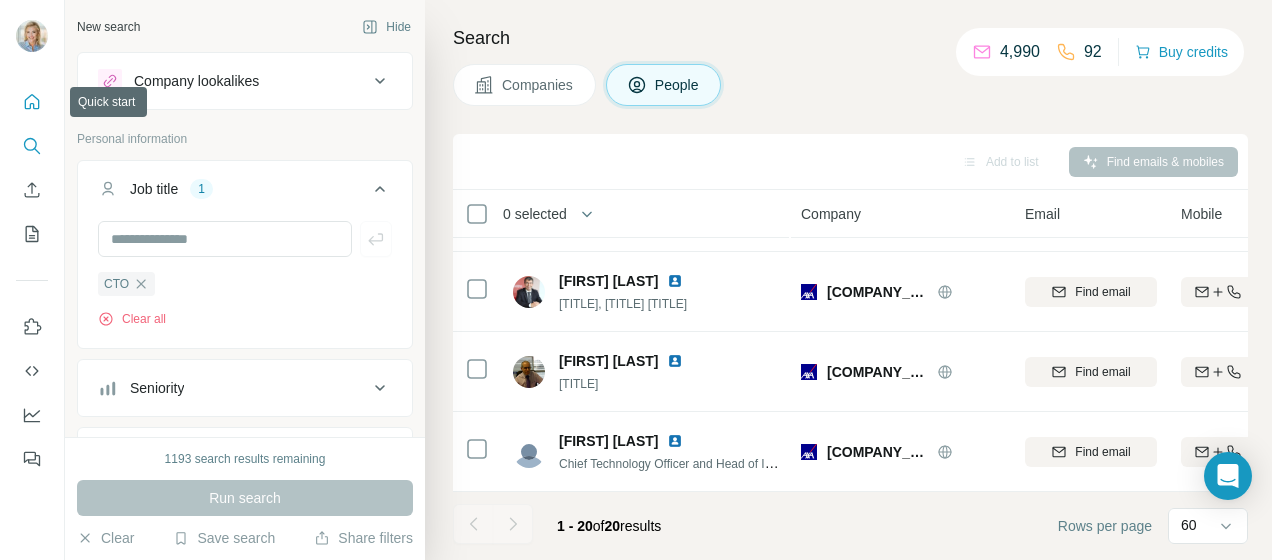 click 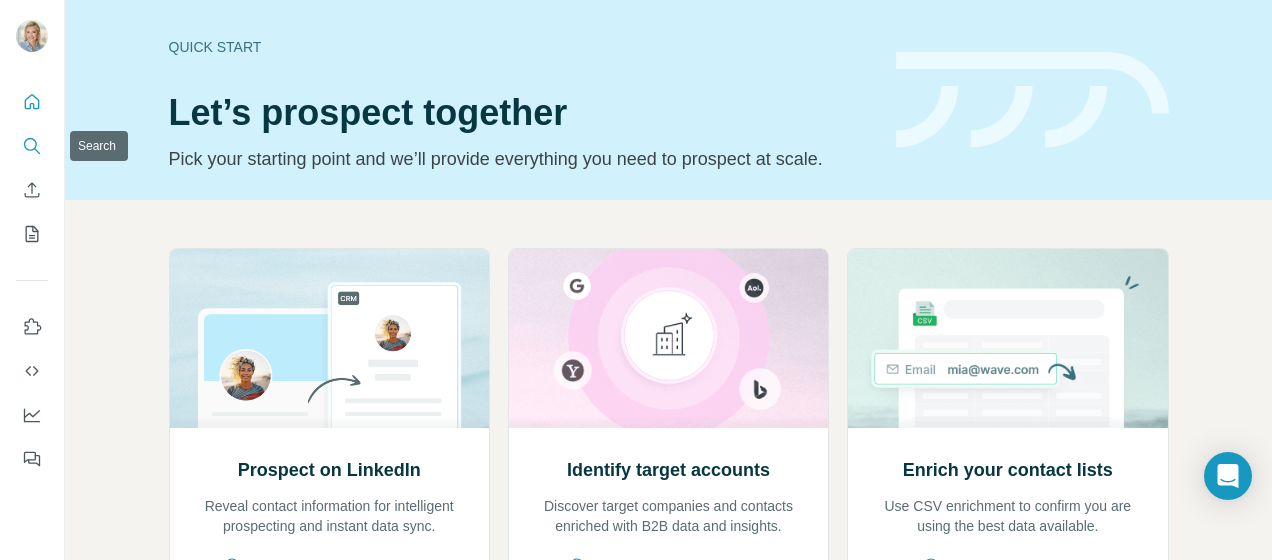 click 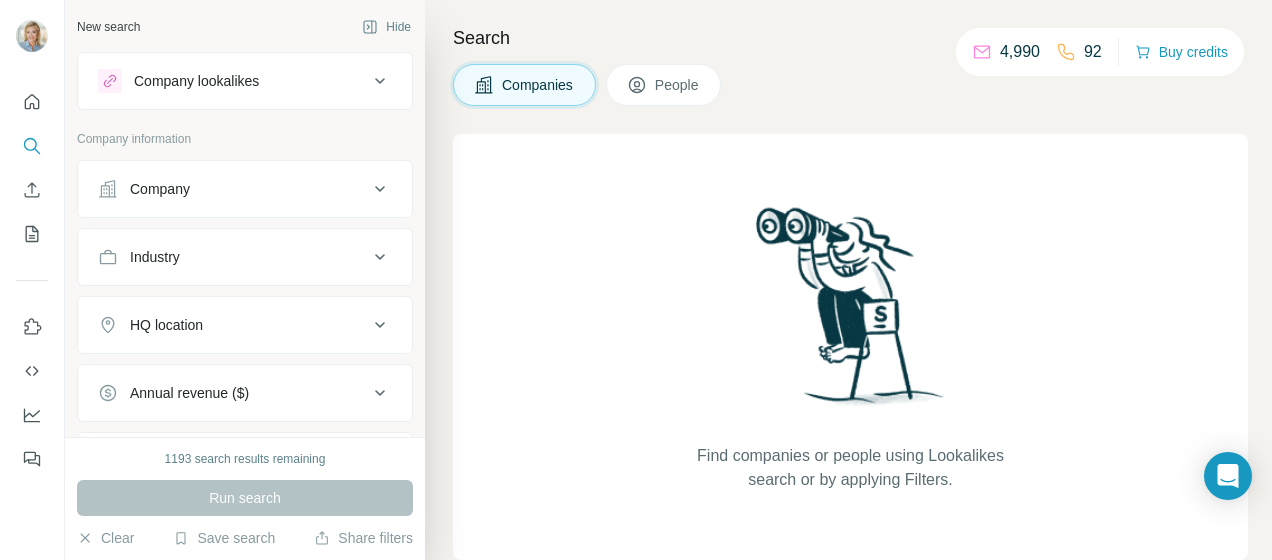 click on "Company" at bounding box center [245, 189] 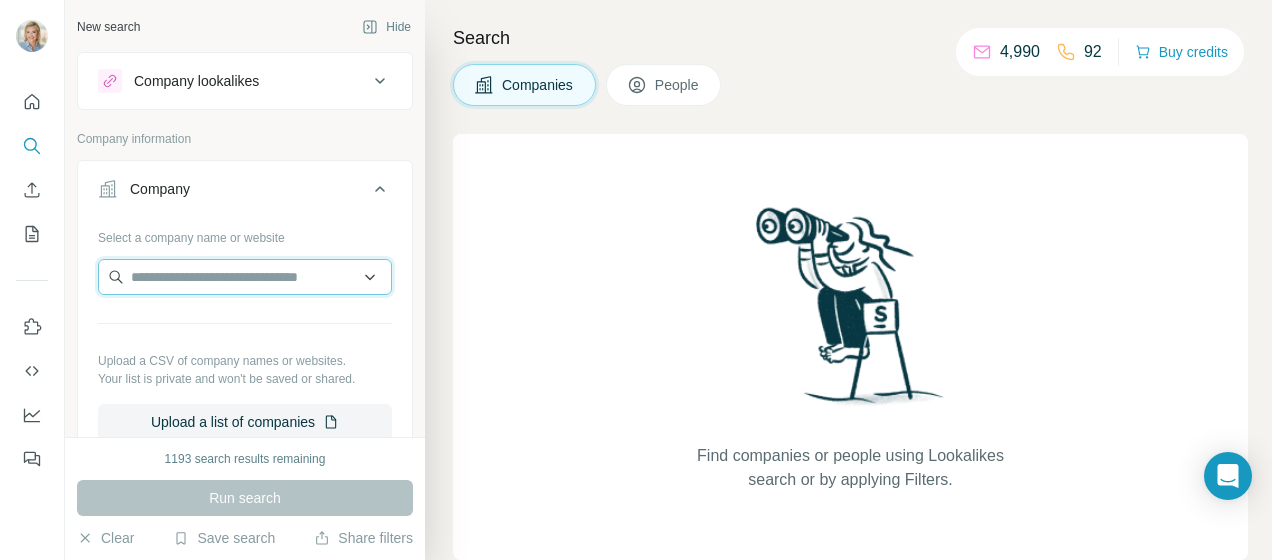 click at bounding box center (245, 277) 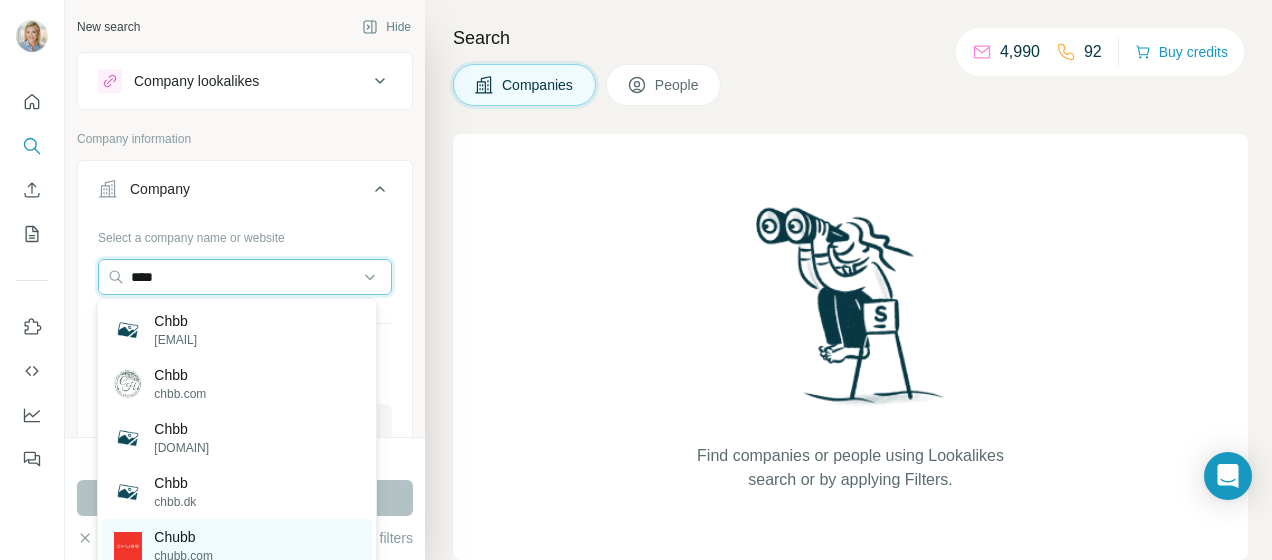 type on "****" 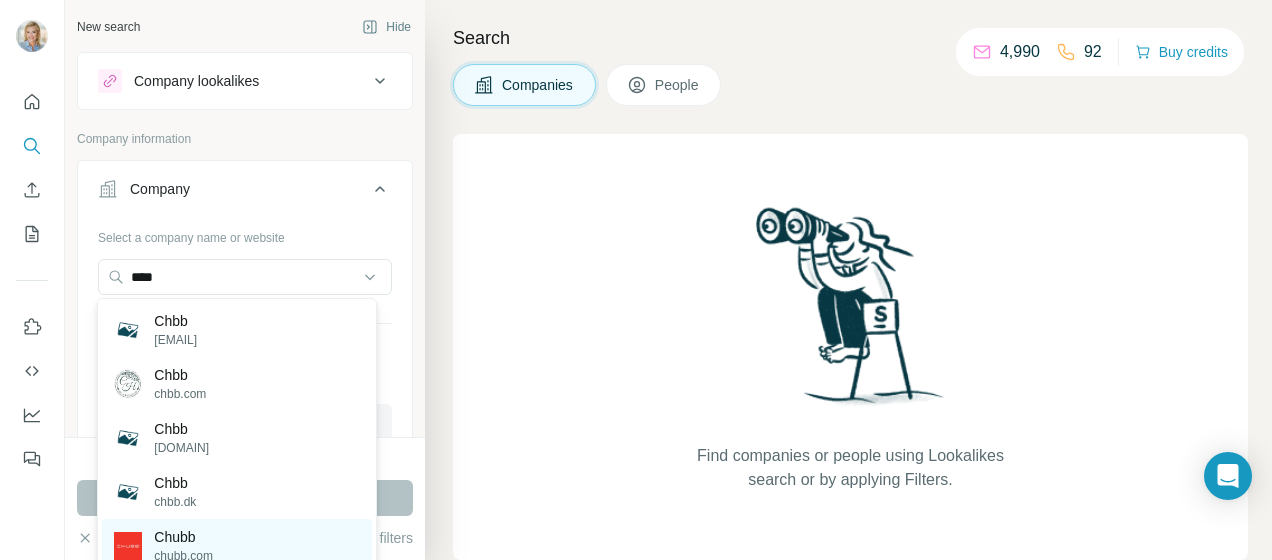 click on "chubb.com" at bounding box center (183, 556) 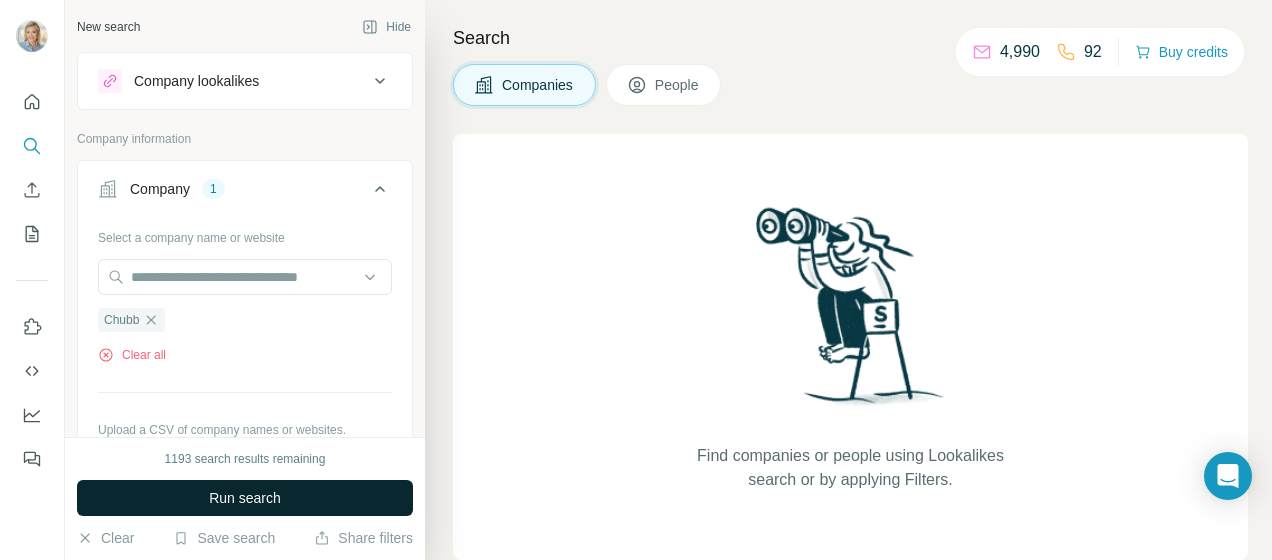 click on "Run search" at bounding box center (245, 498) 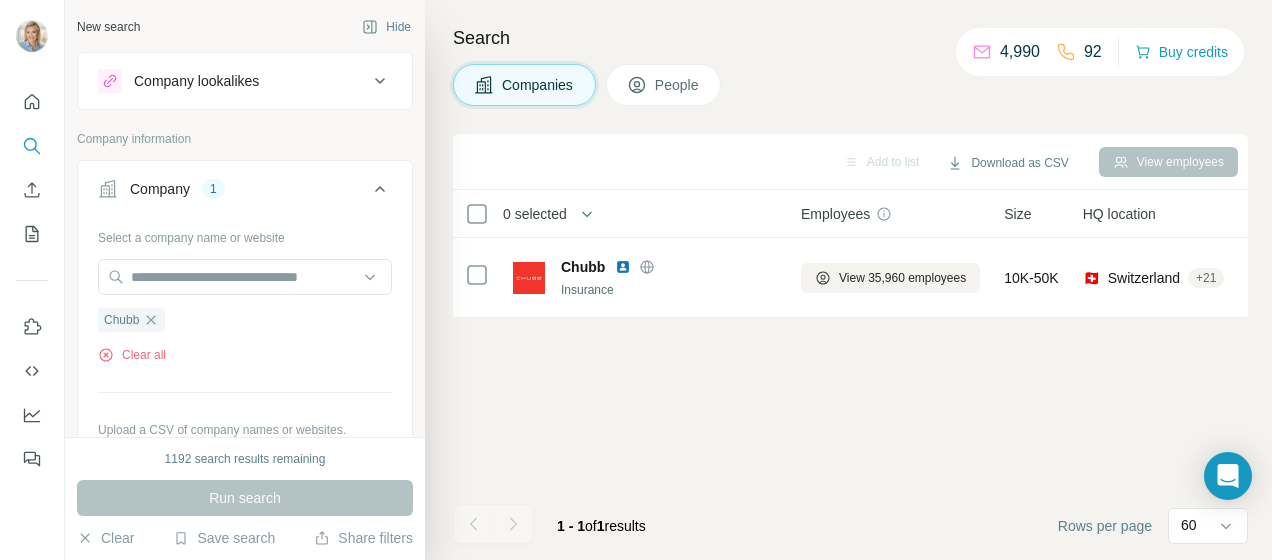 click on "People" at bounding box center (678, 85) 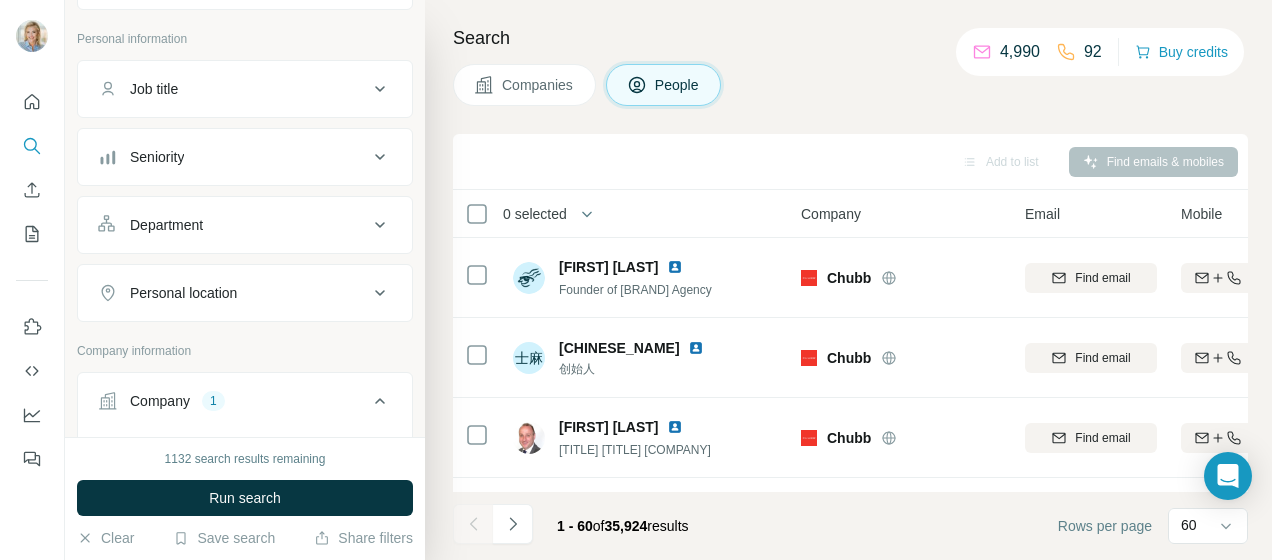scroll, scrollTop: 0, scrollLeft: 0, axis: both 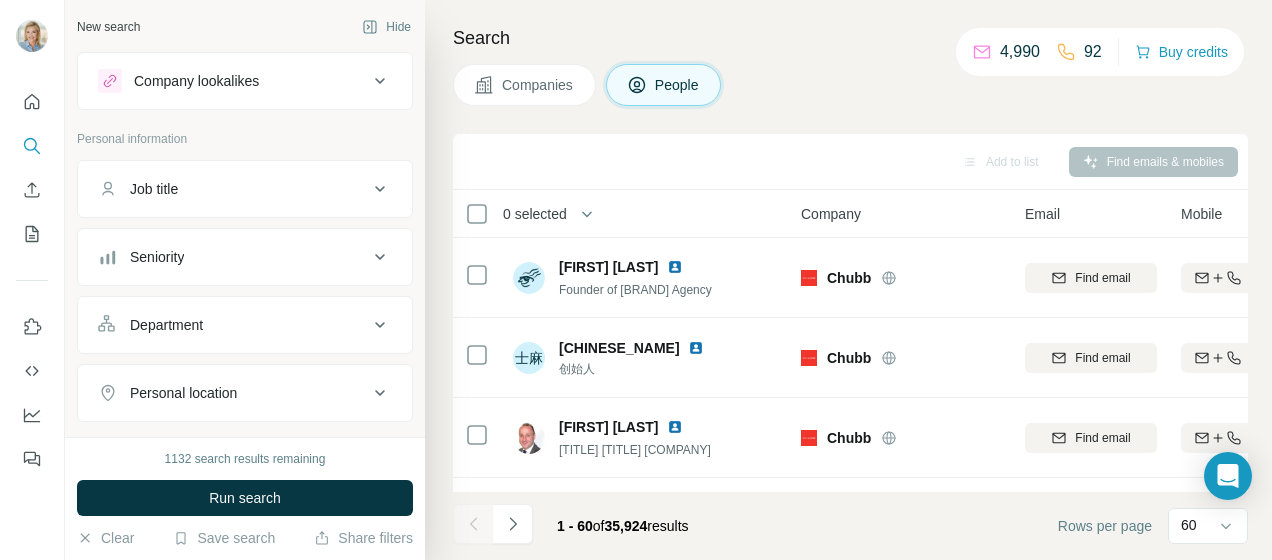 click on "Job title" at bounding box center (233, 189) 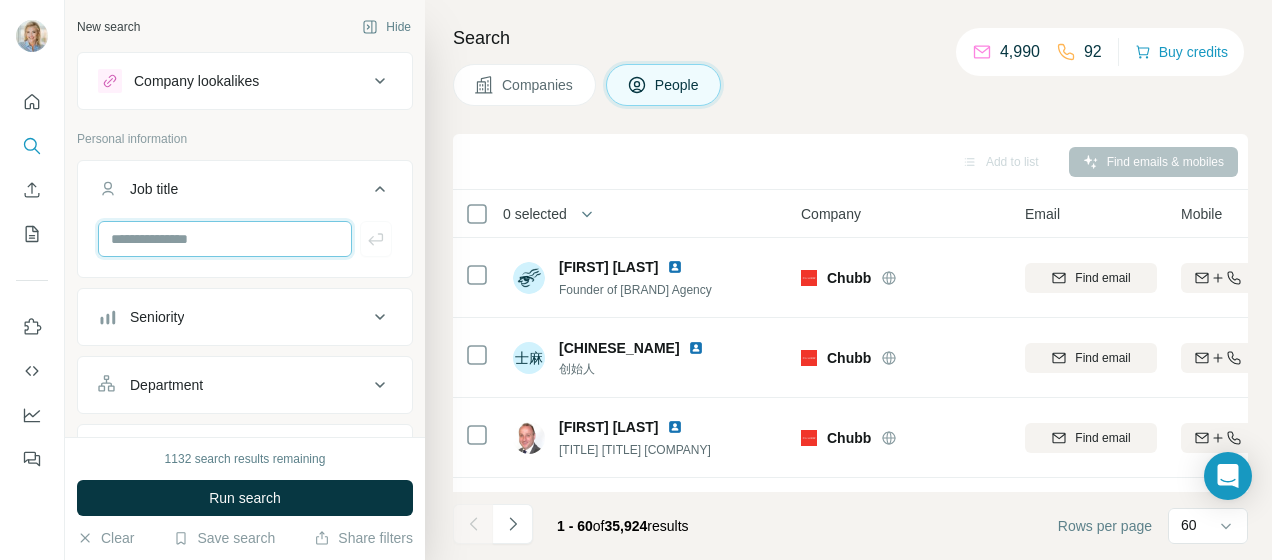 click at bounding box center (225, 239) 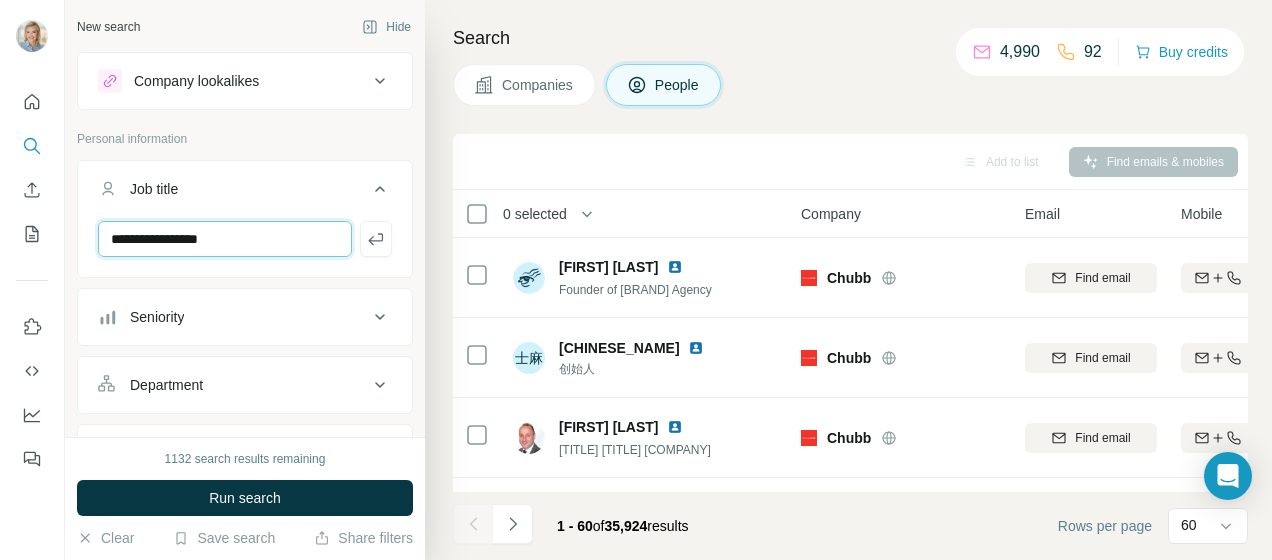 type on "**********" 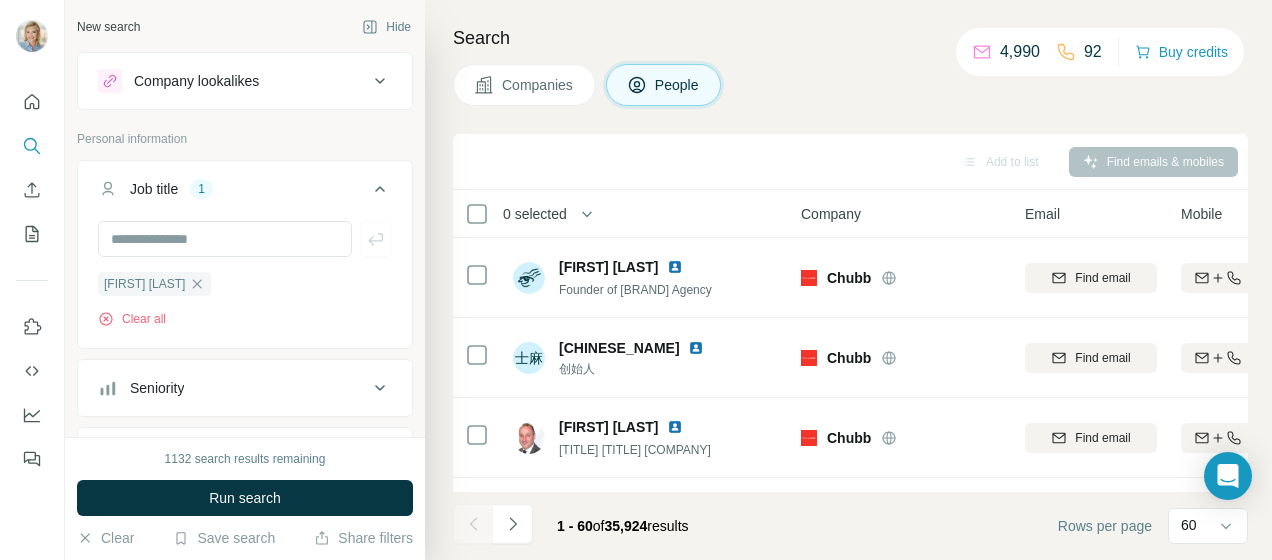 click on "Run search" at bounding box center (245, 498) 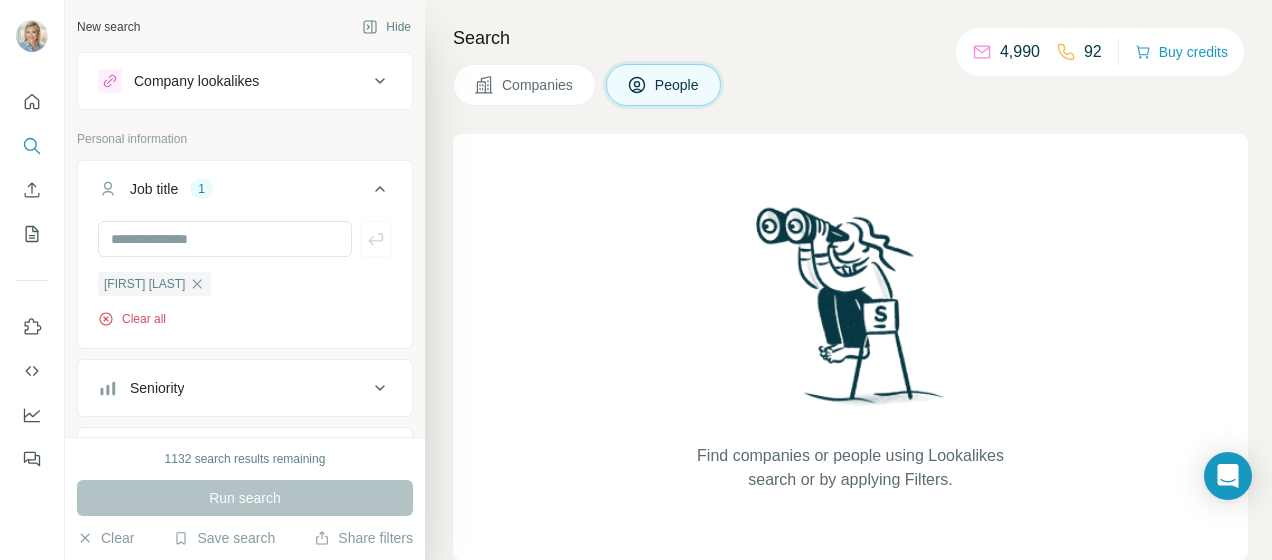 click 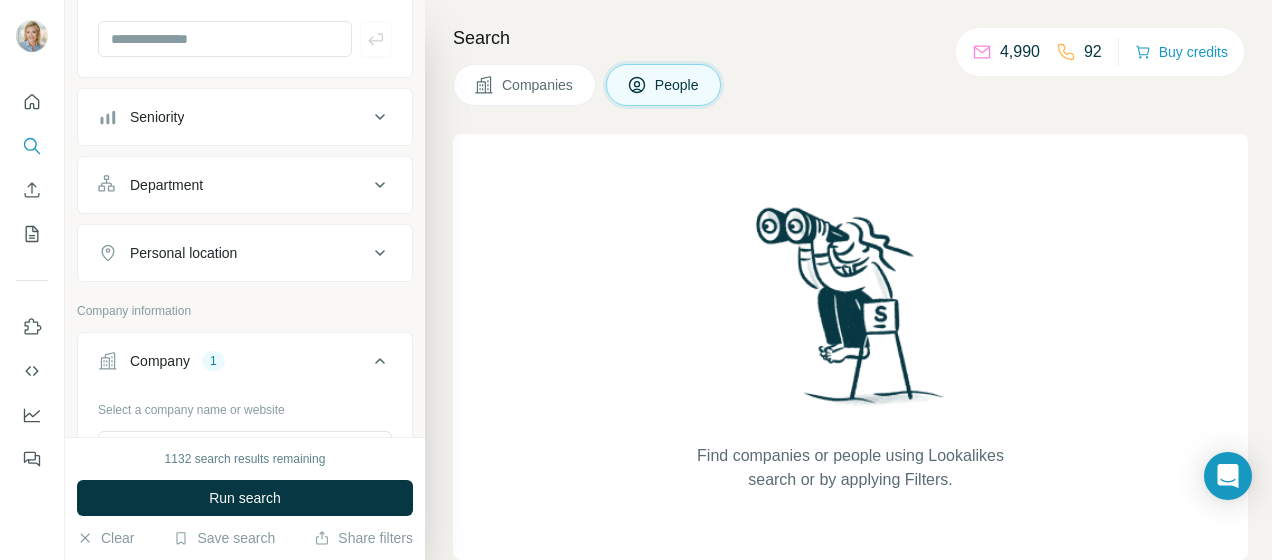 scroll, scrollTop: 400, scrollLeft: 0, axis: vertical 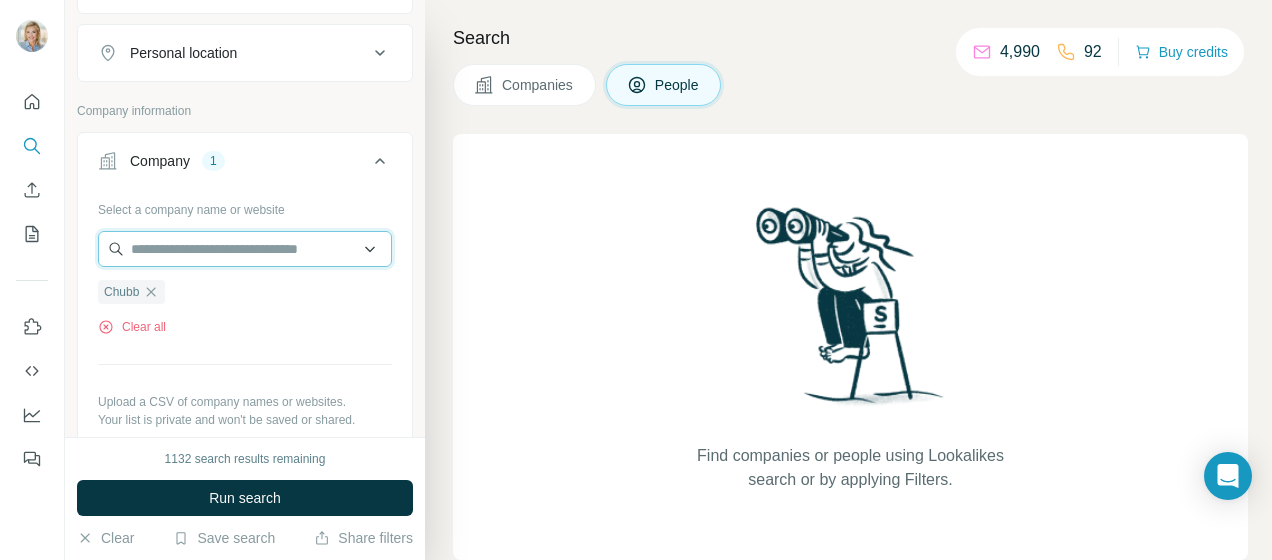 click at bounding box center (245, 249) 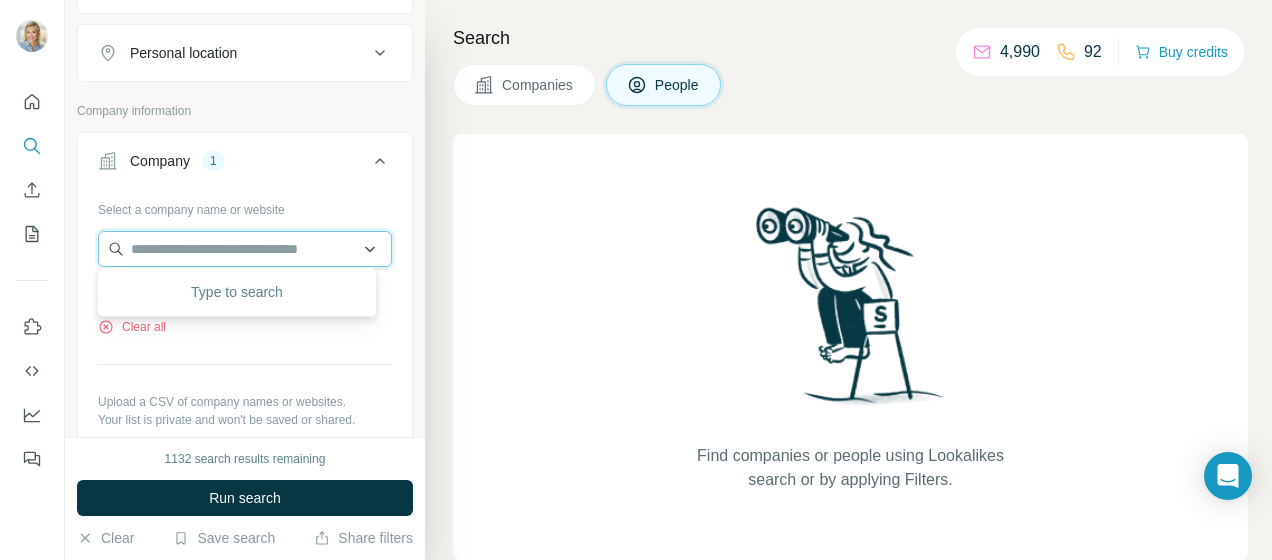 paste on "**********" 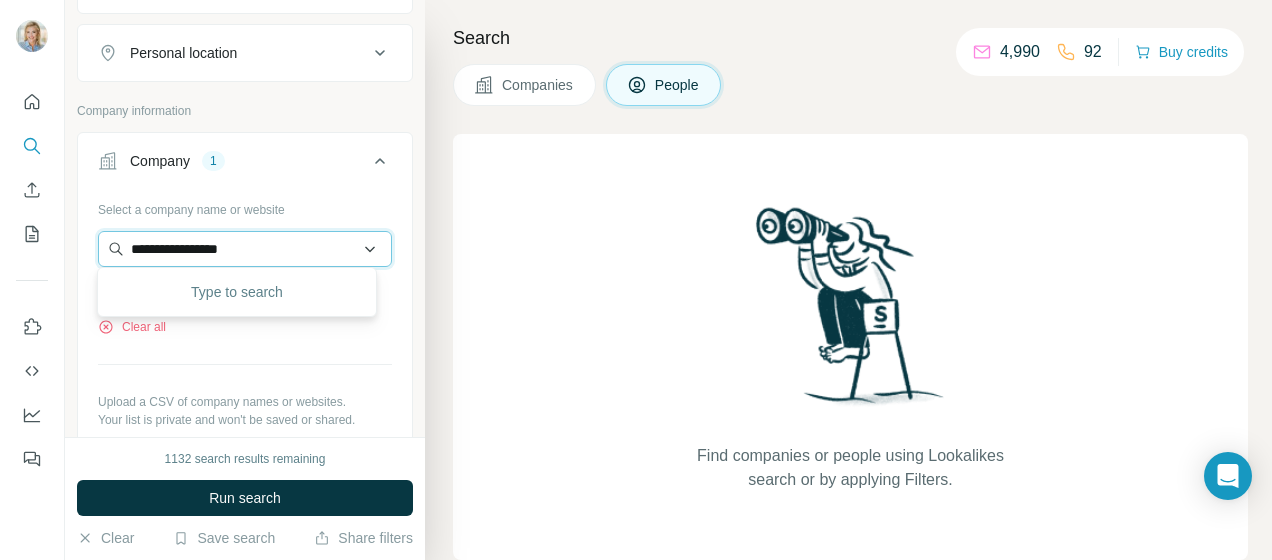 type on "**********" 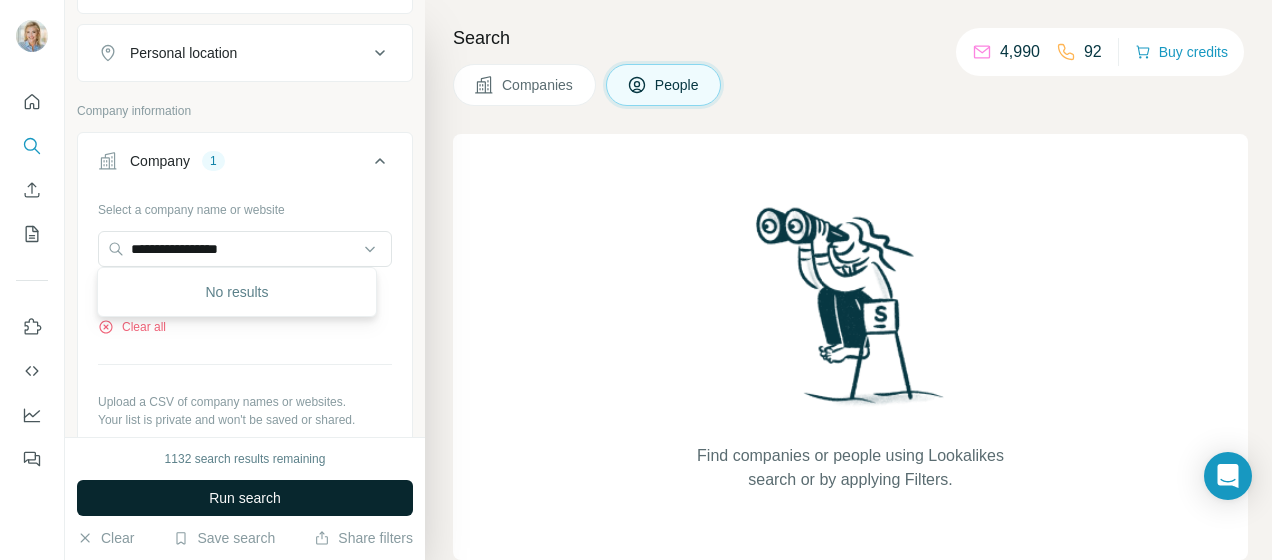 type 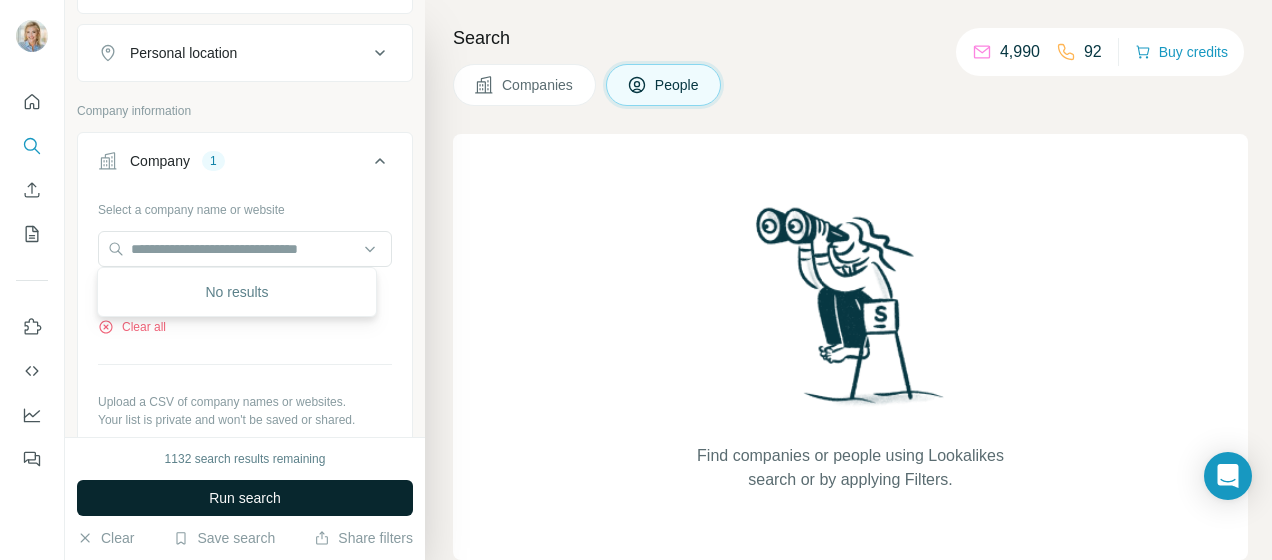 click on "Run search" at bounding box center [245, 498] 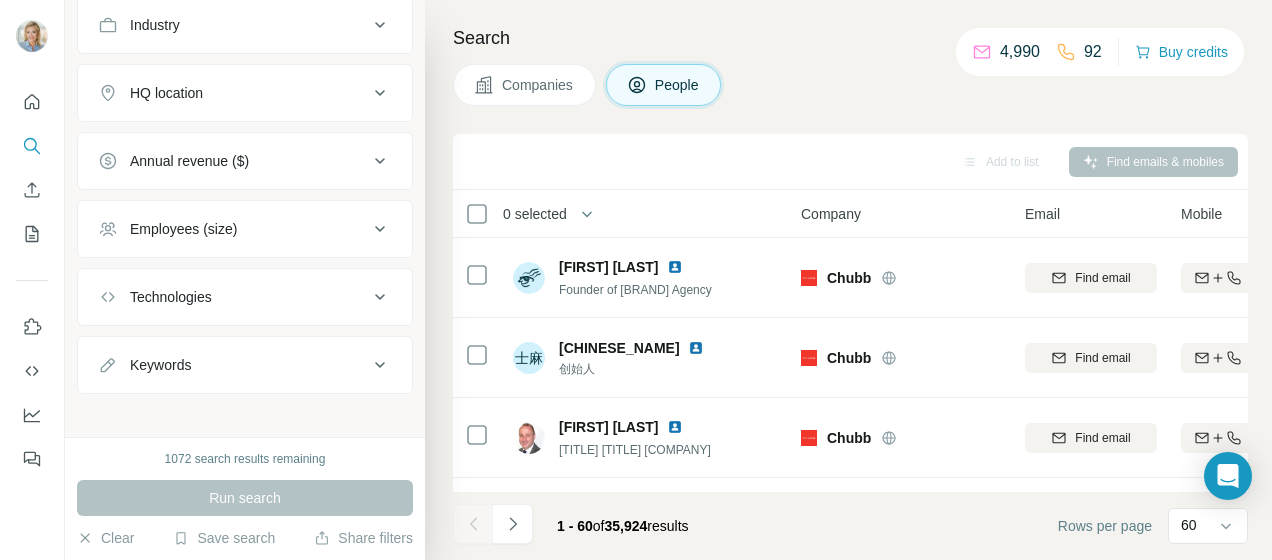 scroll, scrollTop: 920, scrollLeft: 0, axis: vertical 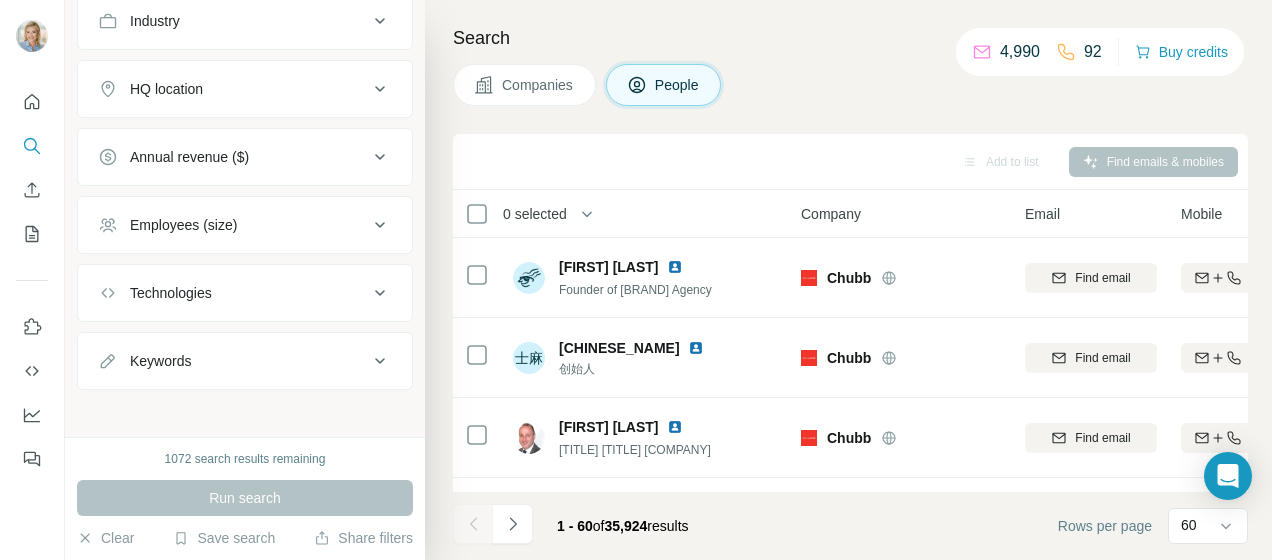 click on "Keywords" at bounding box center (245, 361) 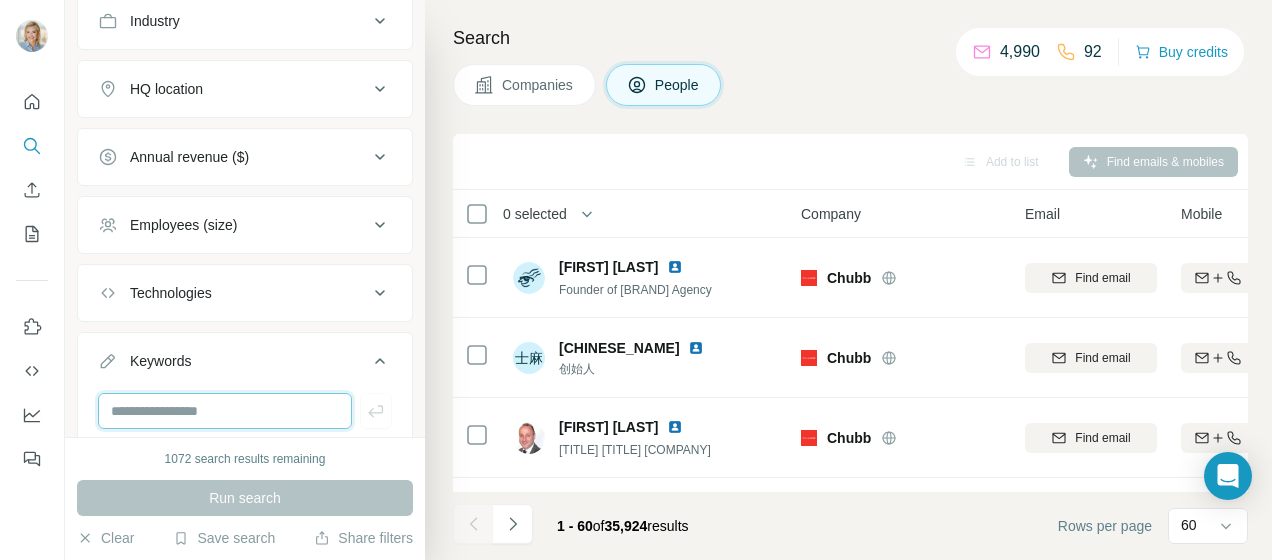 click at bounding box center (225, 411) 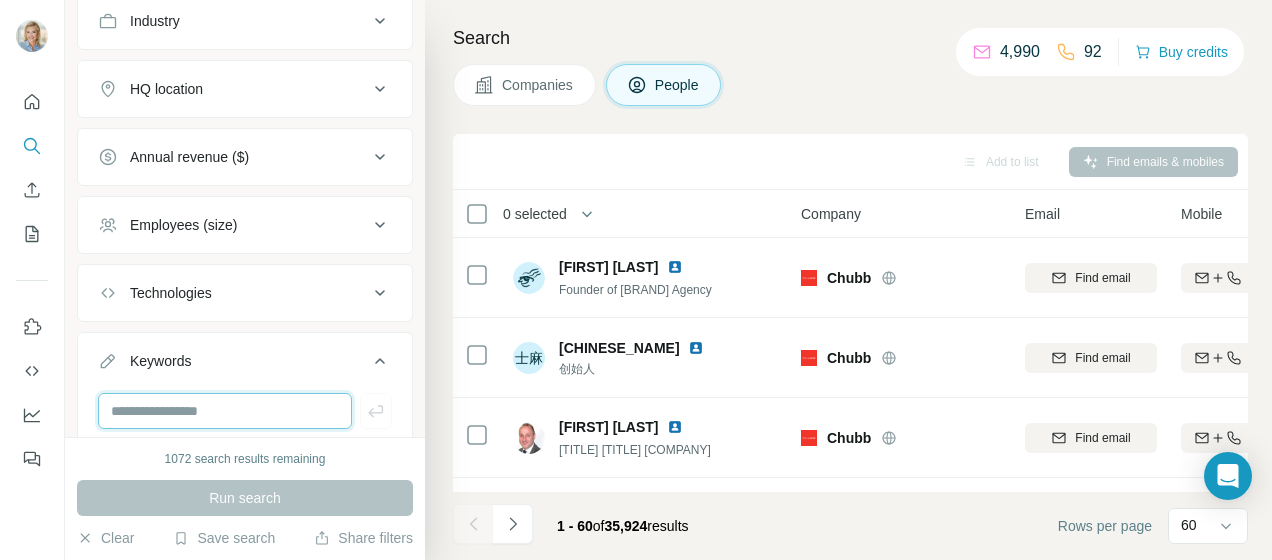 paste on "**********" 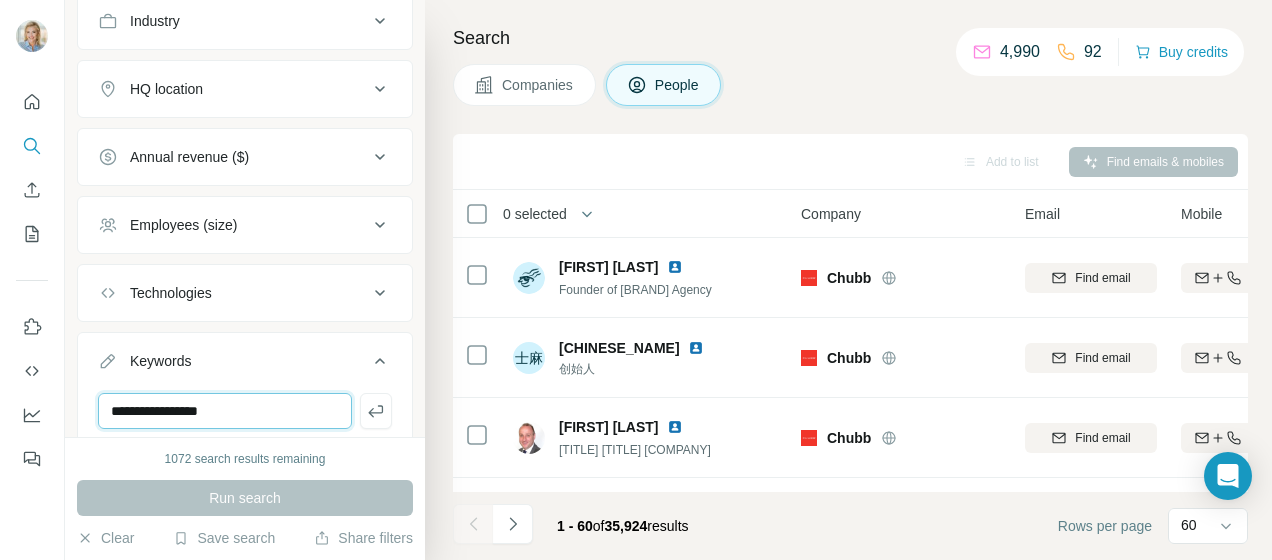 type on "**********" 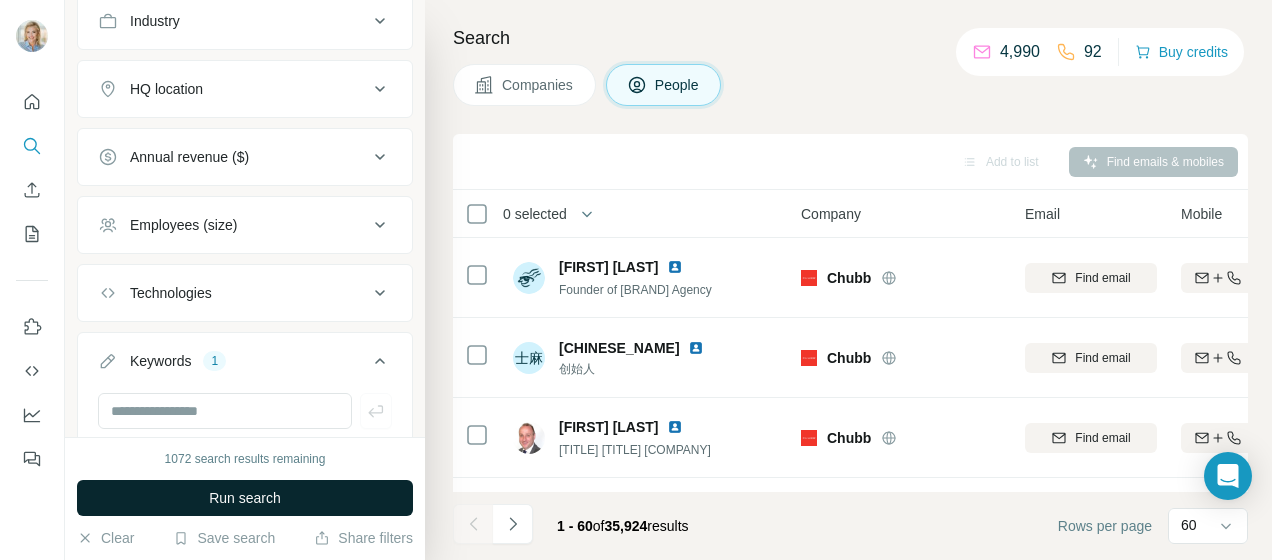 click on "Run search" at bounding box center [245, 498] 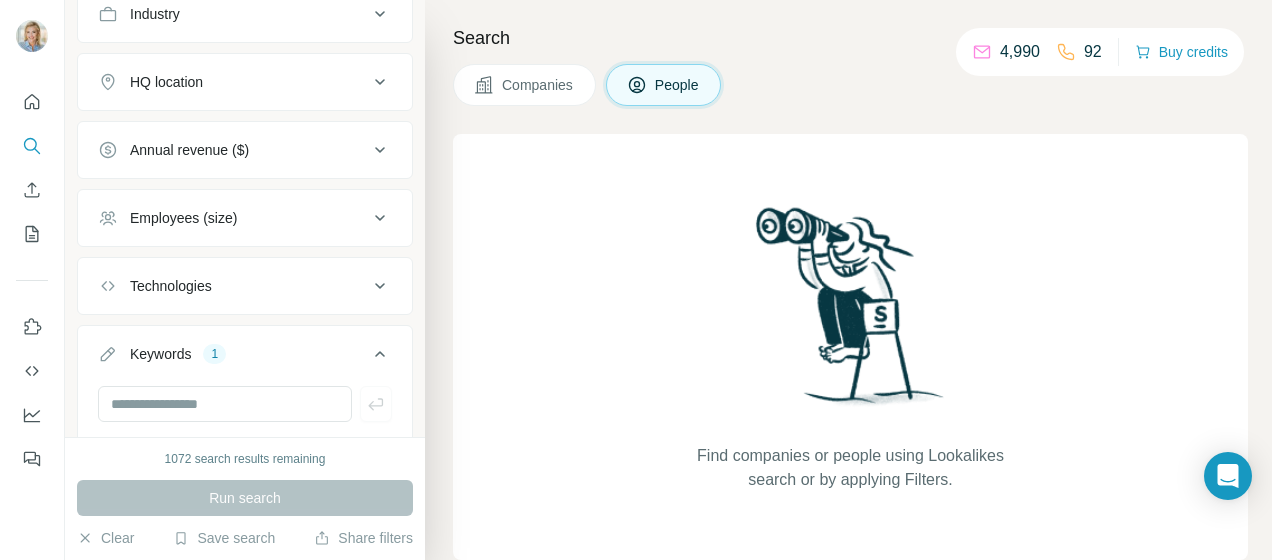 scroll, scrollTop: 1051, scrollLeft: 0, axis: vertical 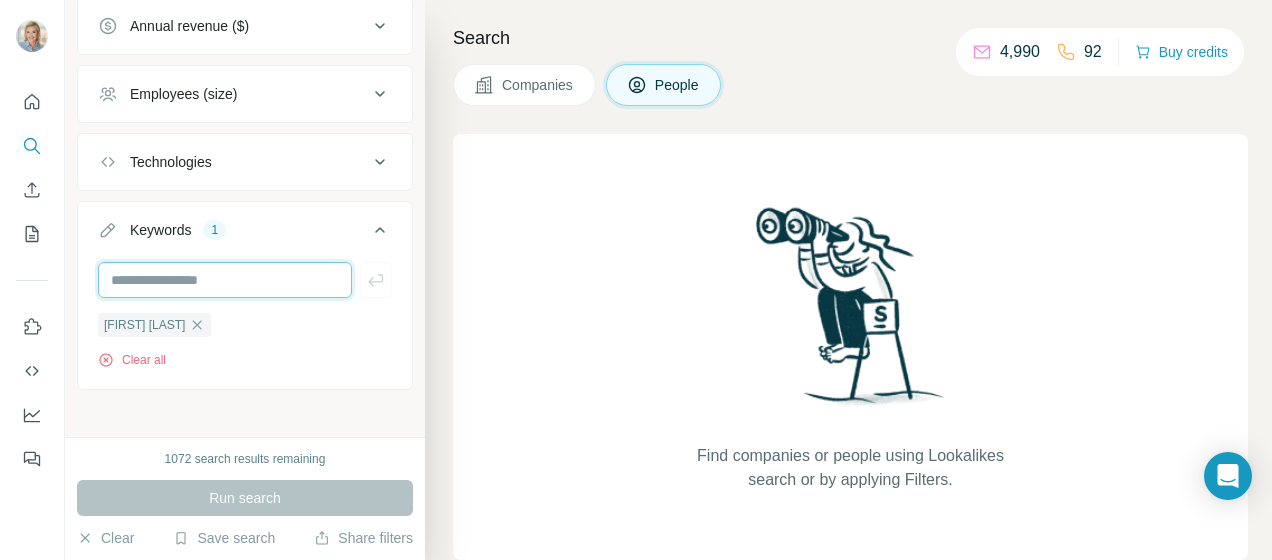 click at bounding box center (225, 280) 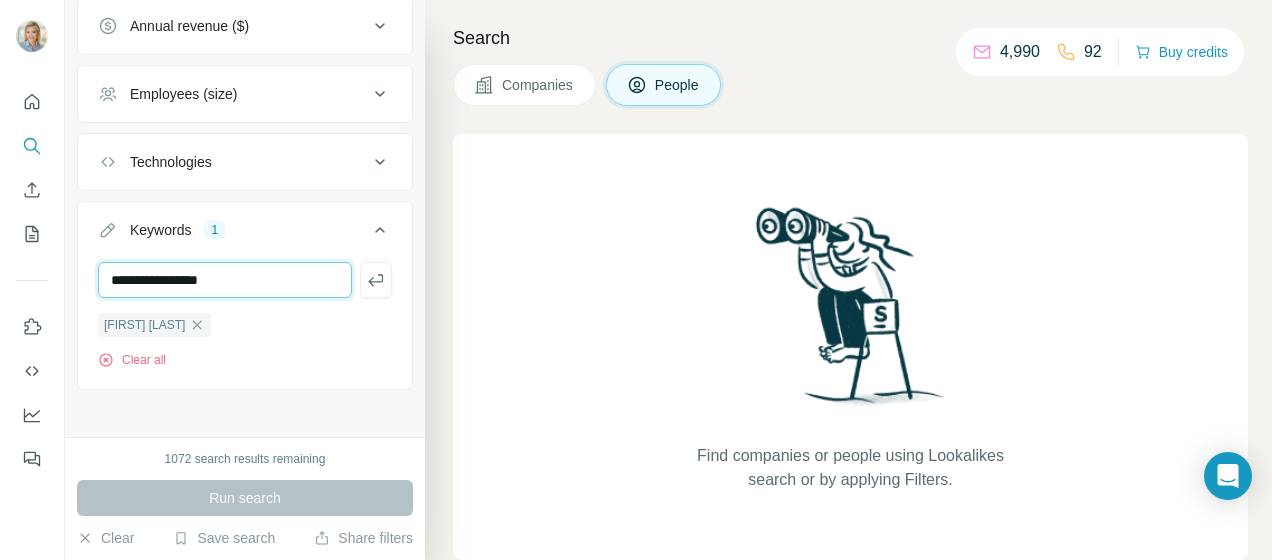 drag, startPoint x: 166, startPoint y: 268, endPoint x: 72, endPoint y: 268, distance: 94 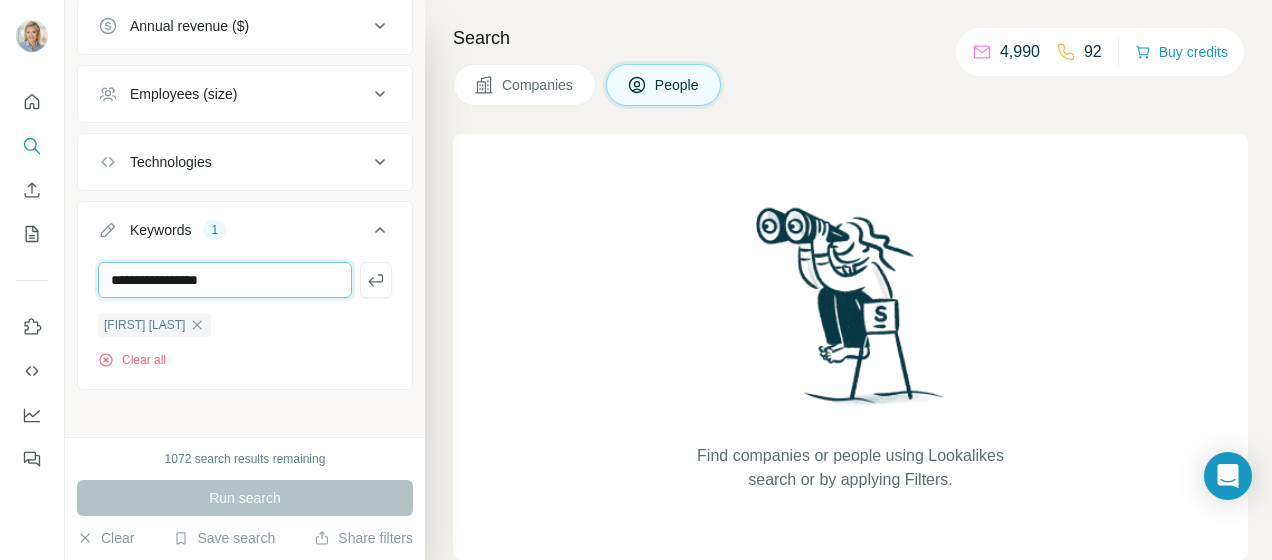 click on "**********" at bounding box center [245, 218] 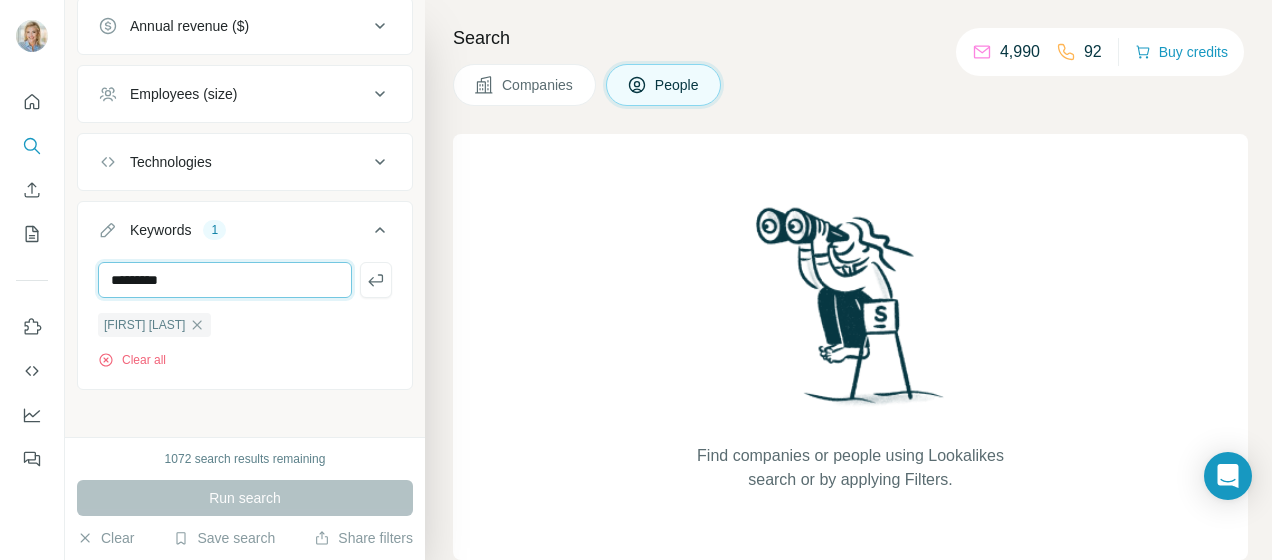 type on "*********" 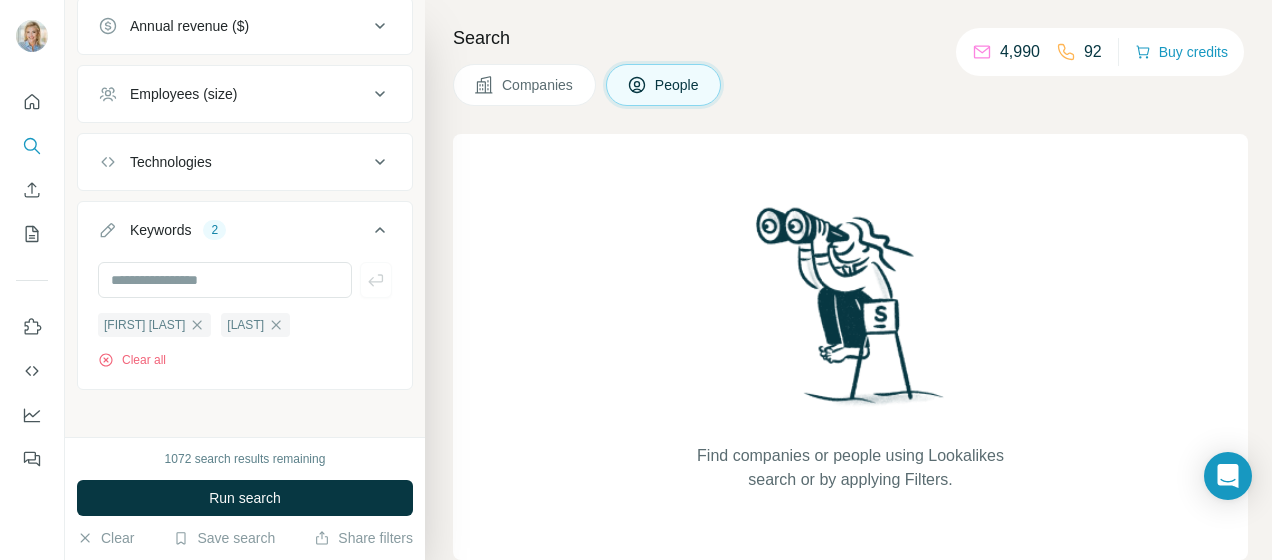 click on "Run search" at bounding box center (245, 498) 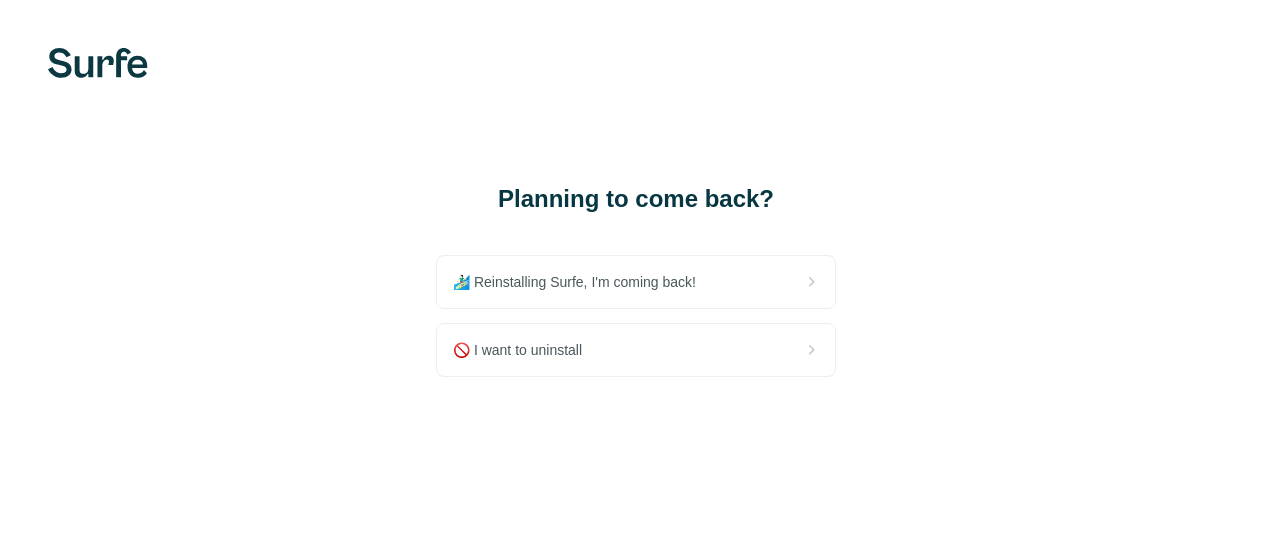 scroll, scrollTop: 0, scrollLeft: 0, axis: both 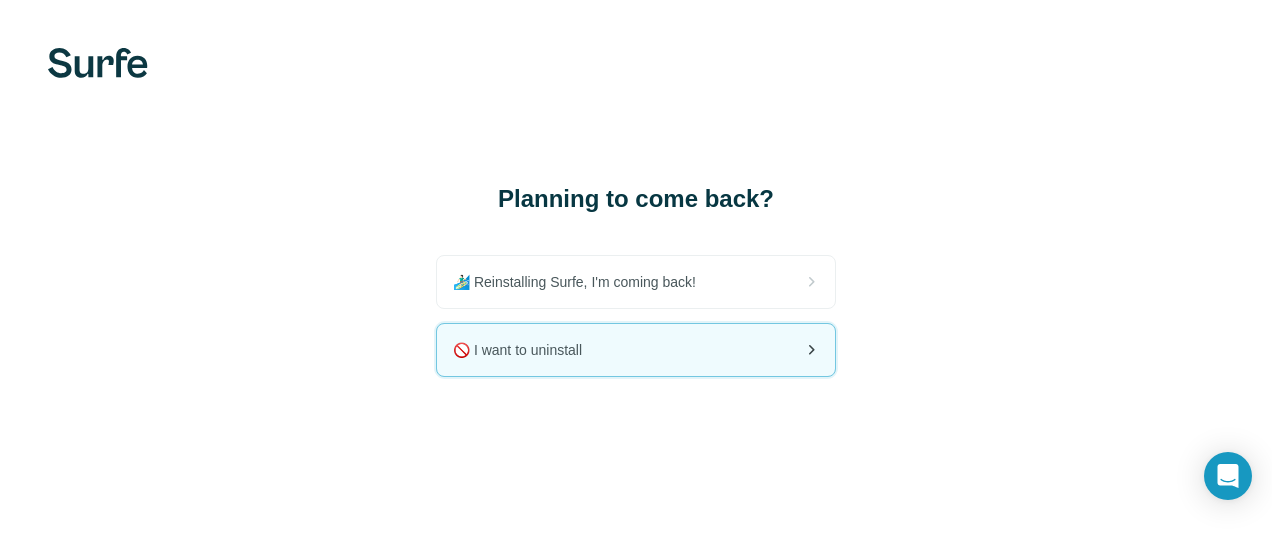 click on "🚫  I want to uninstall" at bounding box center (525, 350) 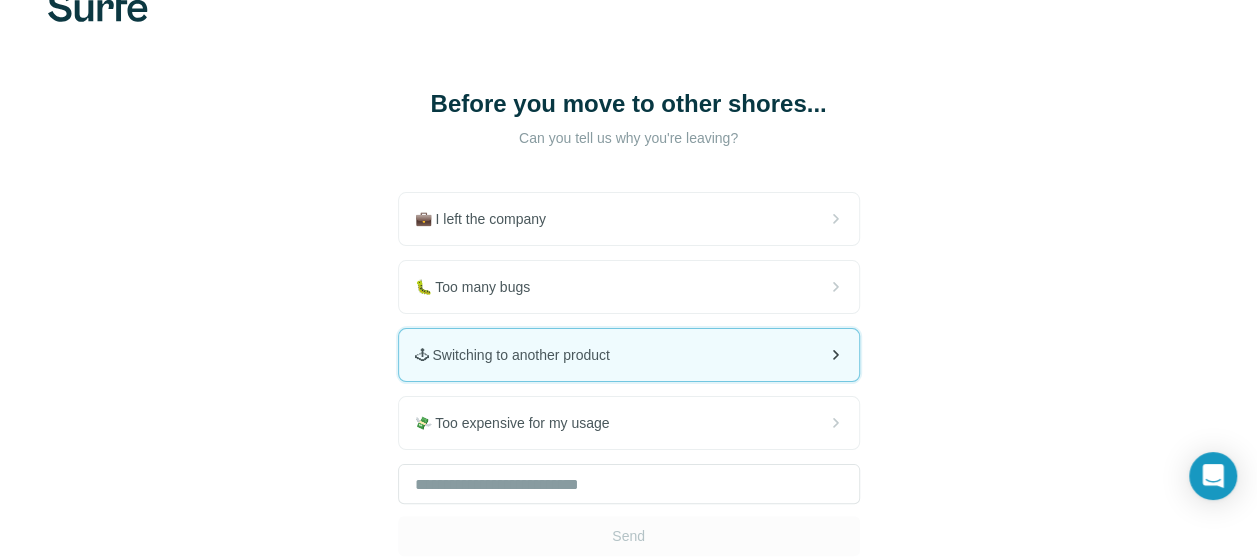 scroll, scrollTop: 100, scrollLeft: 0, axis: vertical 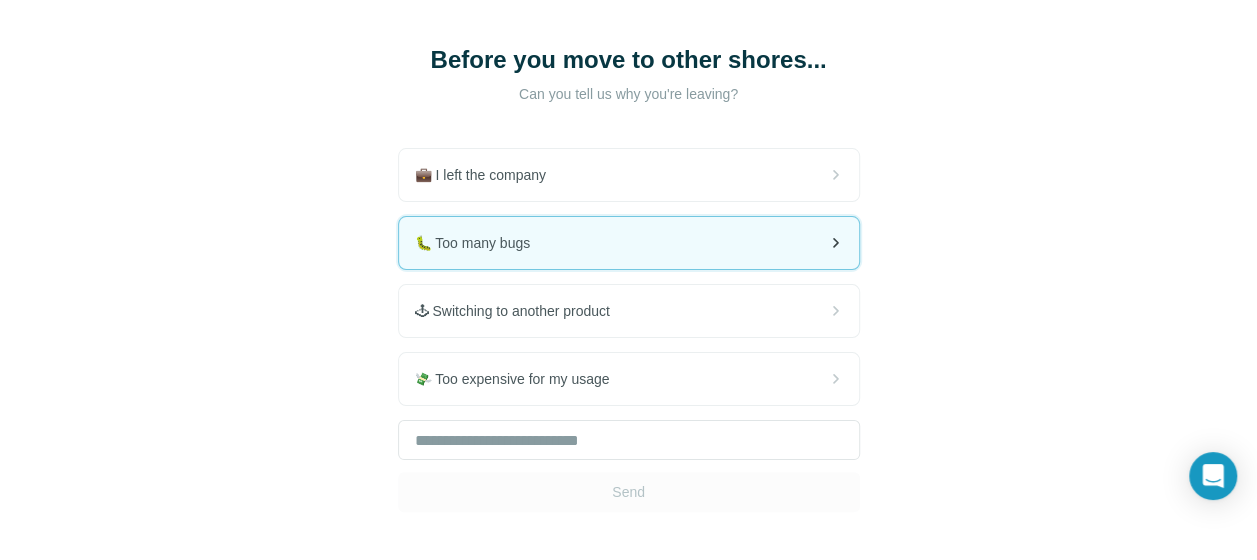 click on "🐛  Too many bugs" at bounding box center [629, 243] 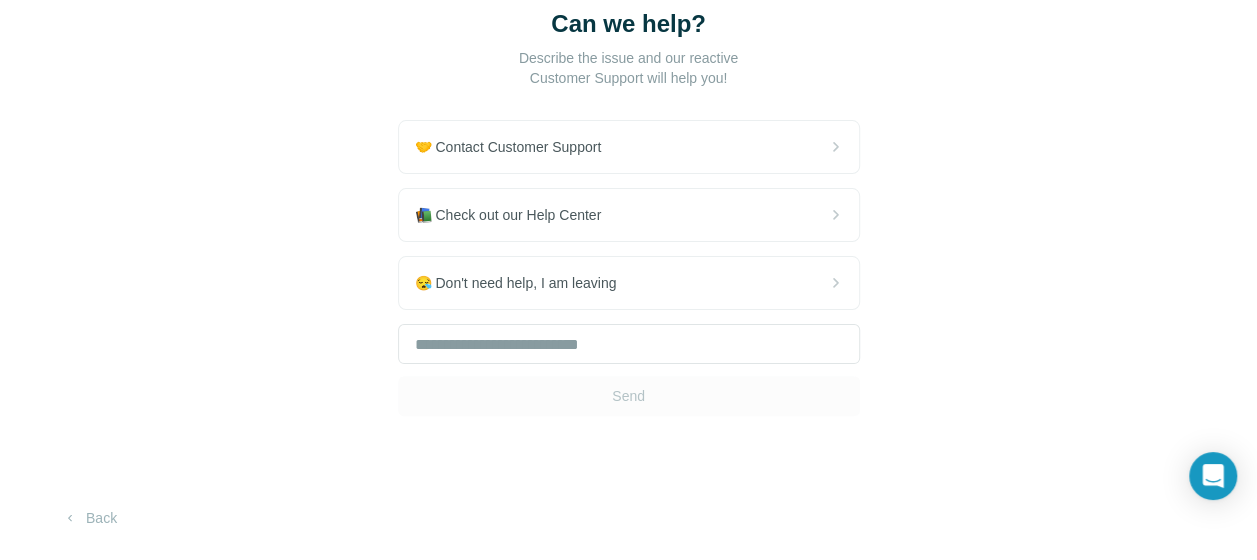 scroll, scrollTop: 225, scrollLeft: 0, axis: vertical 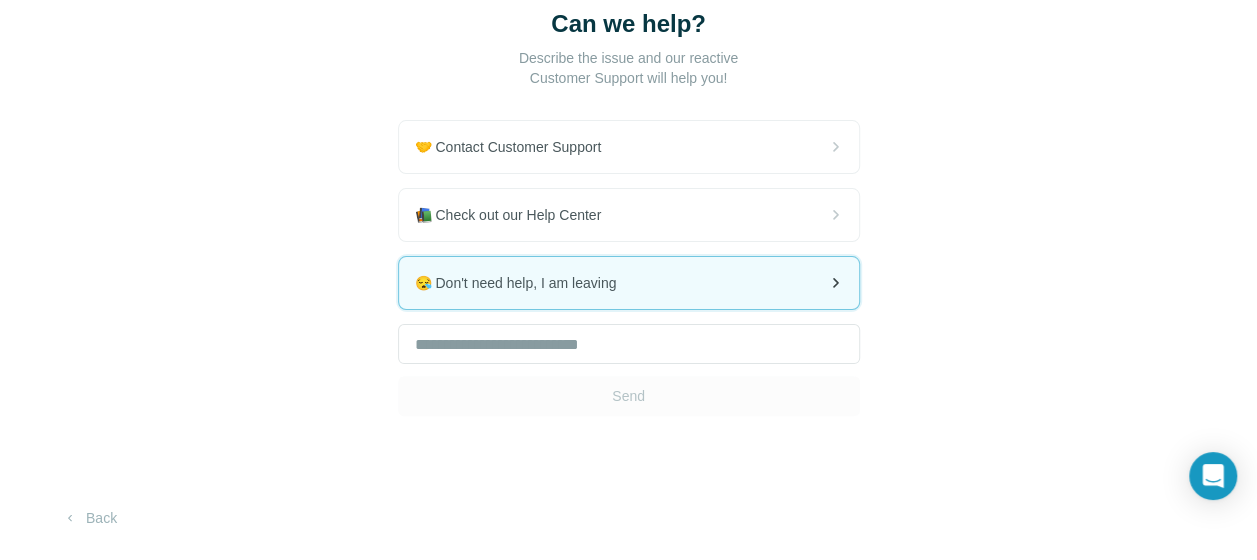 click on "😪  Don't need help, I am leaving" at bounding box center (629, 283) 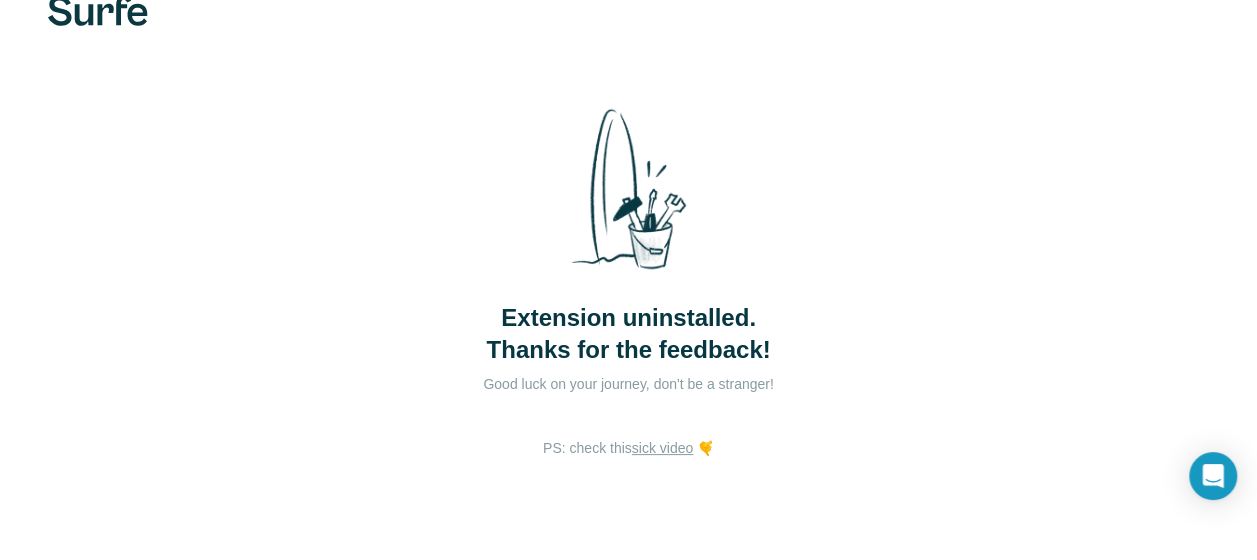 scroll, scrollTop: 94, scrollLeft: 0, axis: vertical 